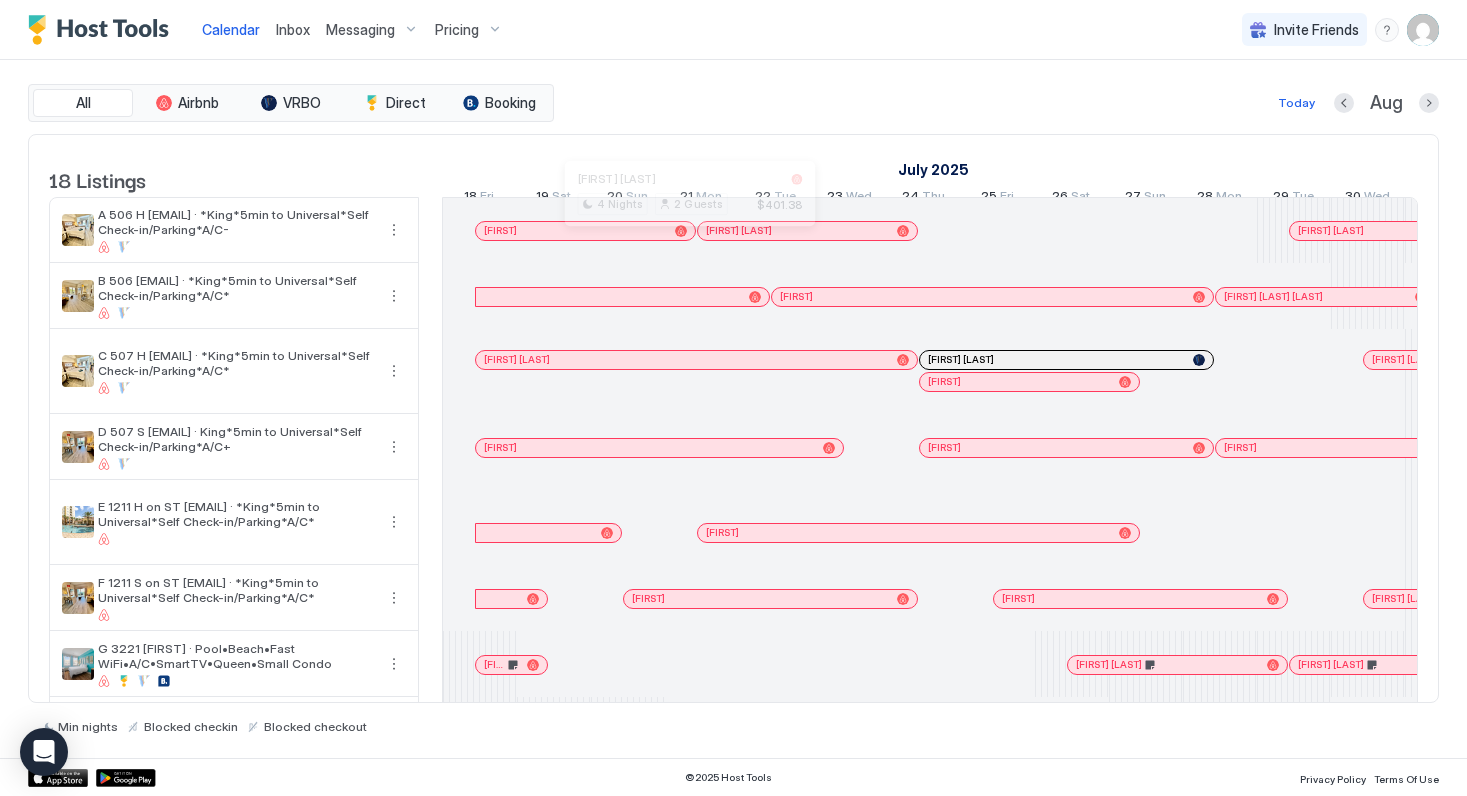 scroll, scrollTop: 0, scrollLeft: 0, axis: both 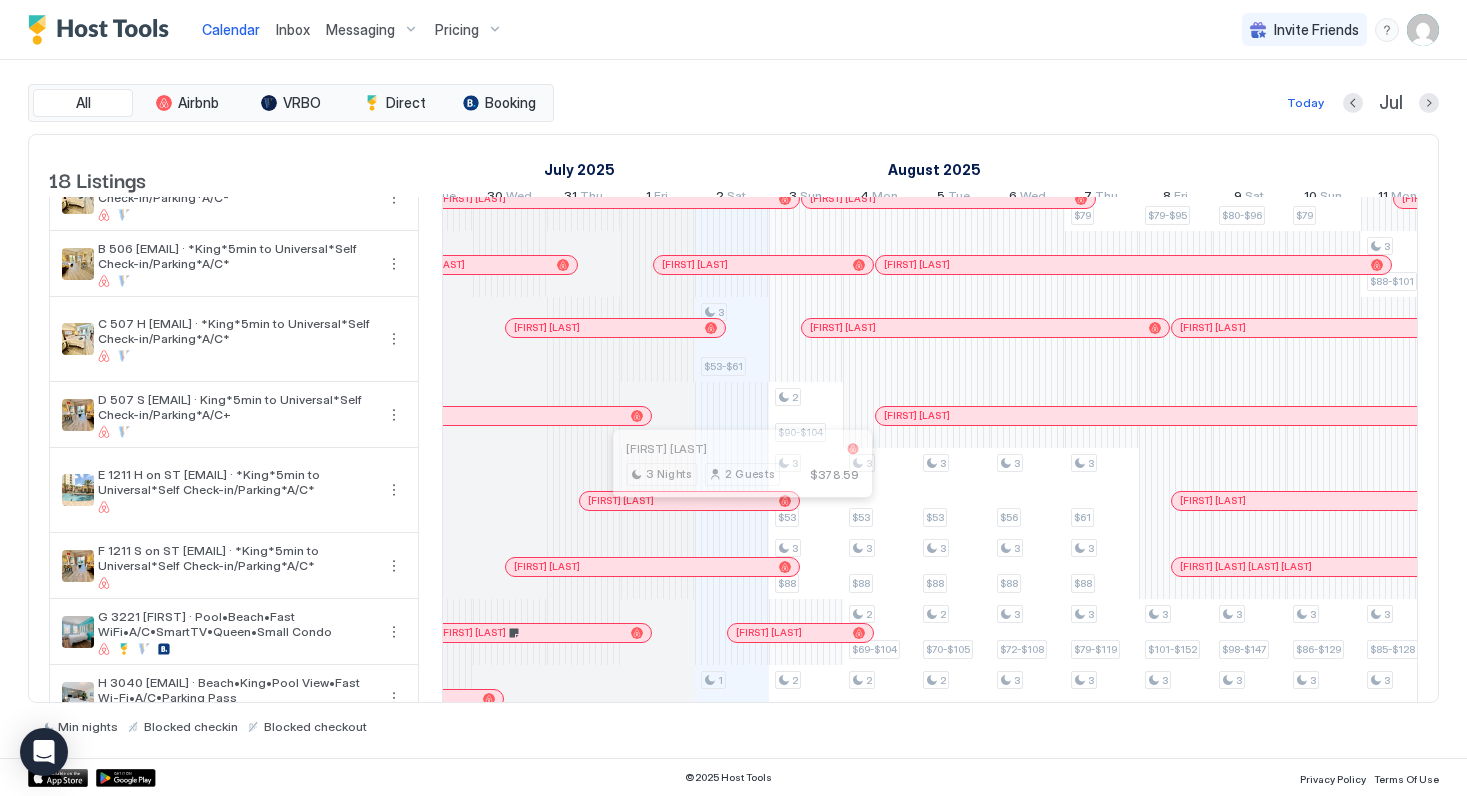 click at bounding box center (734, 501) 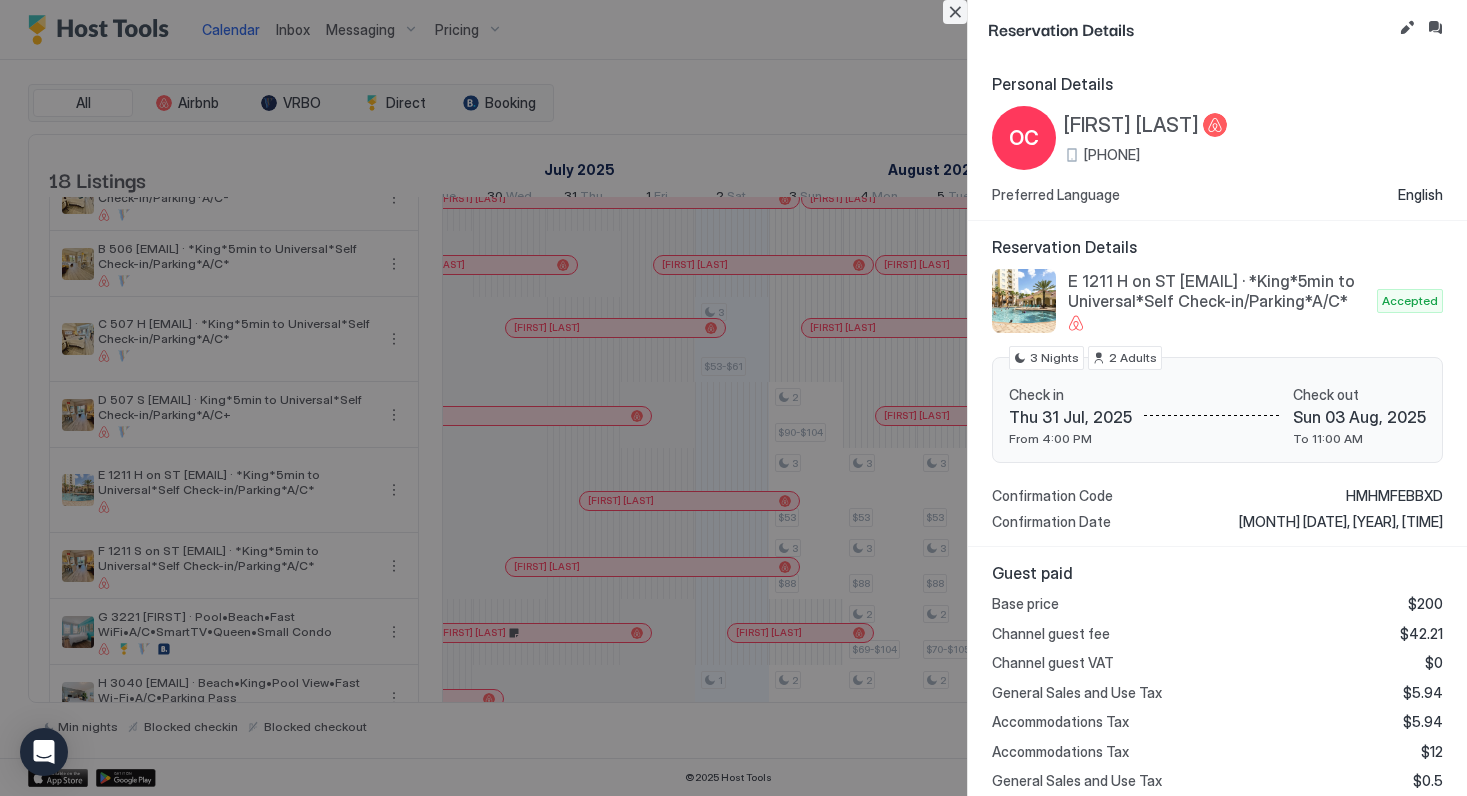 click at bounding box center [955, 12] 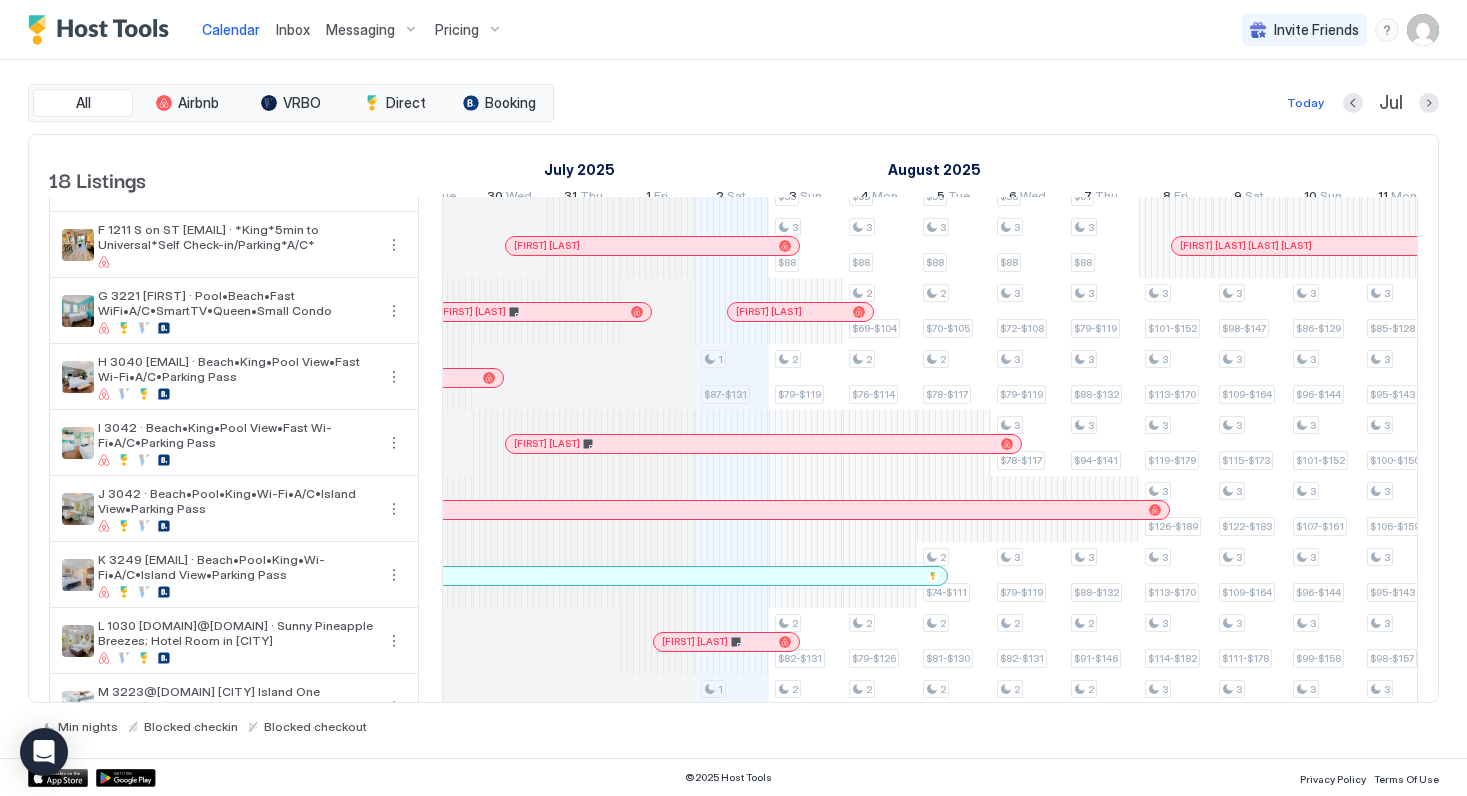 scroll, scrollTop: 352, scrollLeft: 0, axis: vertical 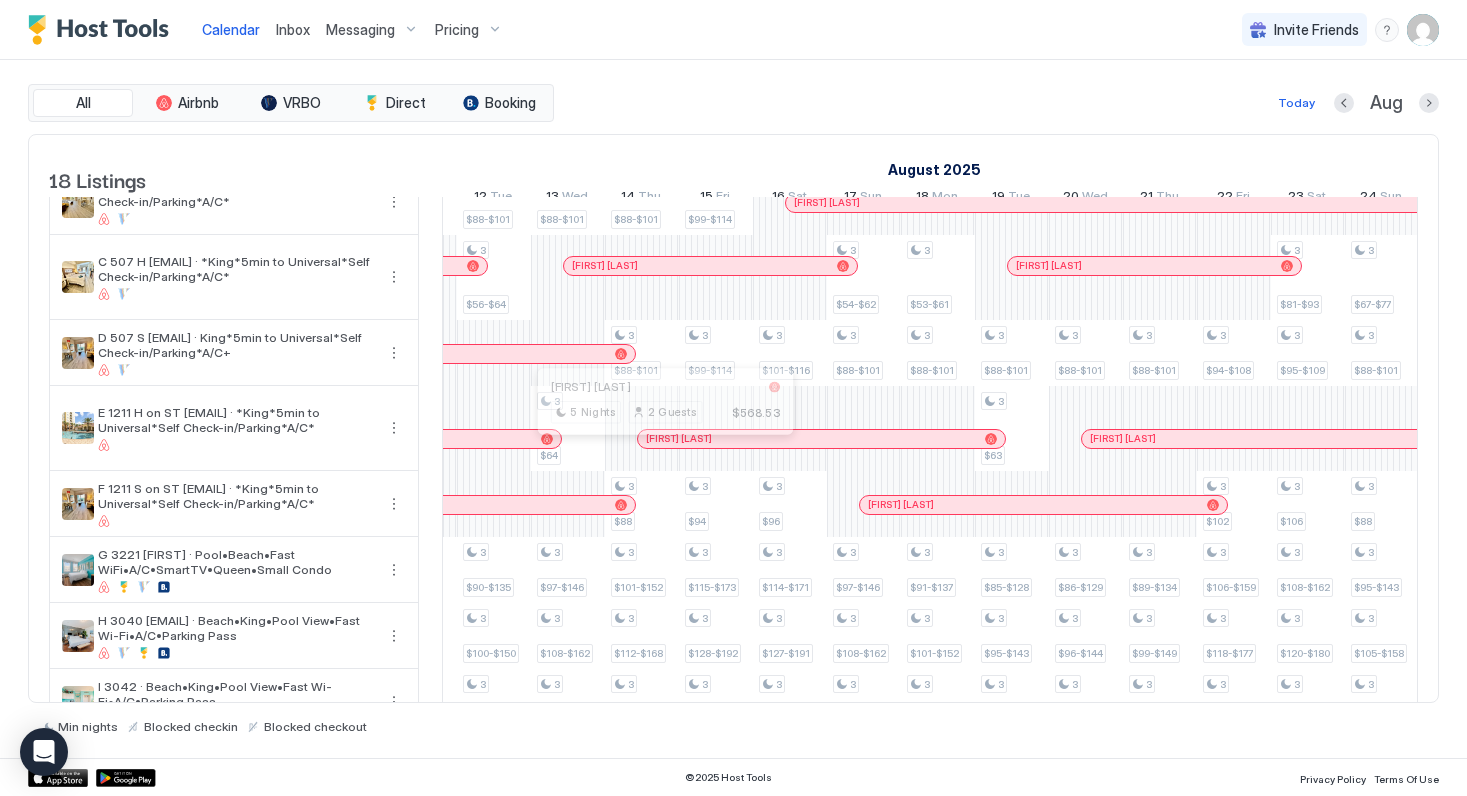 click at bounding box center [658, 439] 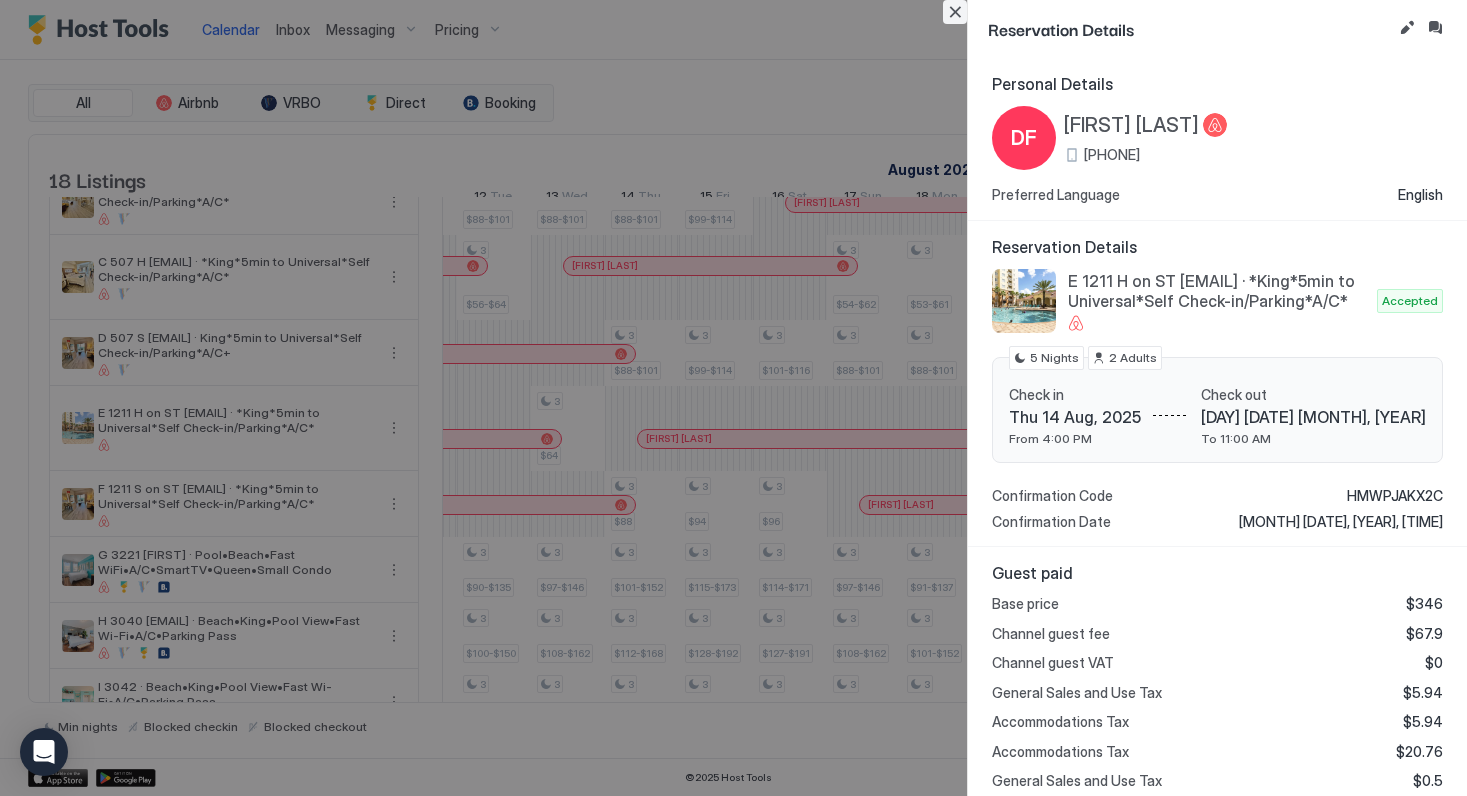 click at bounding box center (955, 12) 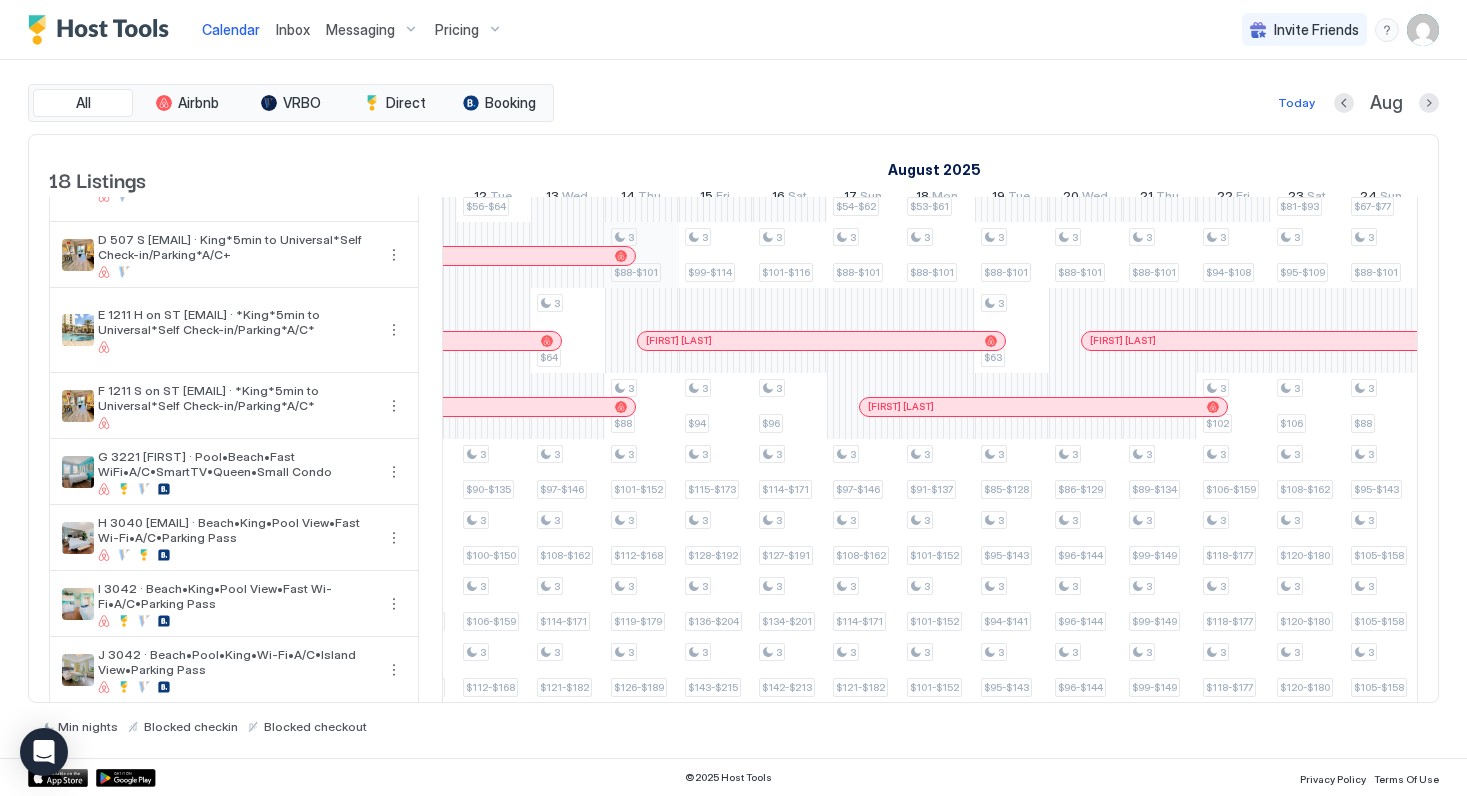 scroll, scrollTop: 195, scrollLeft: 0, axis: vertical 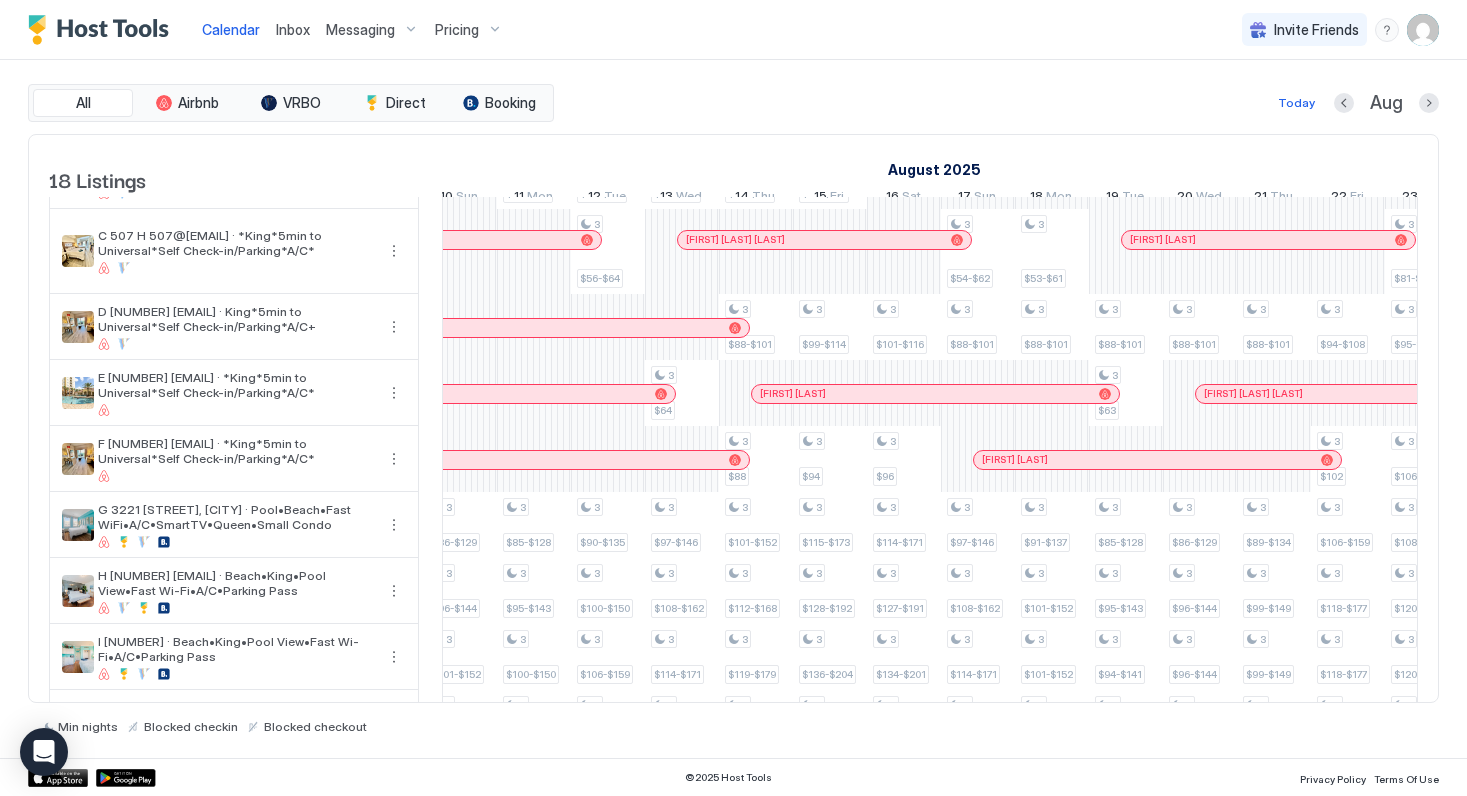 click at bounding box center (769, 394) 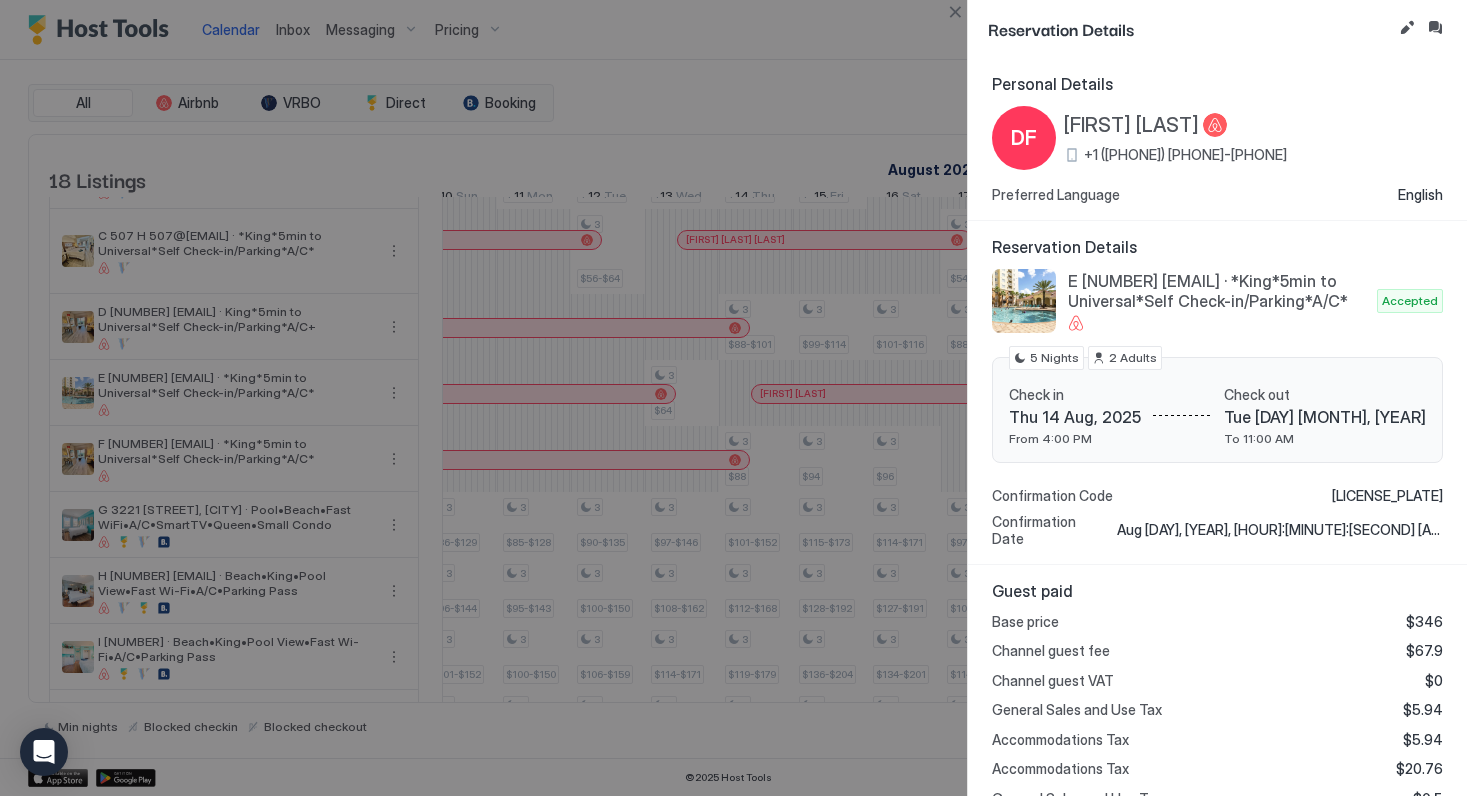 click at bounding box center (955, 12) 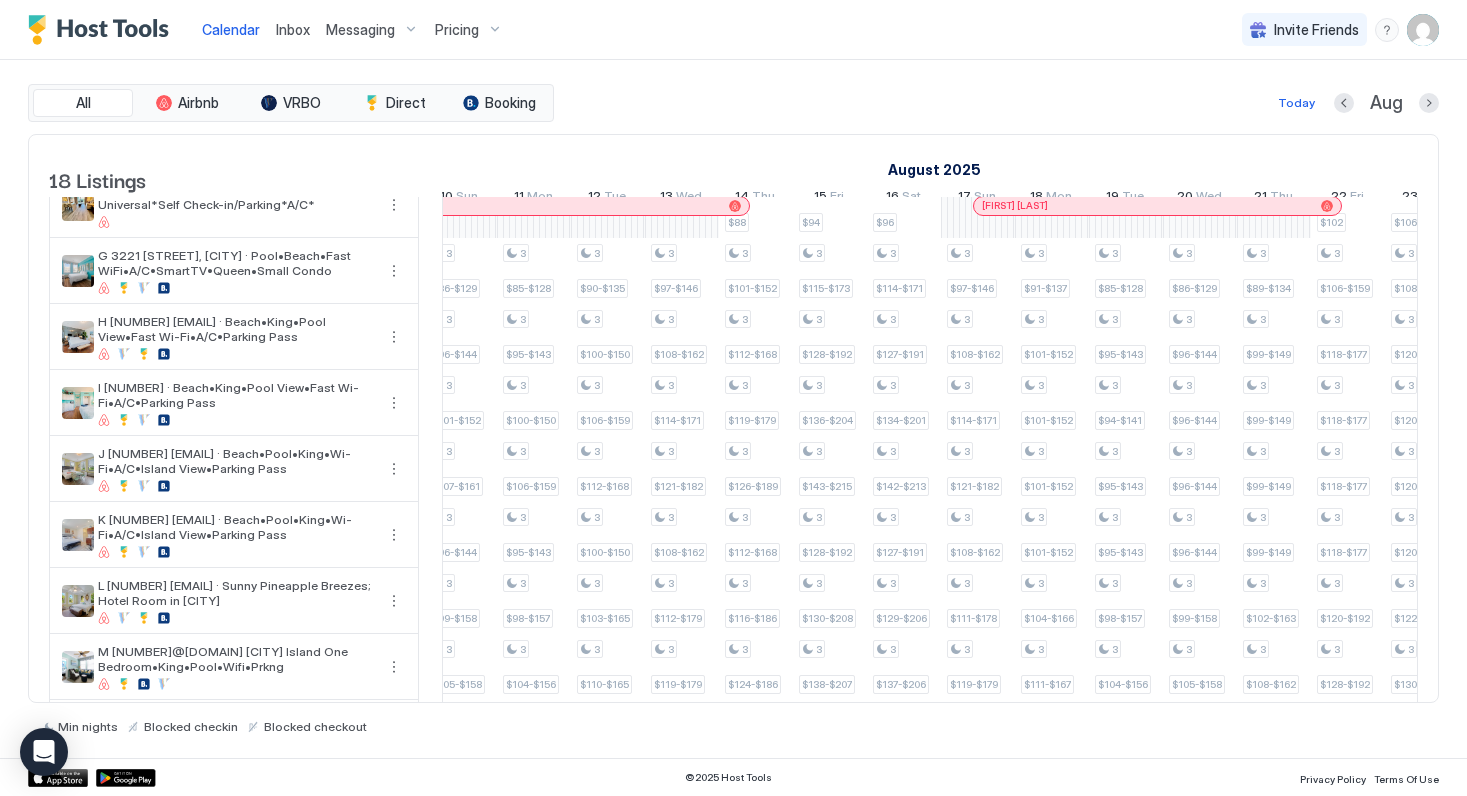 scroll, scrollTop: 370, scrollLeft: 0, axis: vertical 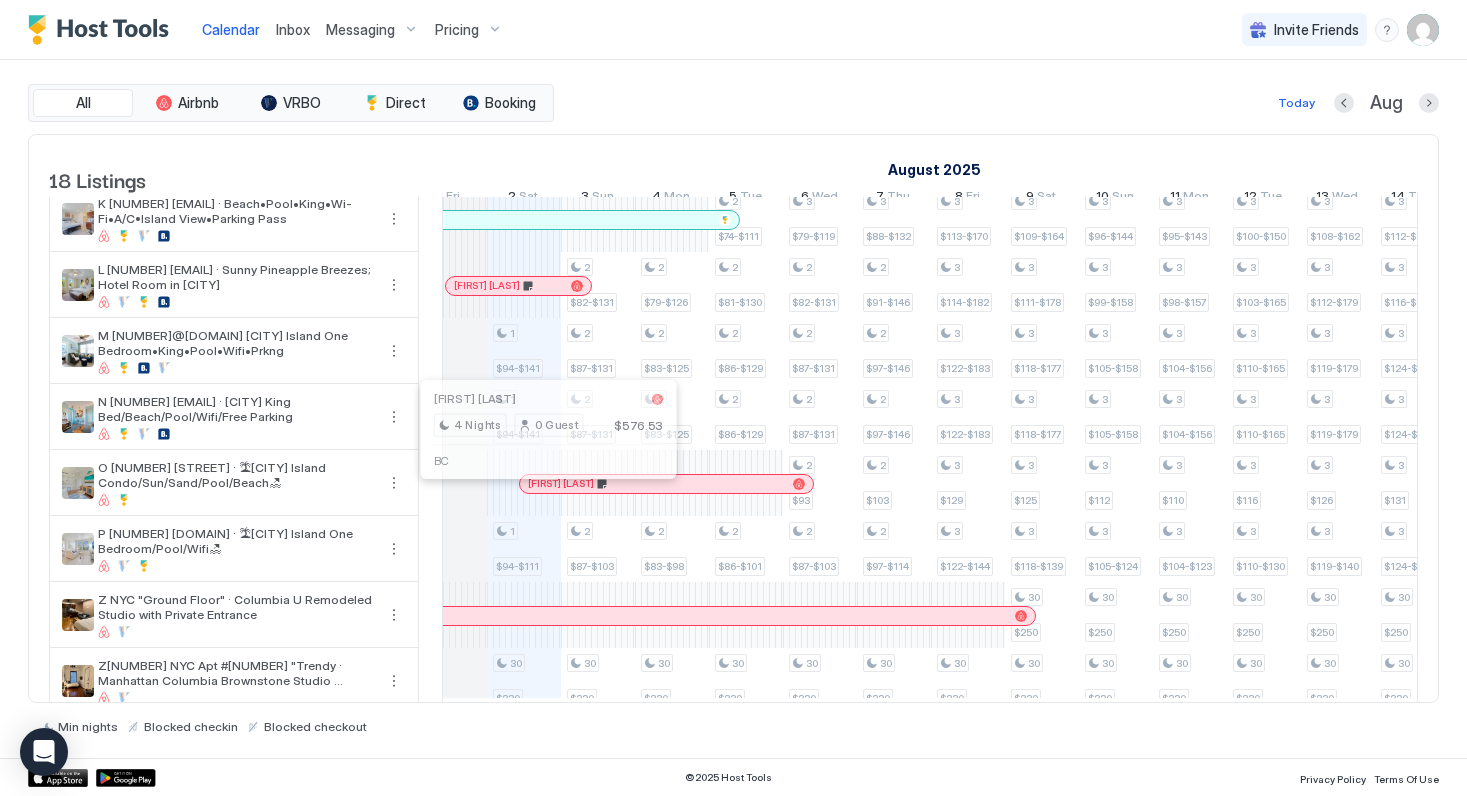 click at bounding box center (541, 484) 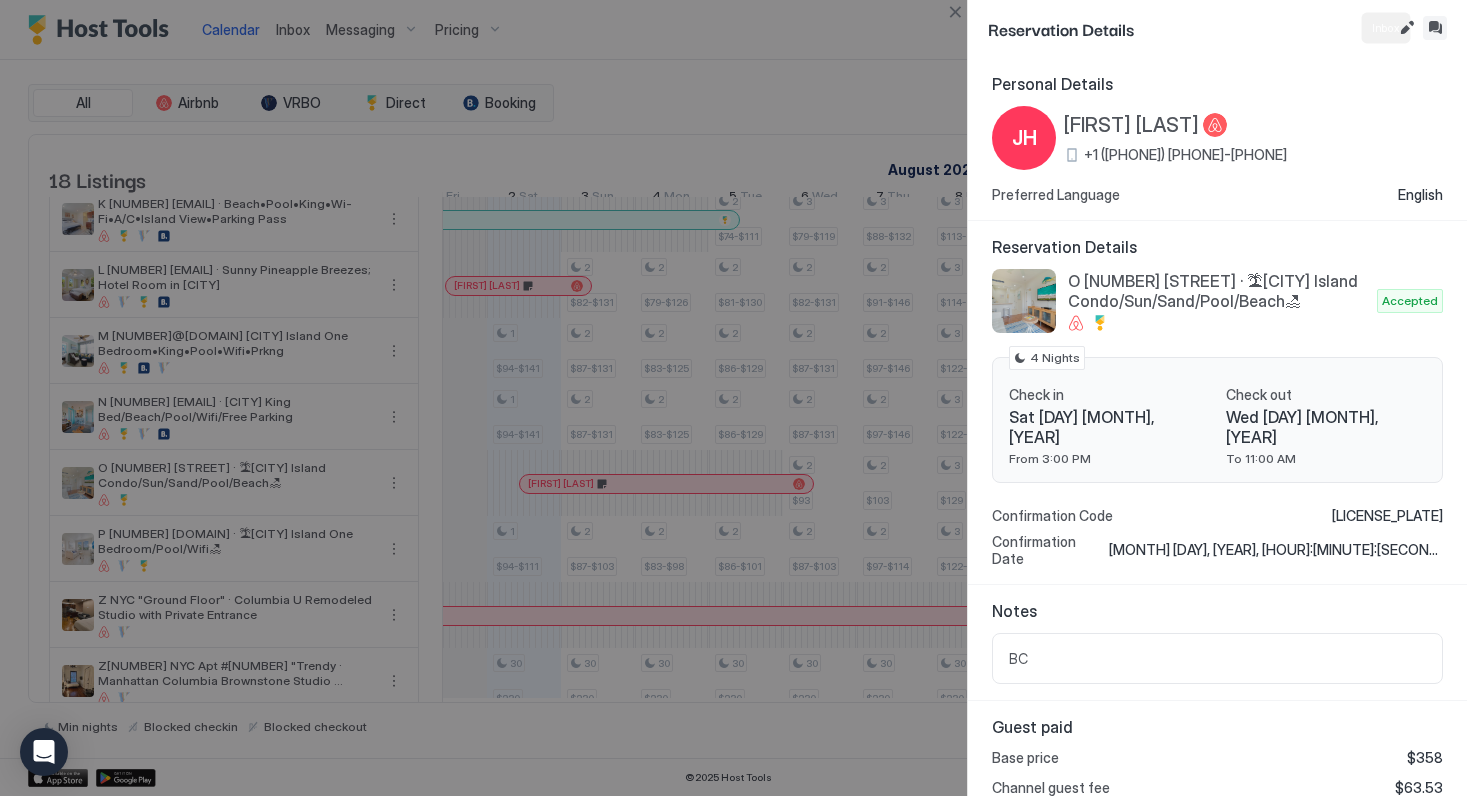 click at bounding box center (1435, 28) 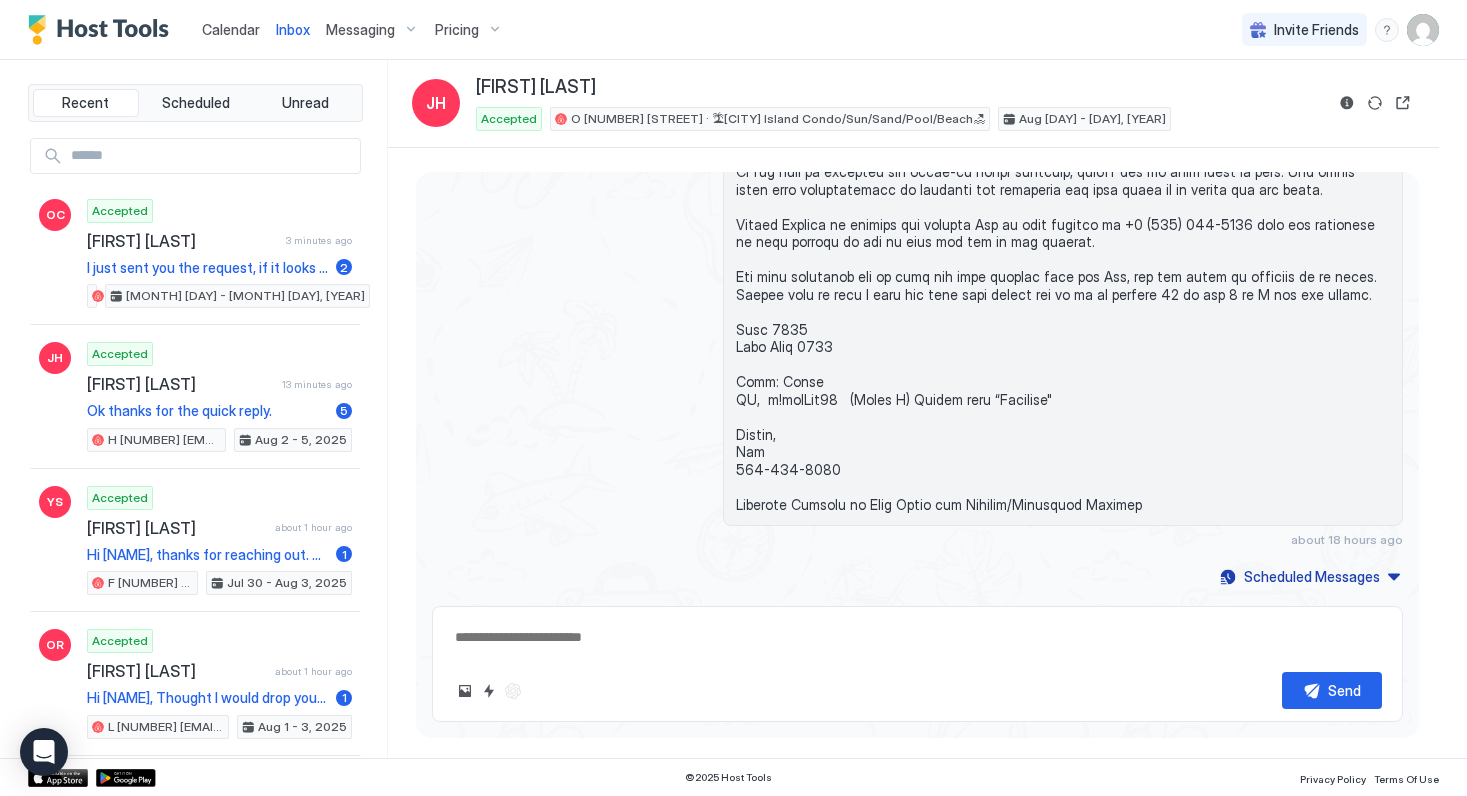 scroll, scrollTop: 1241, scrollLeft: 0, axis: vertical 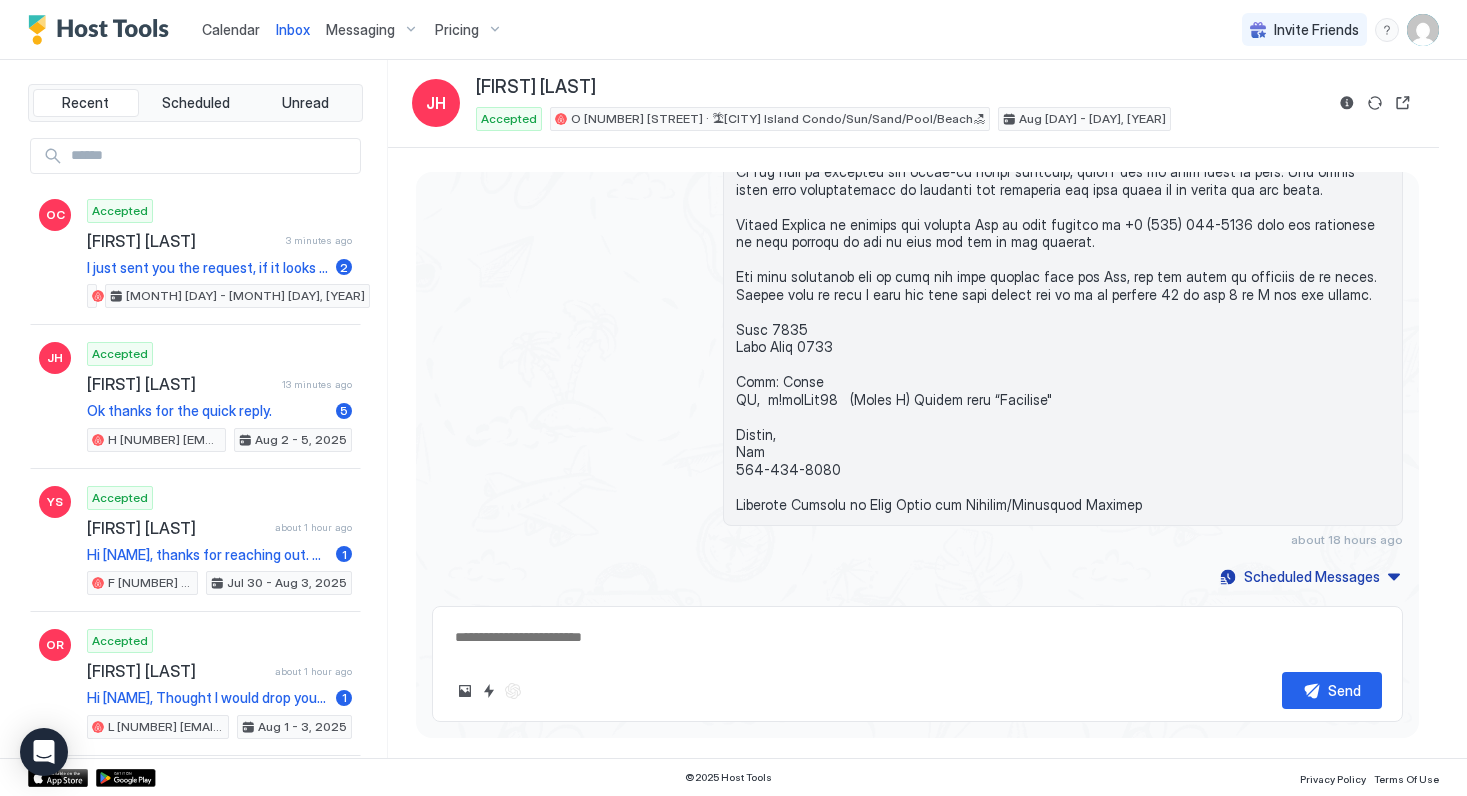 type on "*" 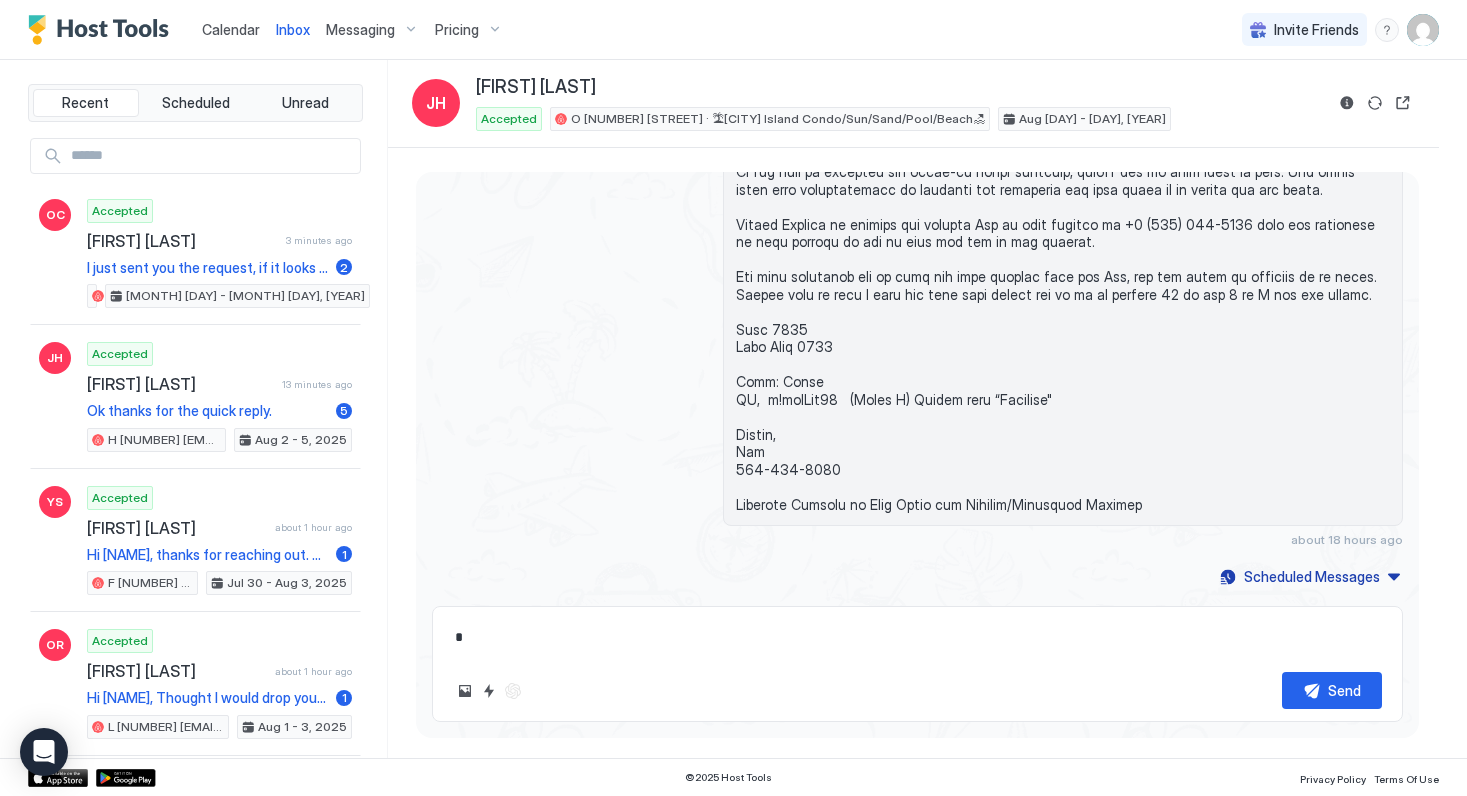 type on "*" 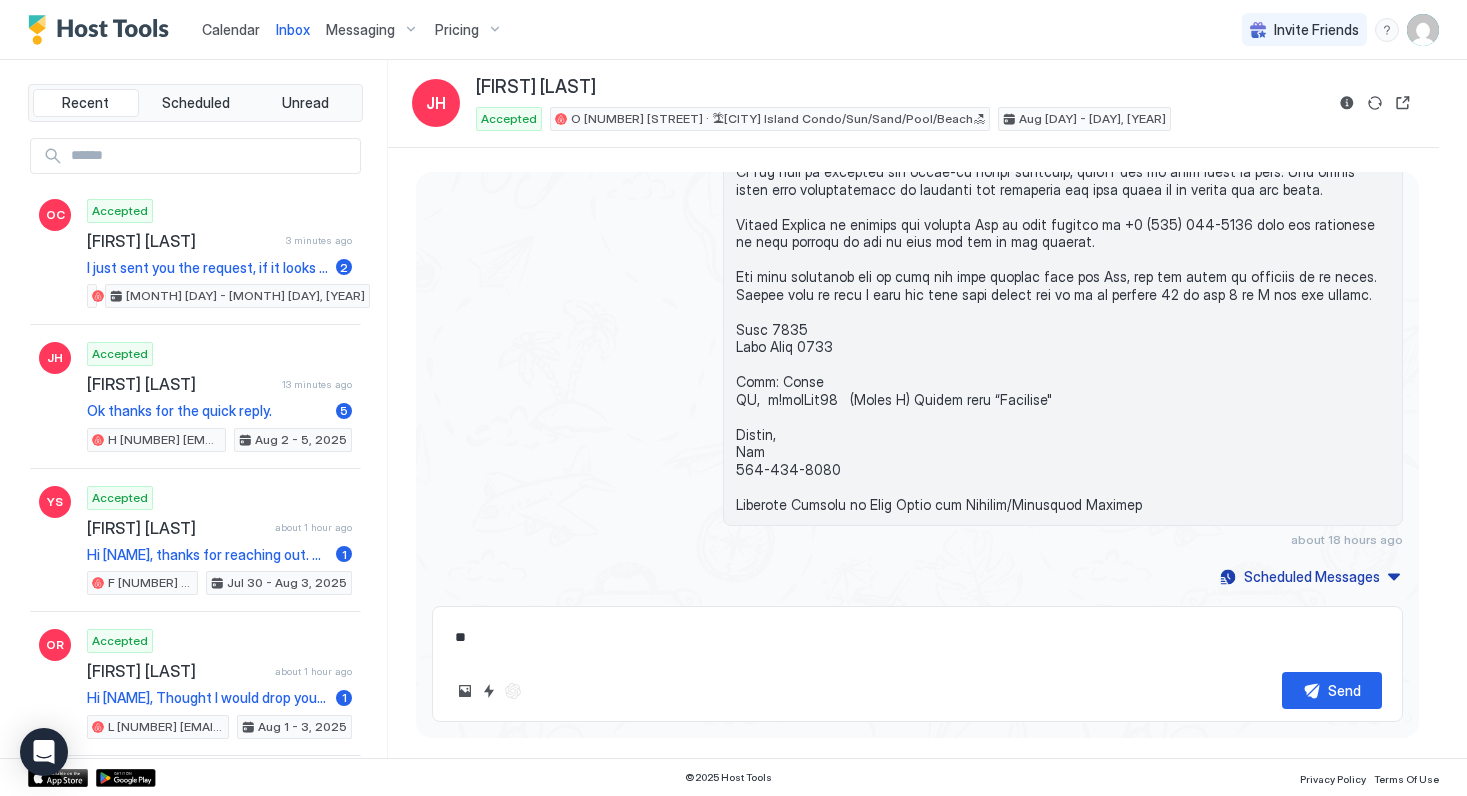 type on "*" 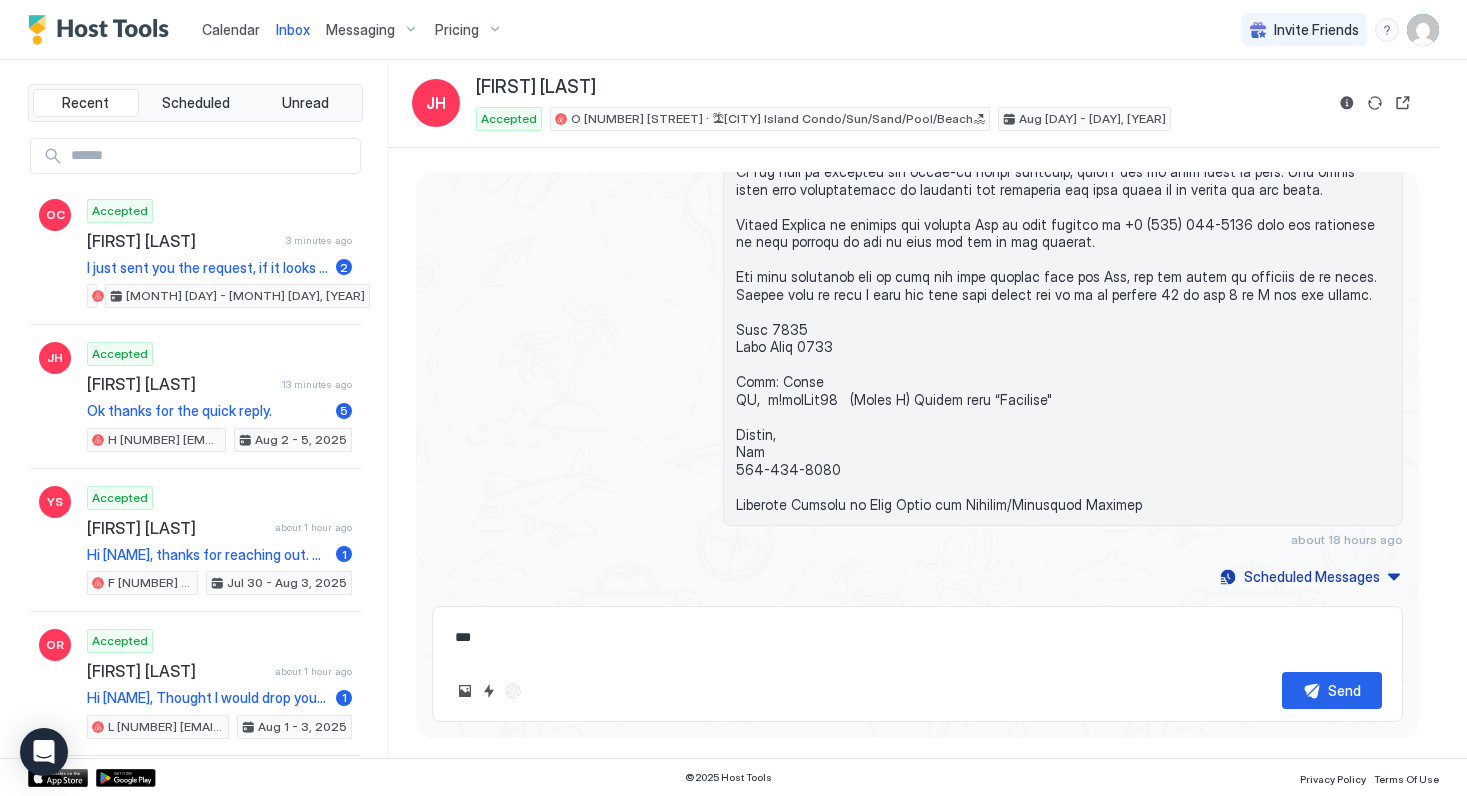 type on "*" 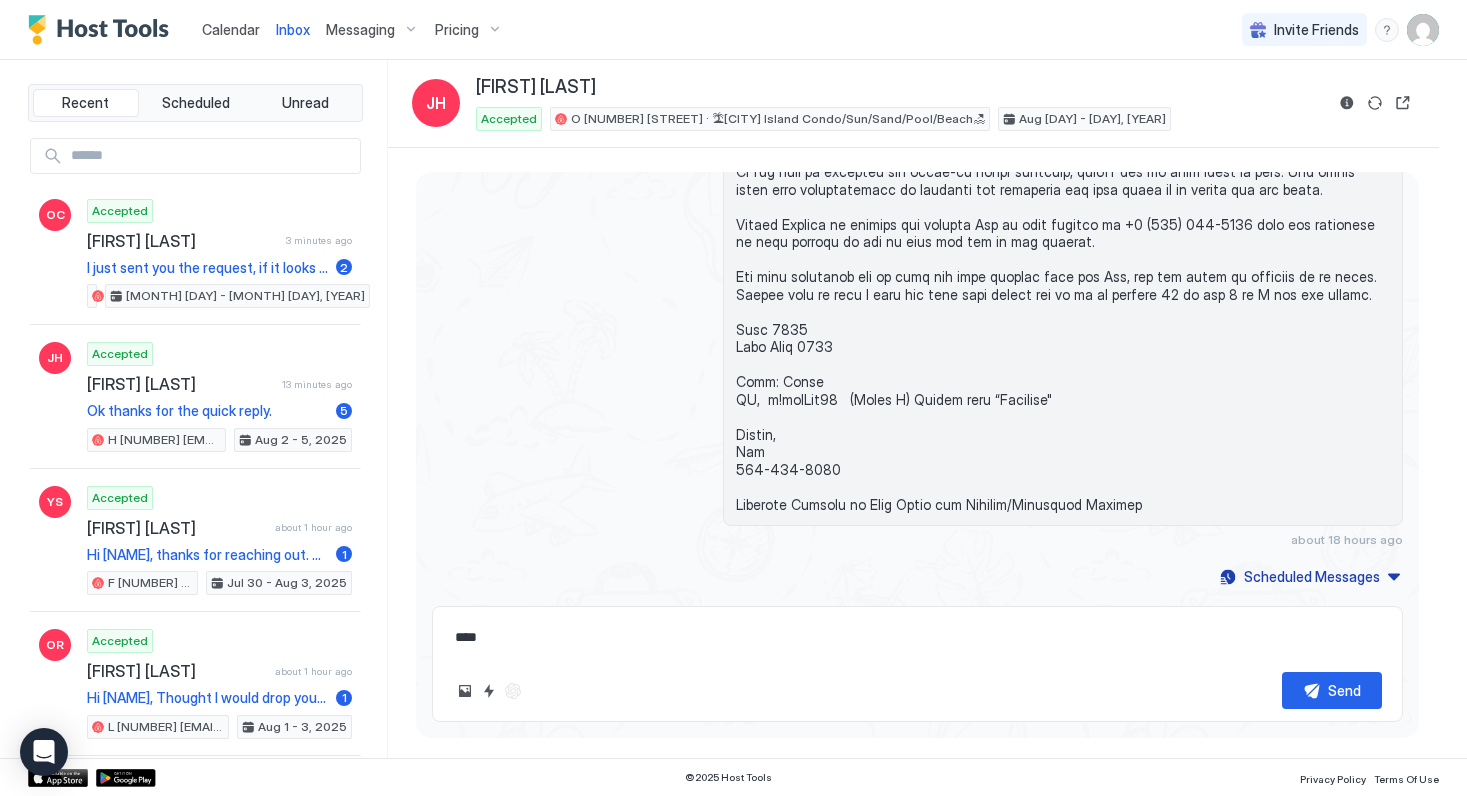 type on "*" 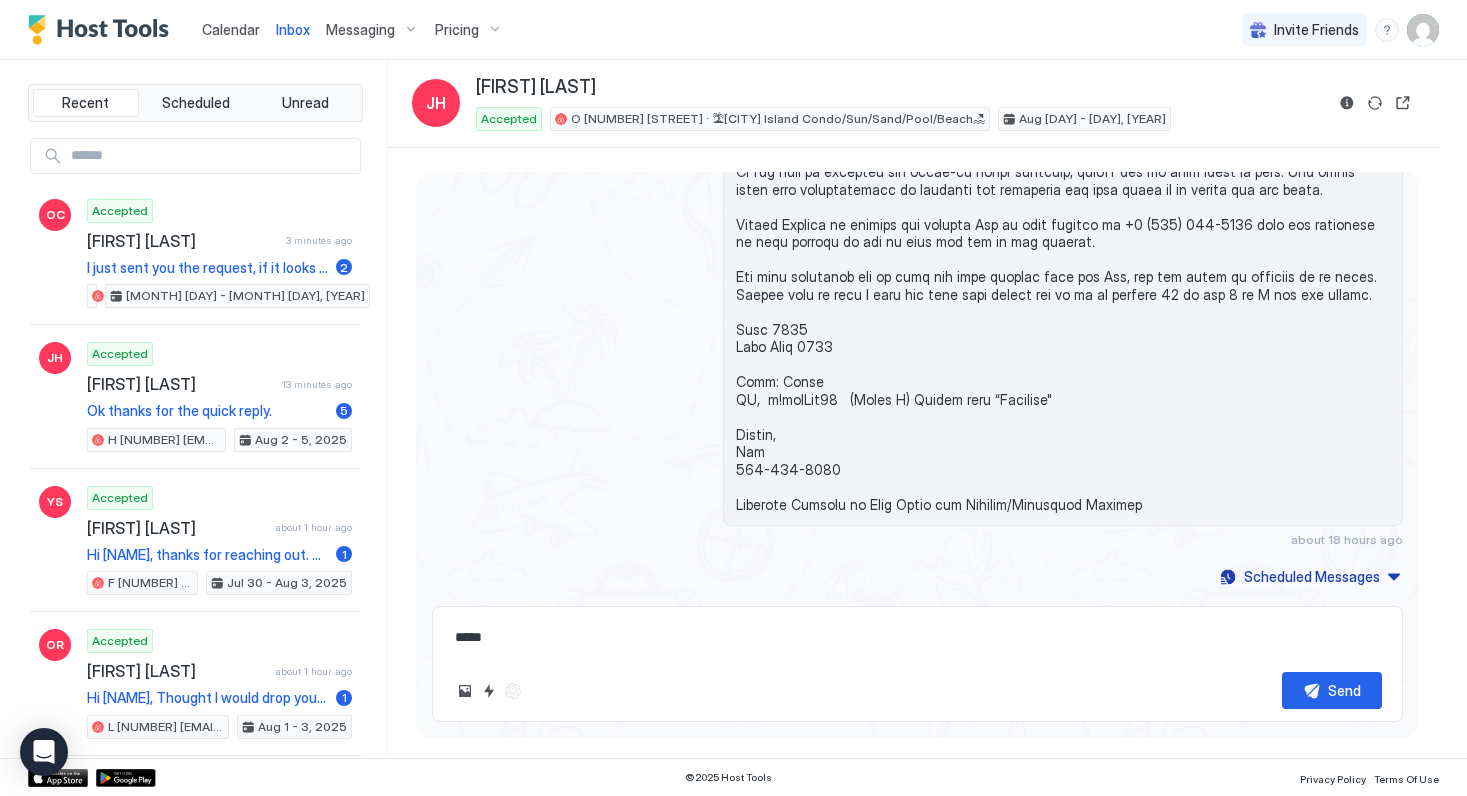 type on "*" 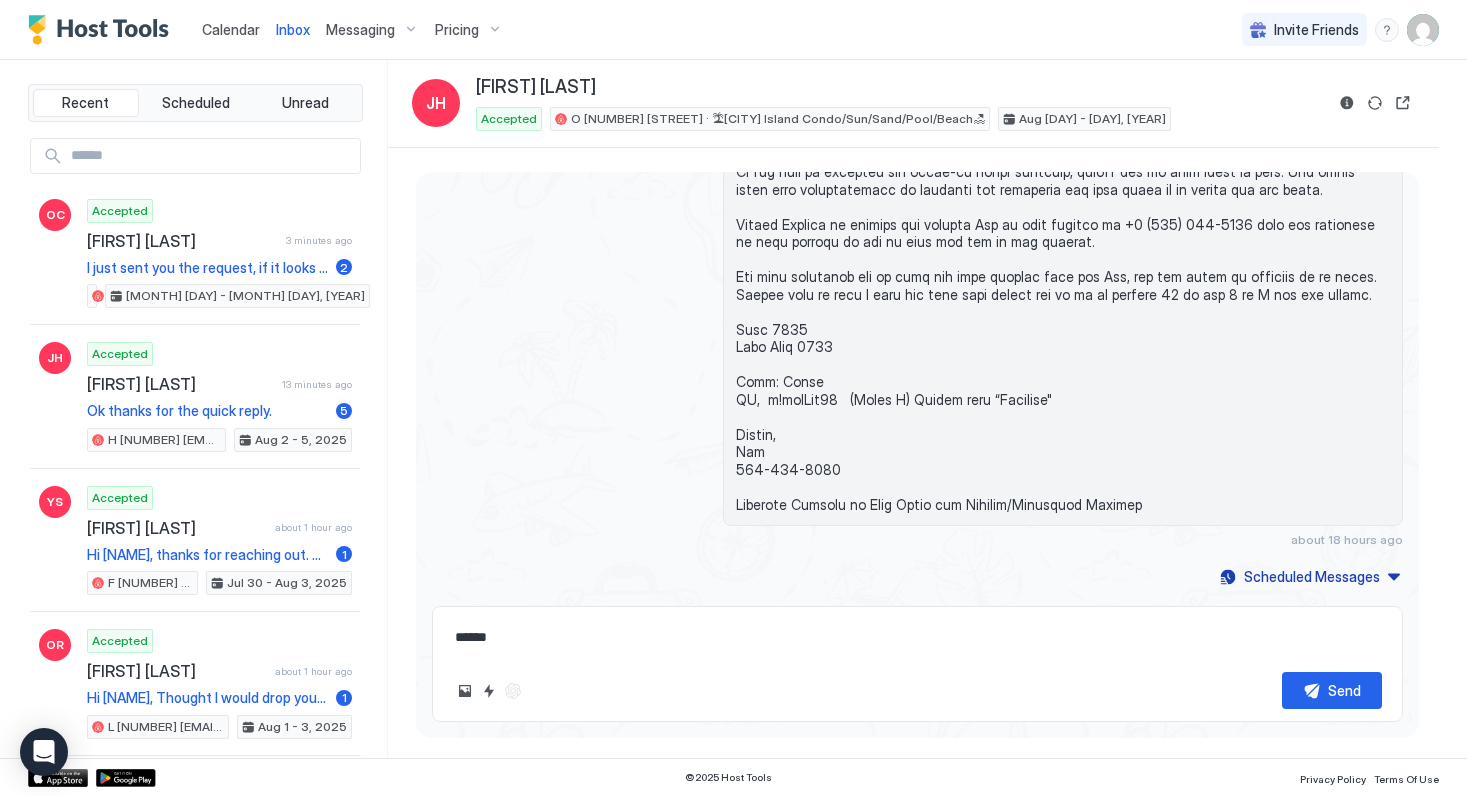 type on "*" 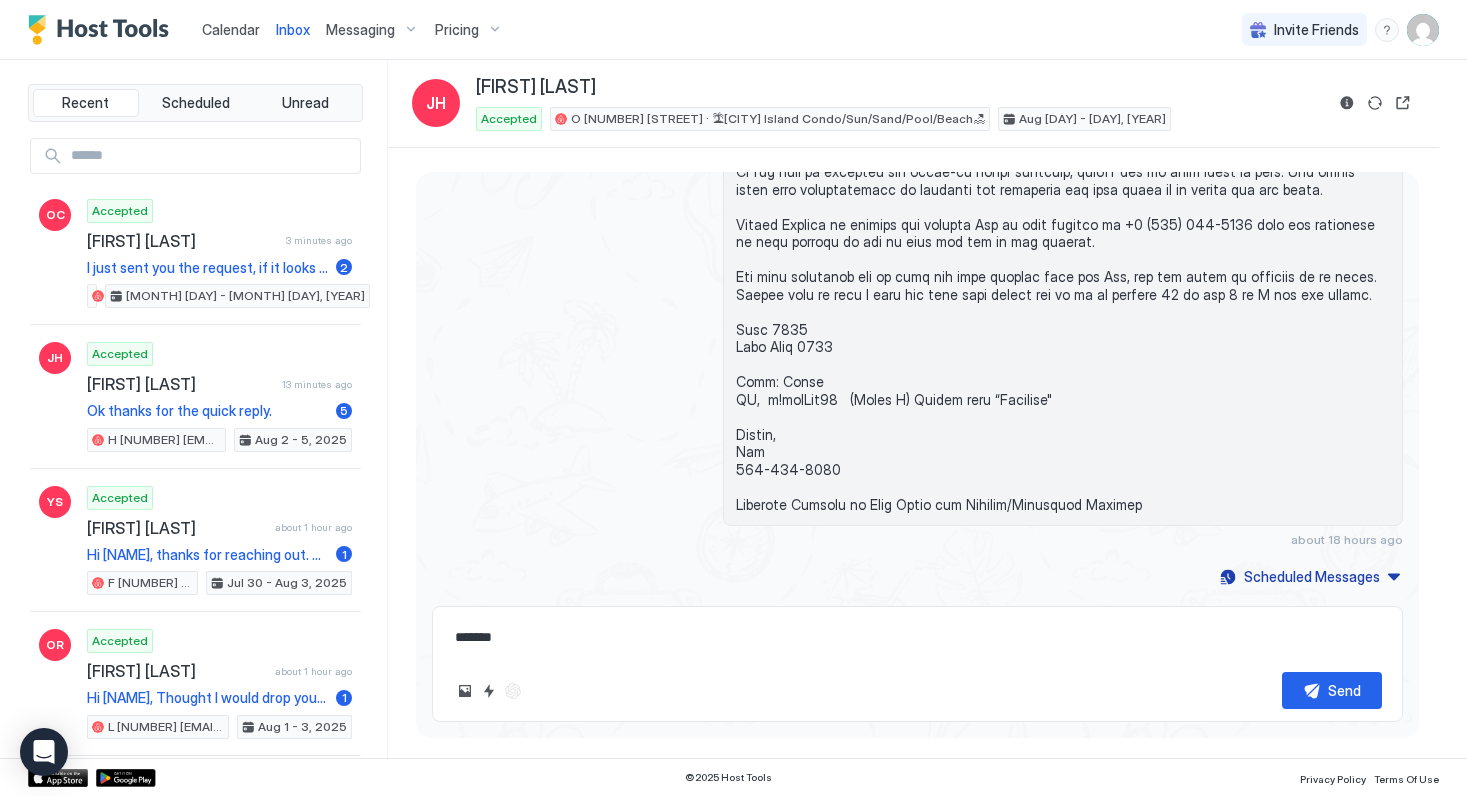 type on "*" 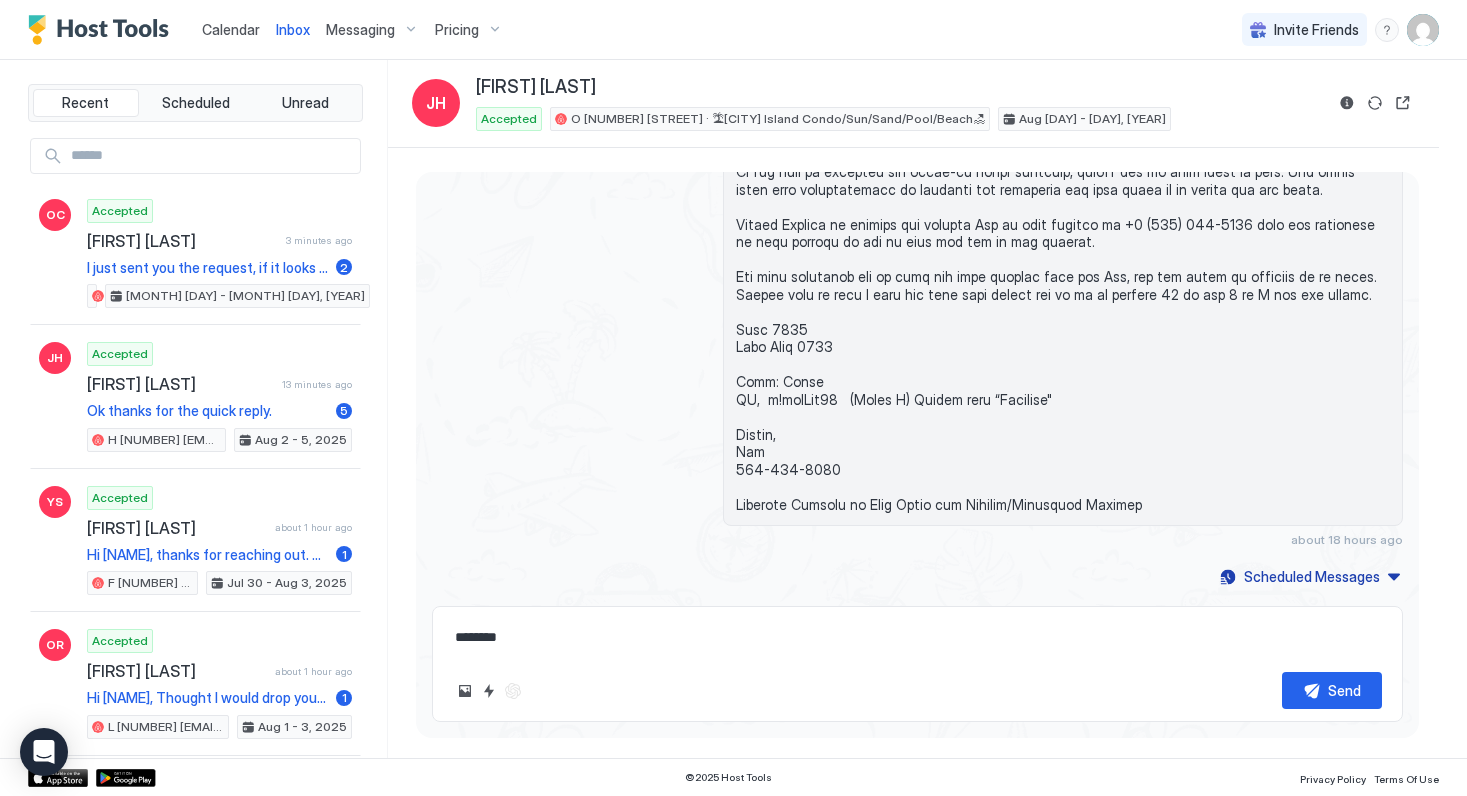 type on "*" 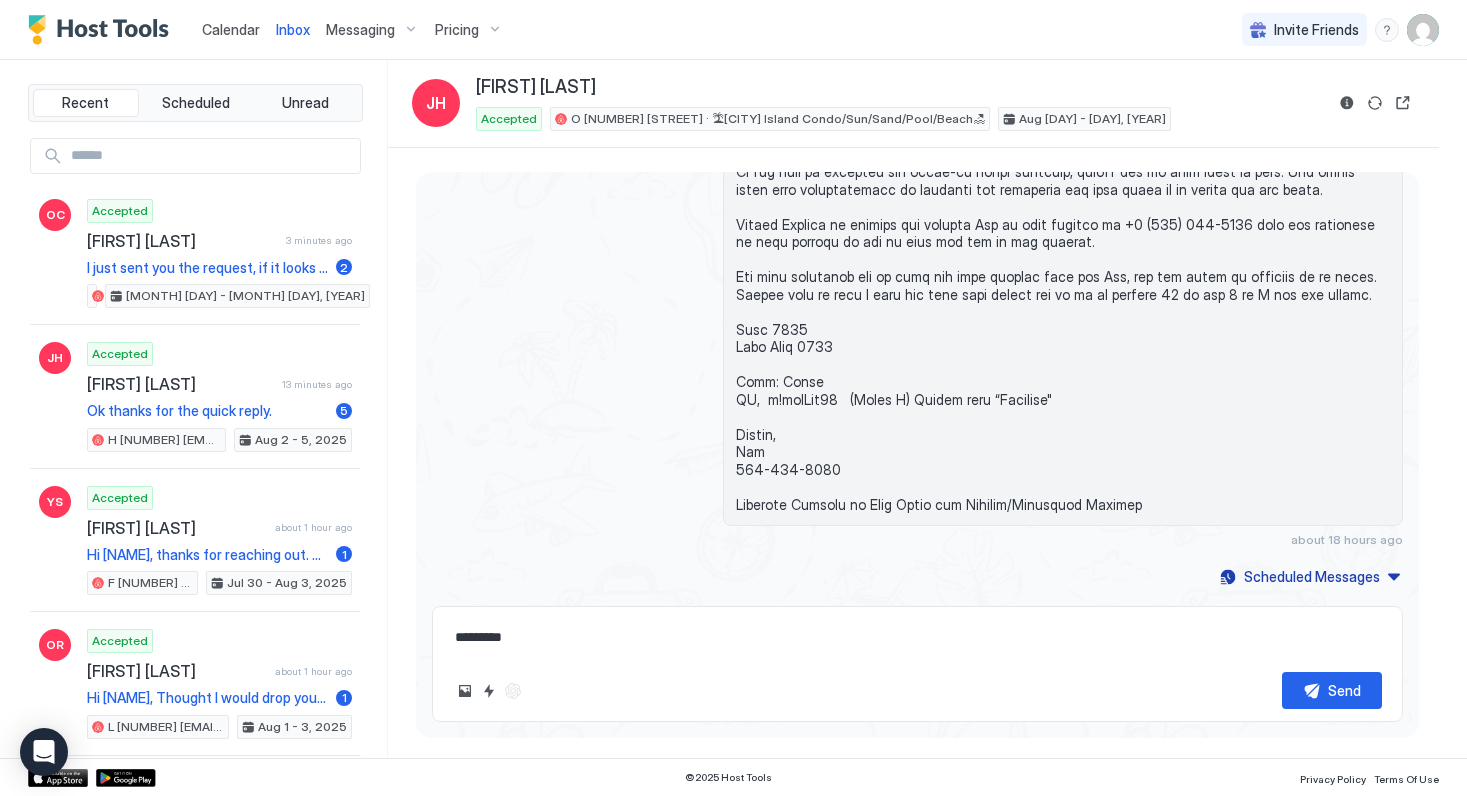 type on "*" 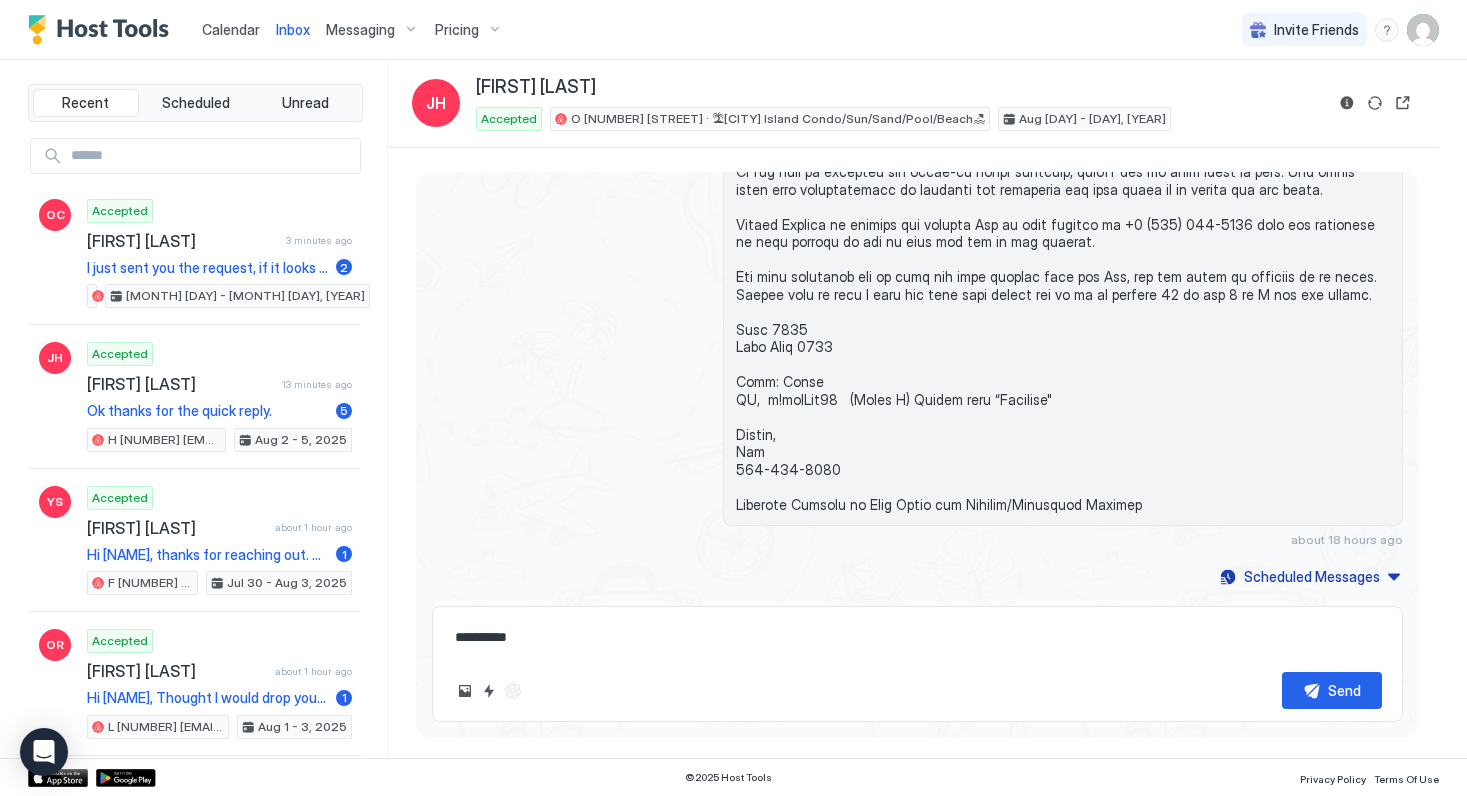 type on "*" 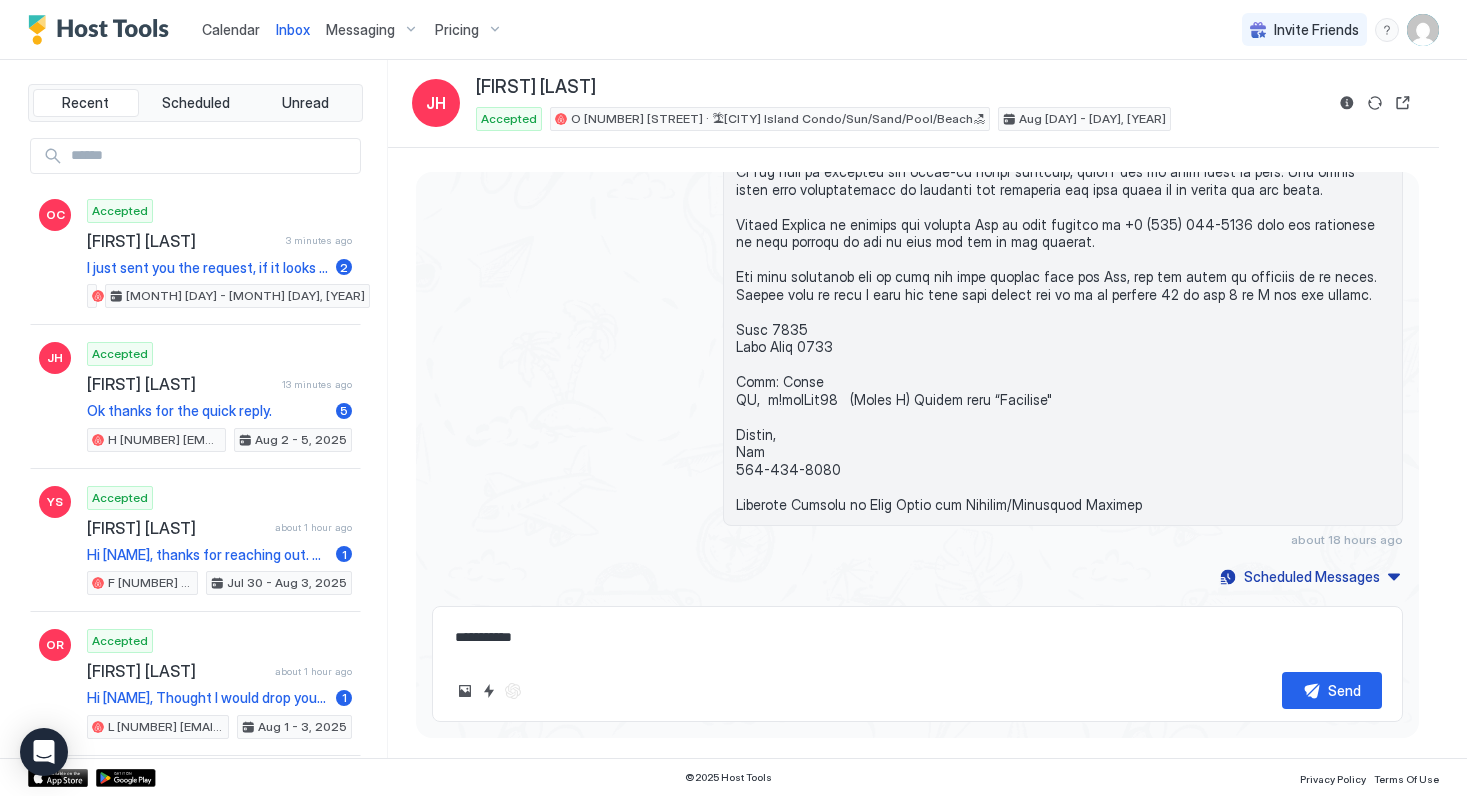 type on "*" 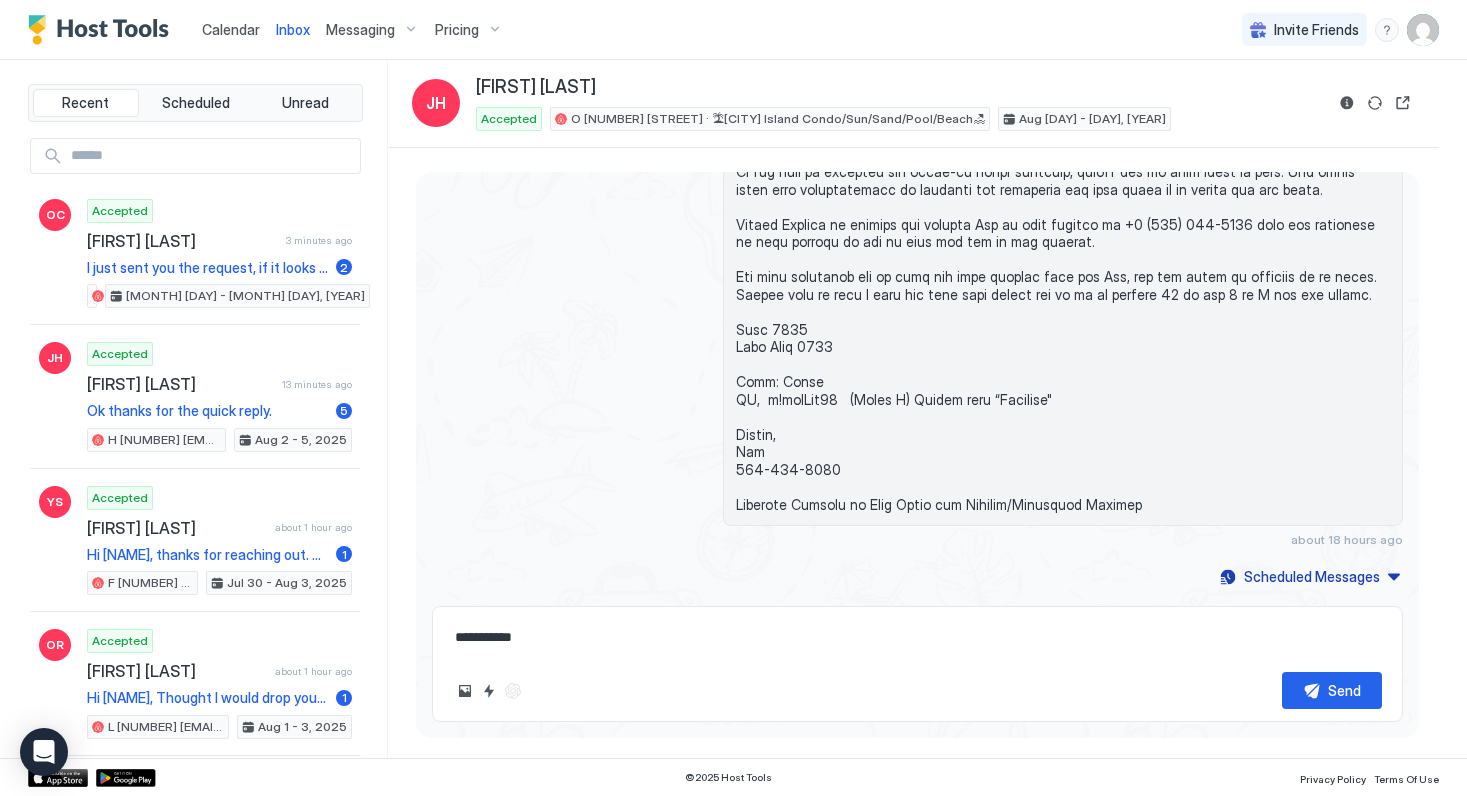 type on "**********" 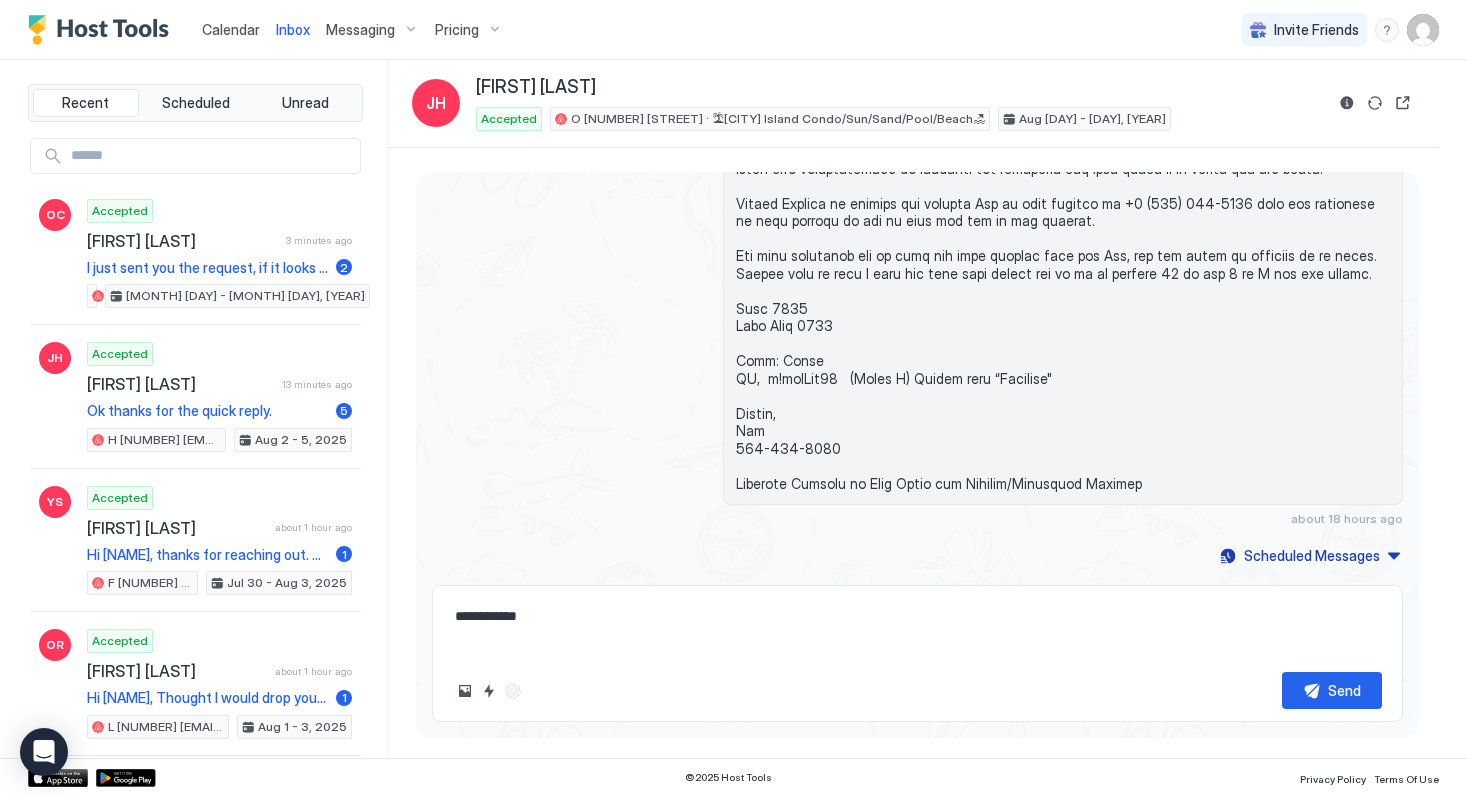 type on "*" 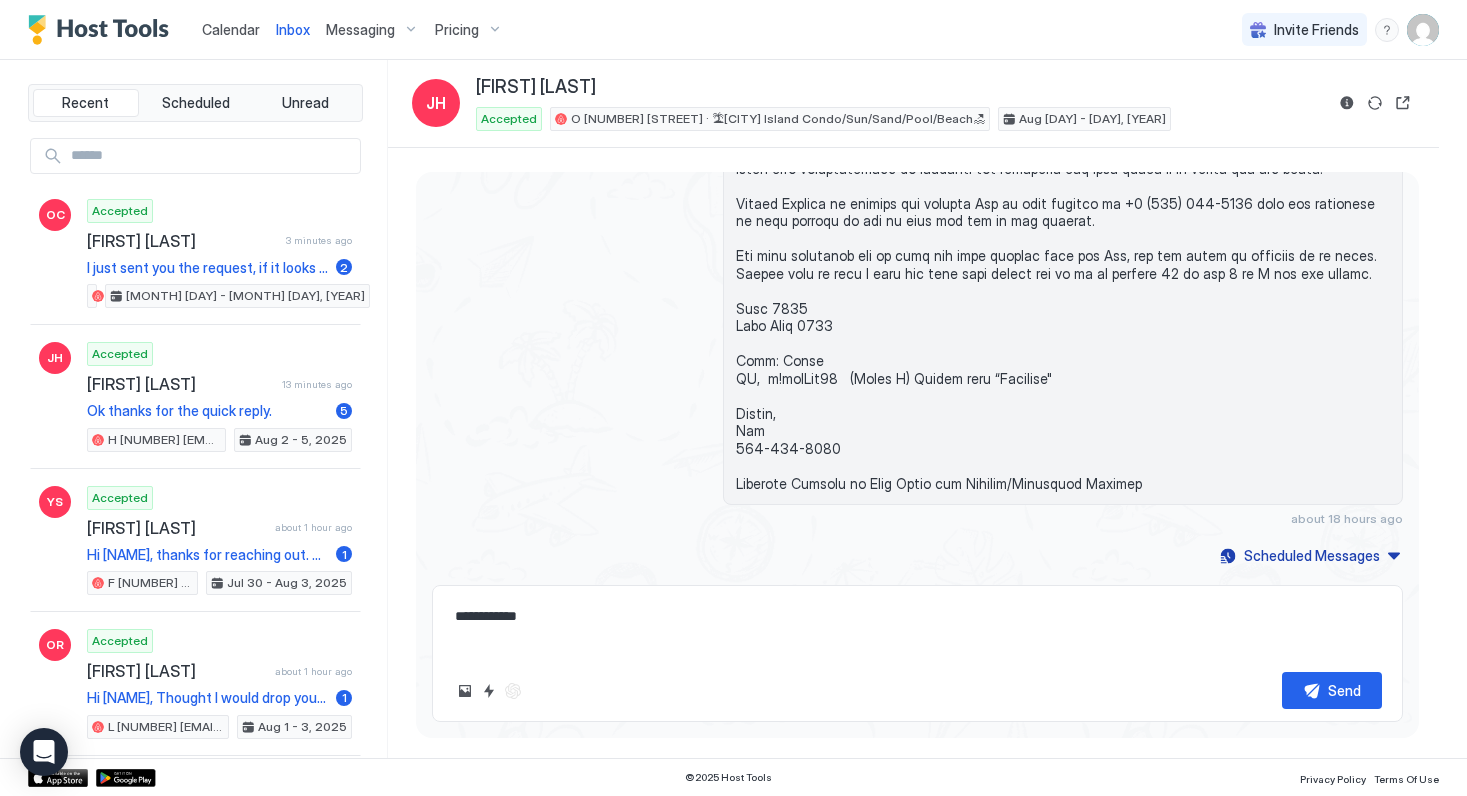 type on "**********" 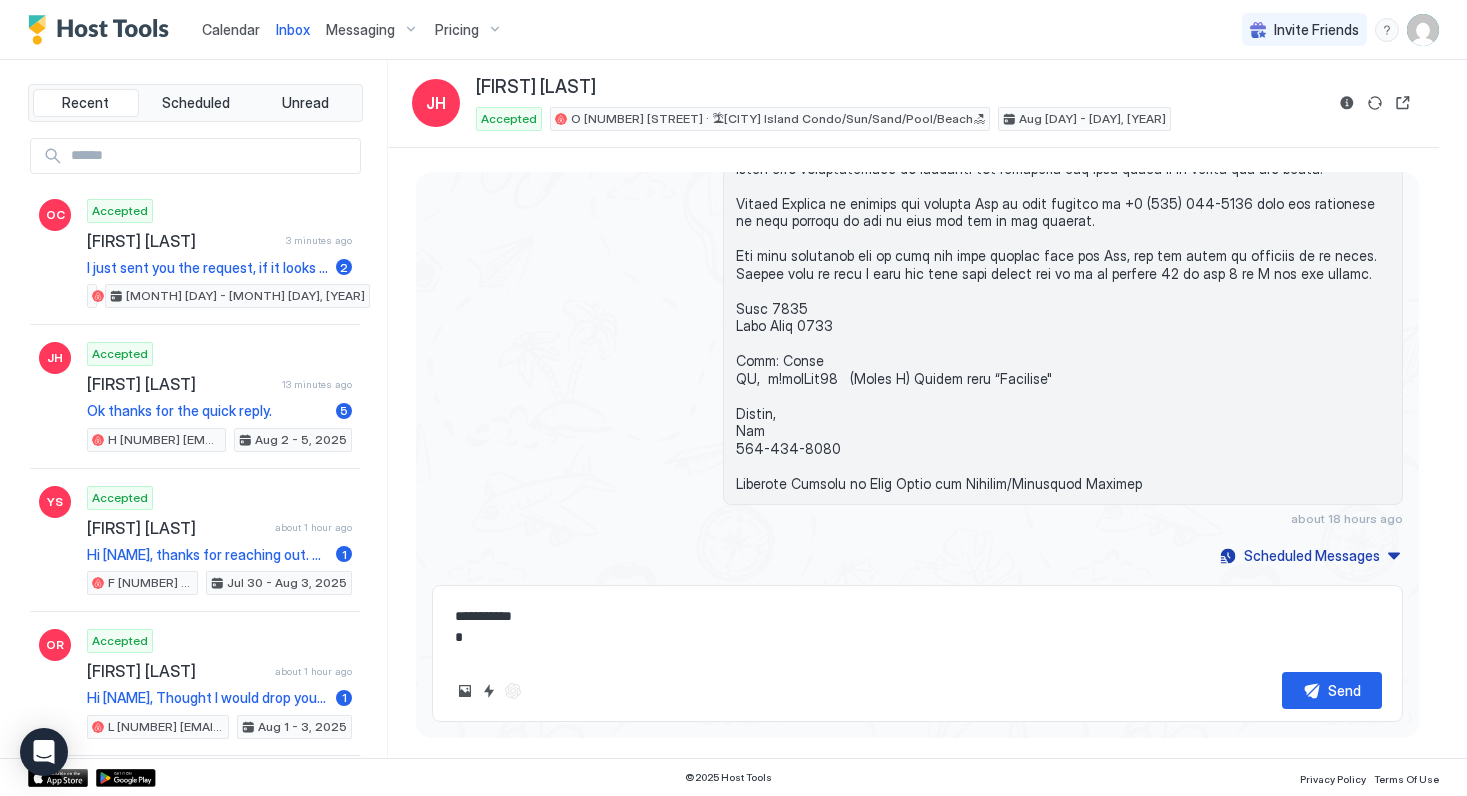 type on "*" 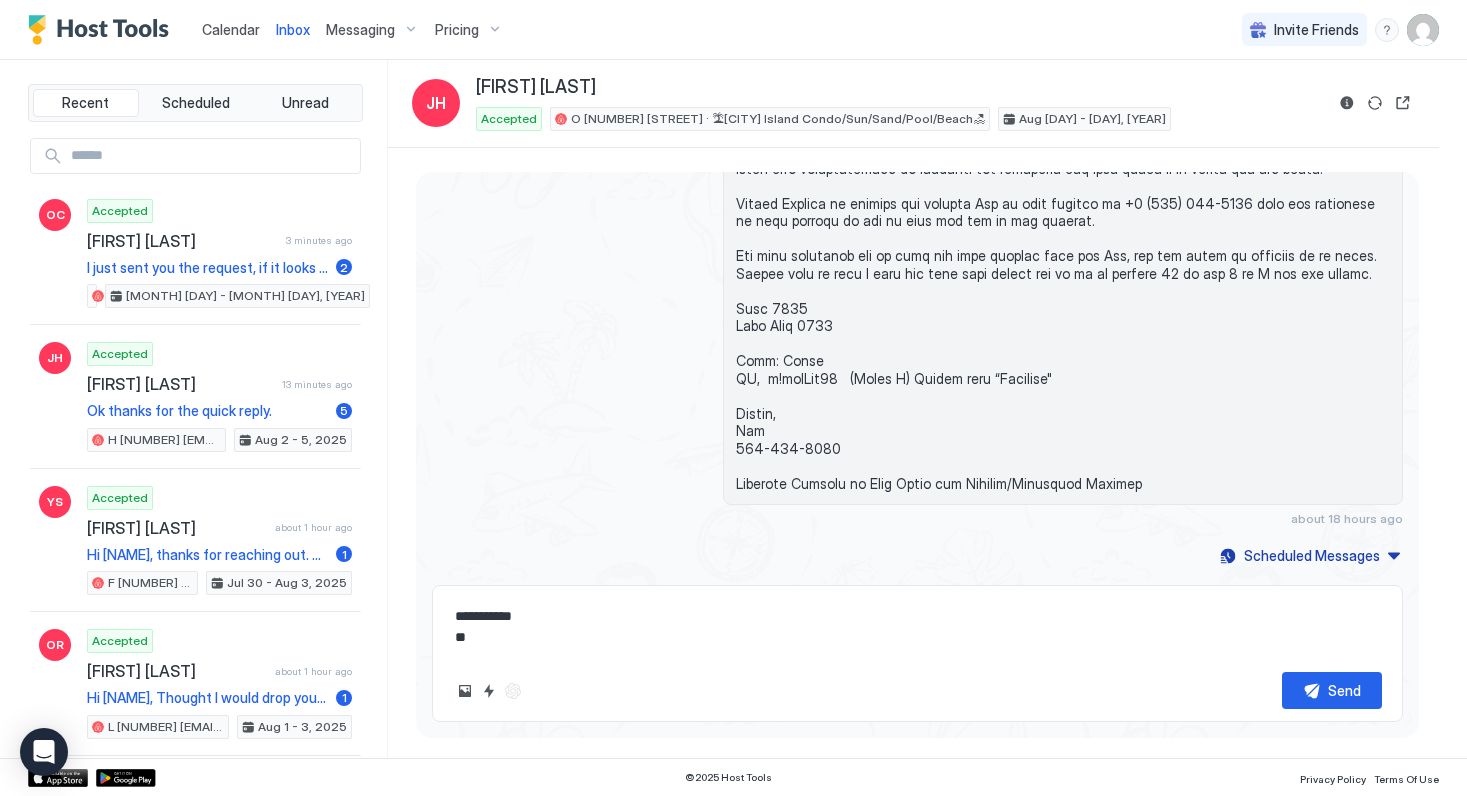 type on "*" 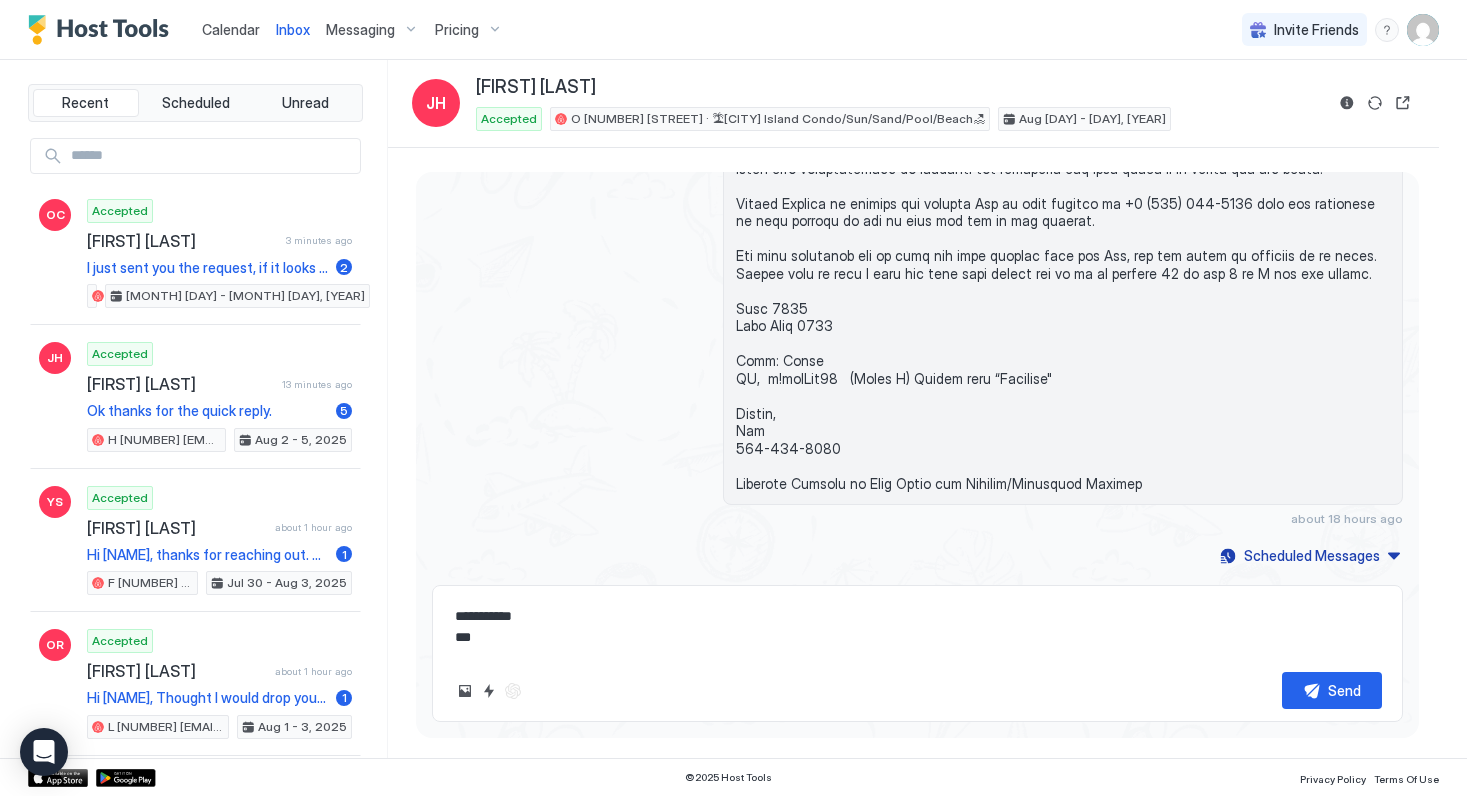 type on "**********" 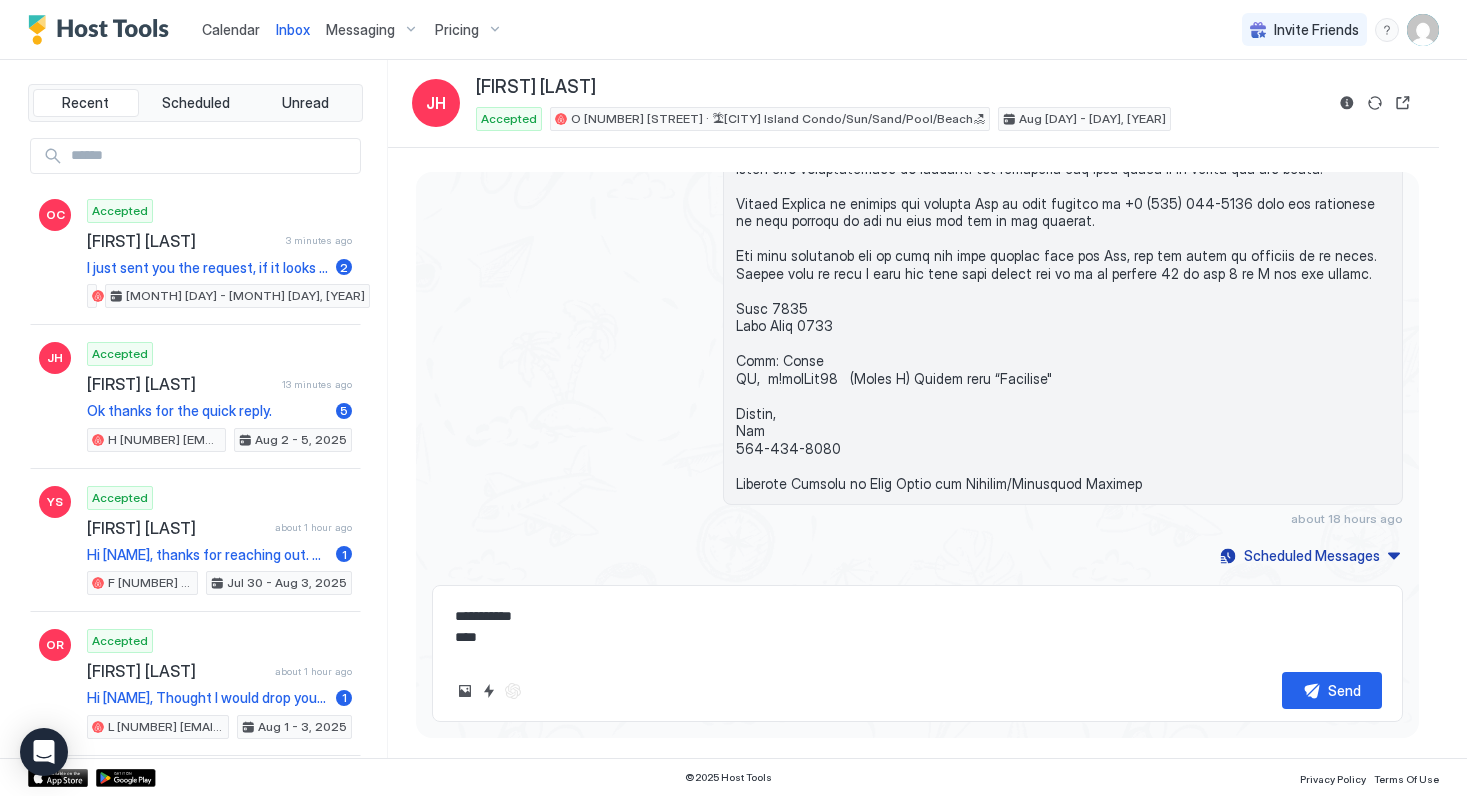 type on "*" 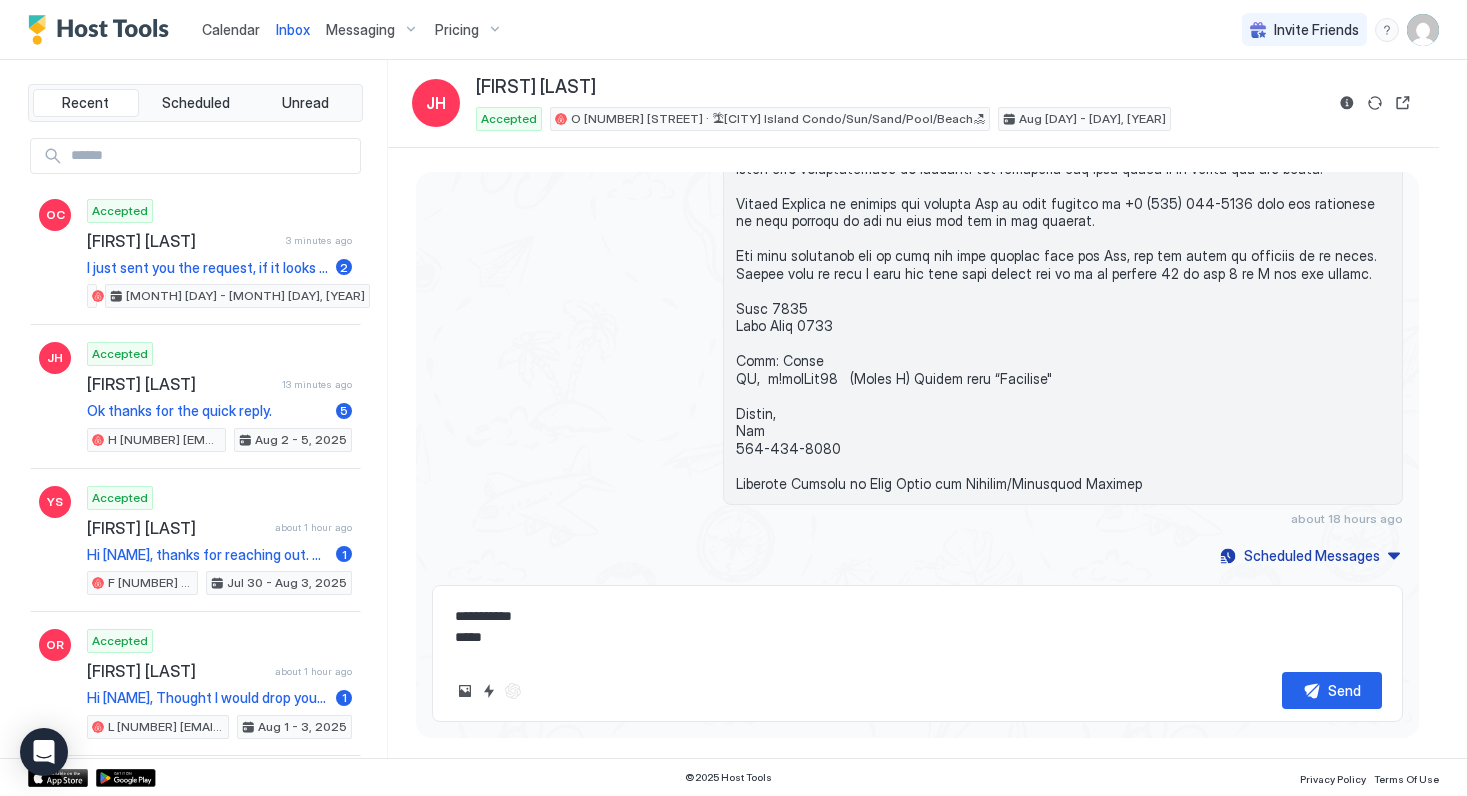 type on "*" 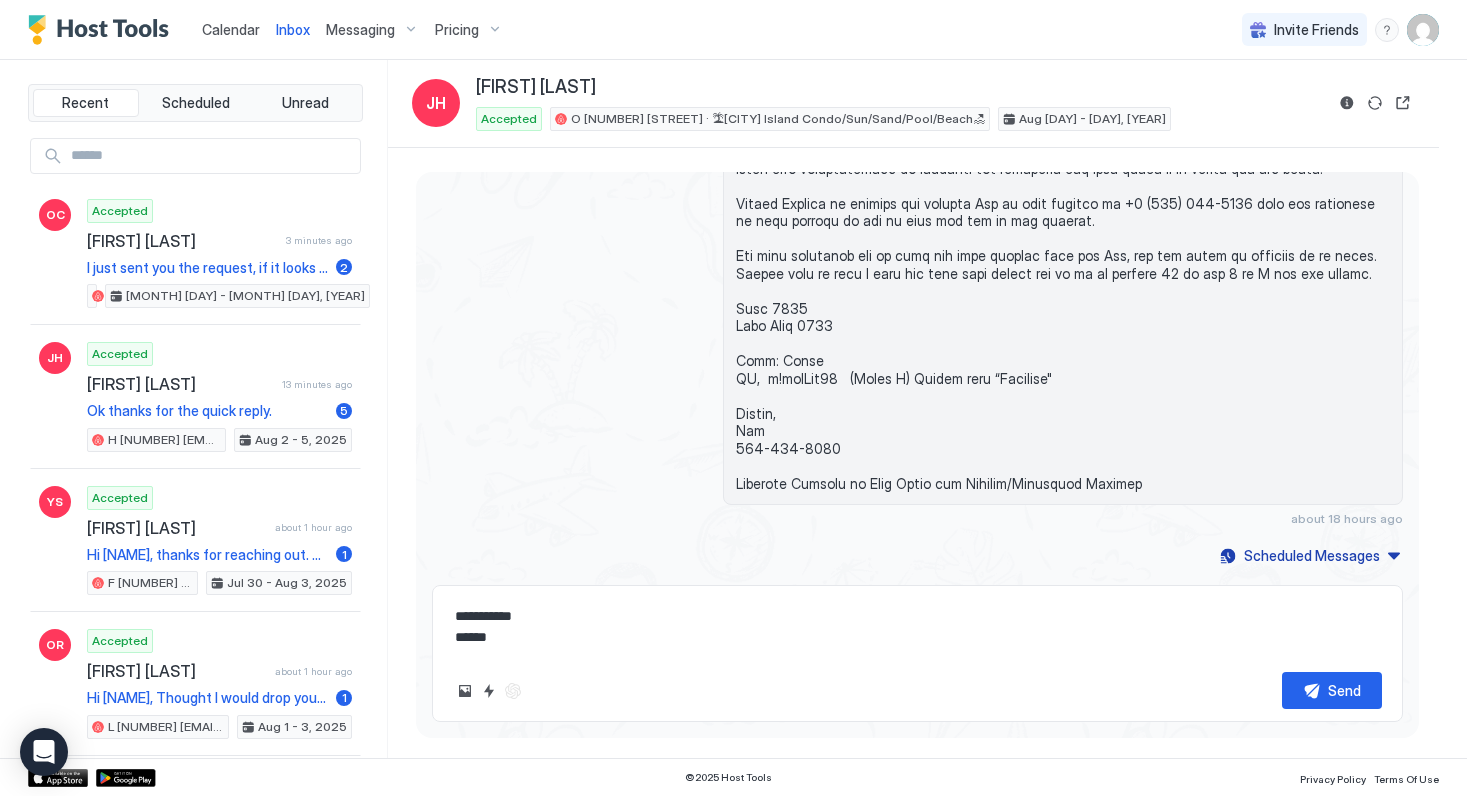 type on "*" 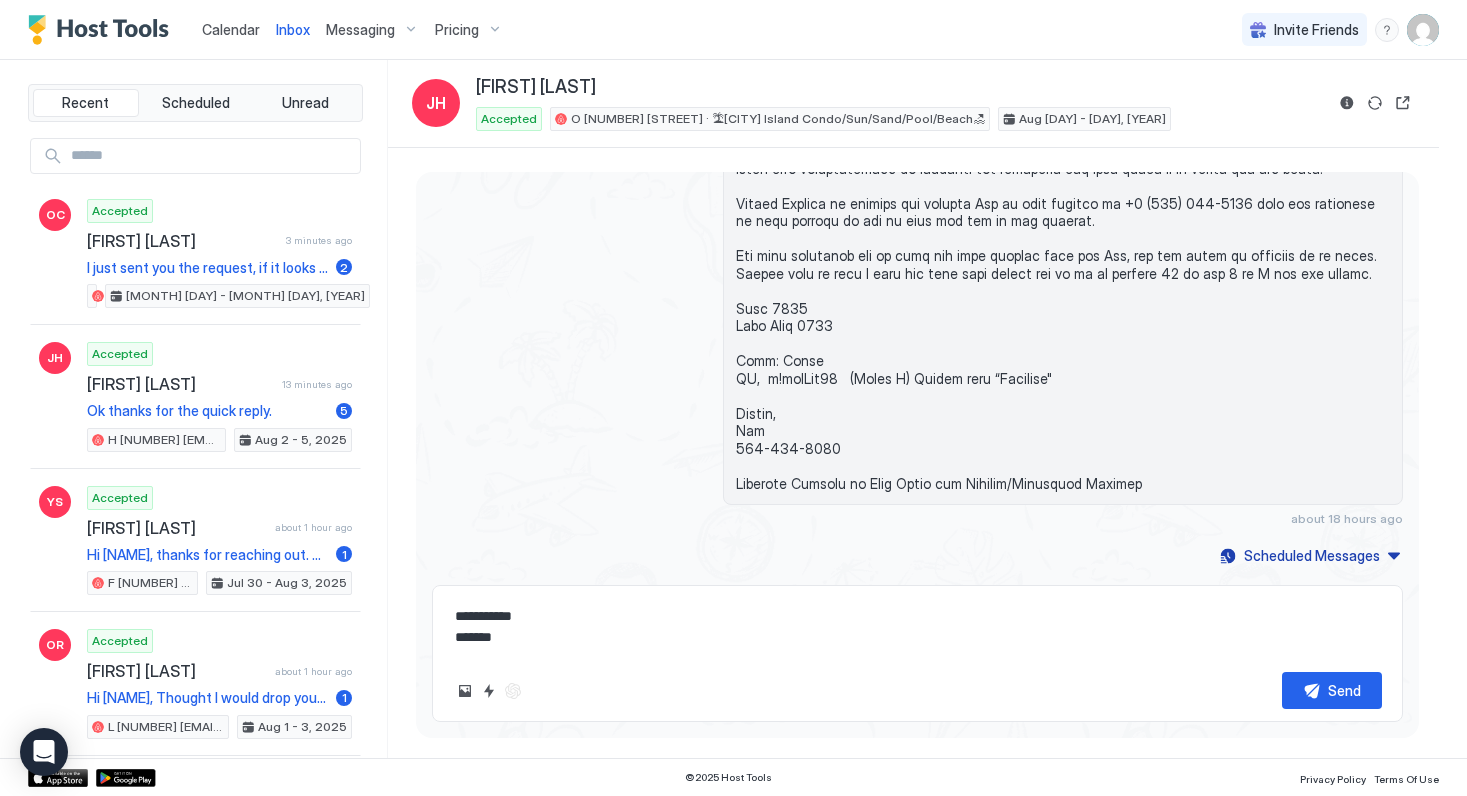 type on "*" 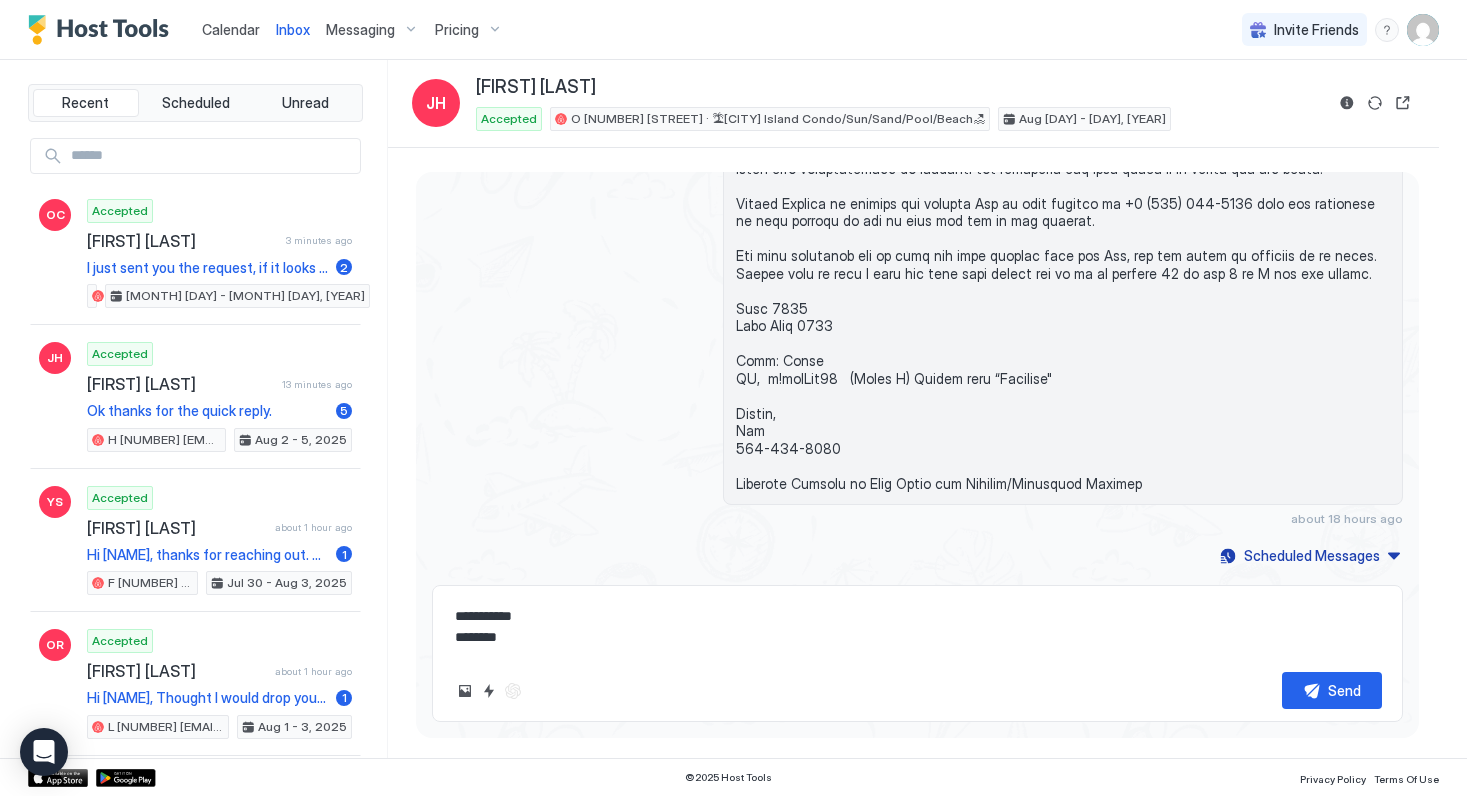 type on "*" 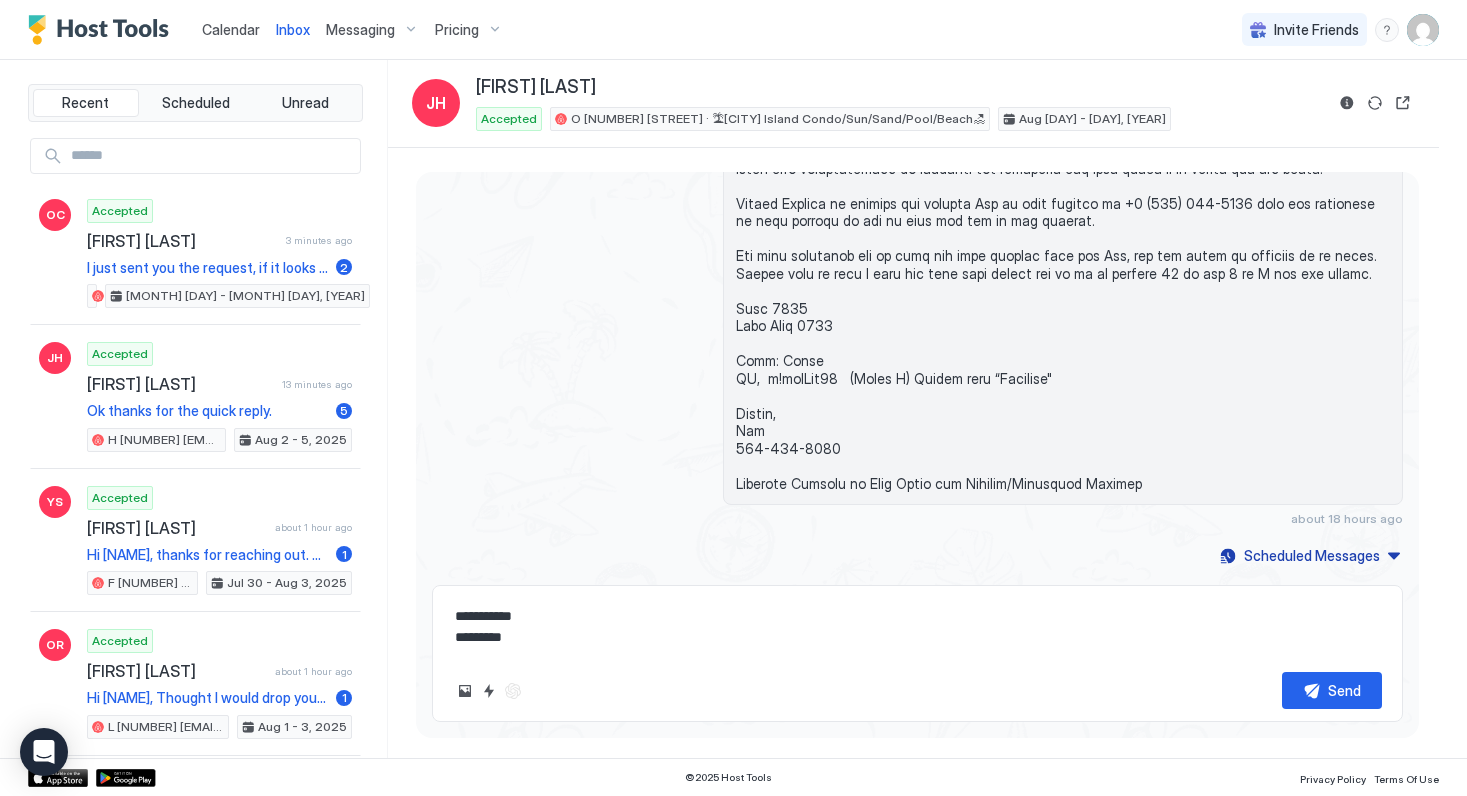 type on "*" 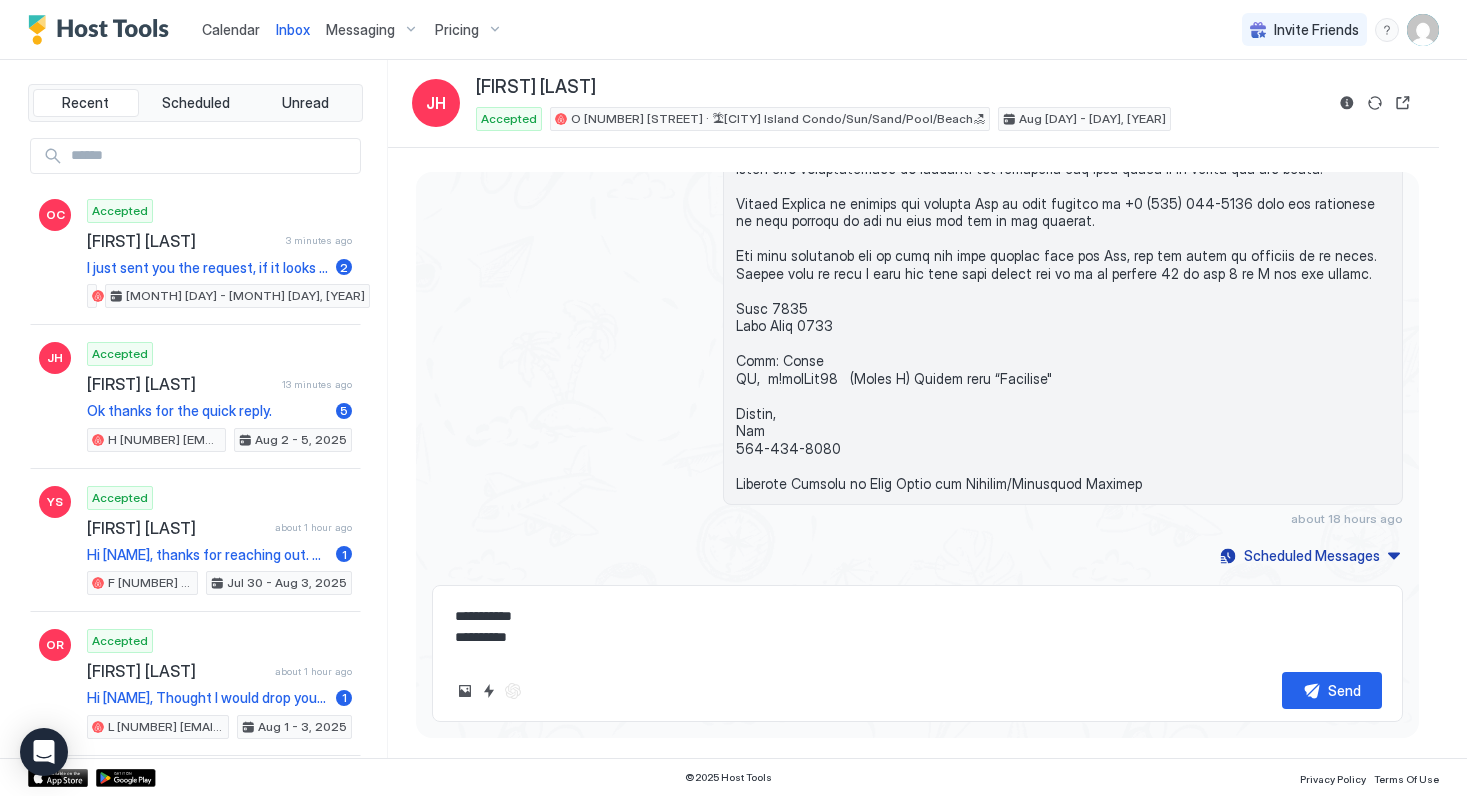 type on "*" 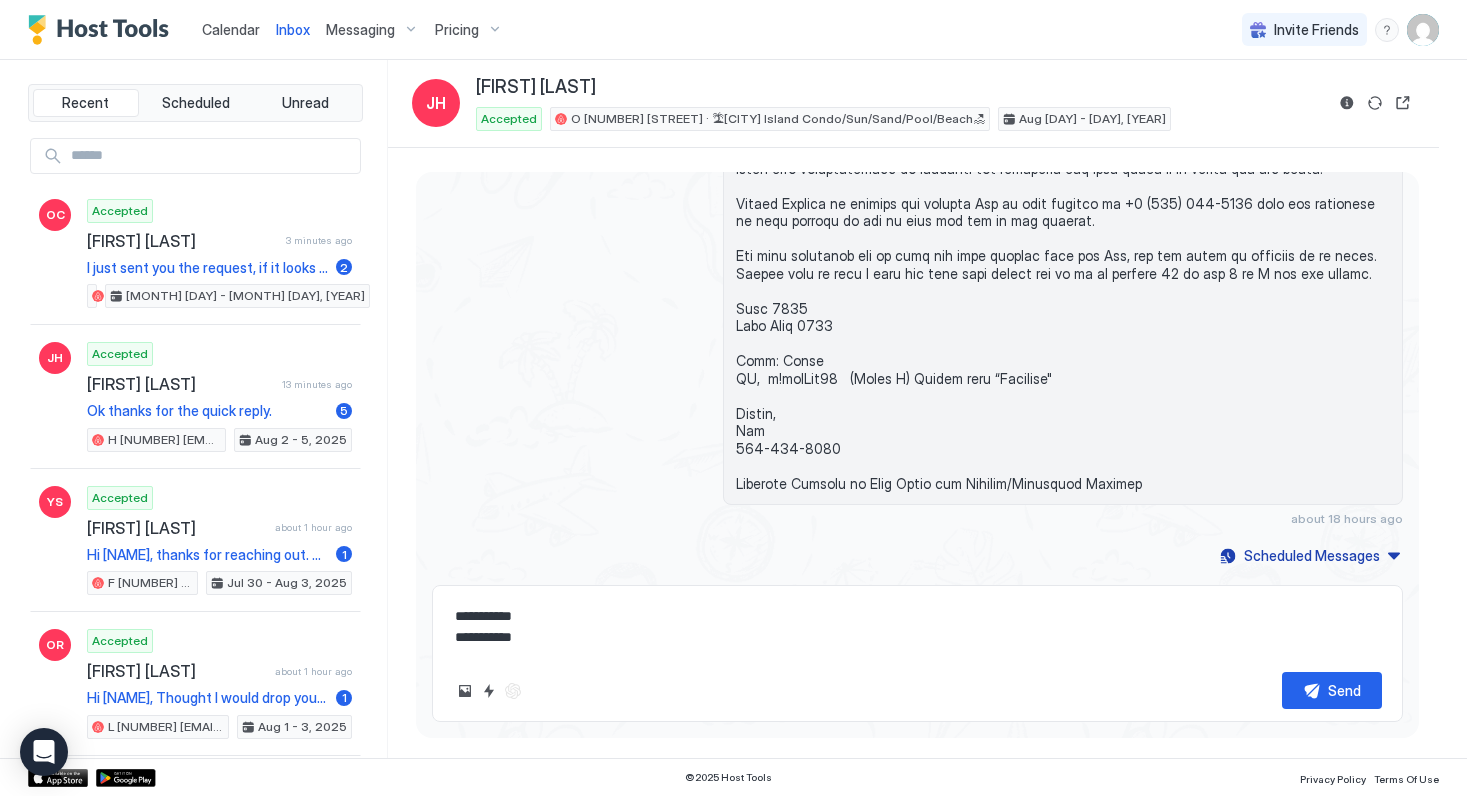 type on "*" 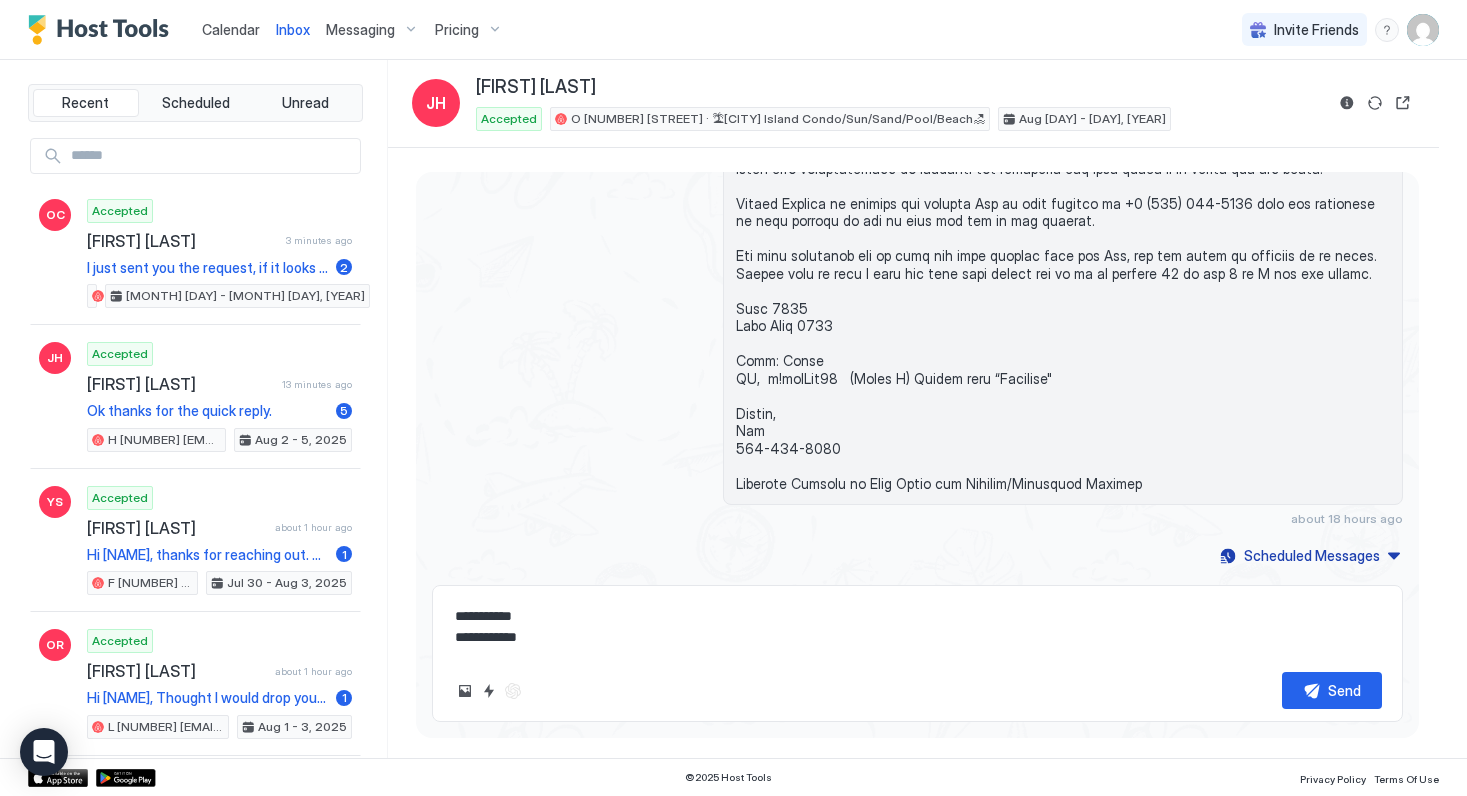 type on "*" 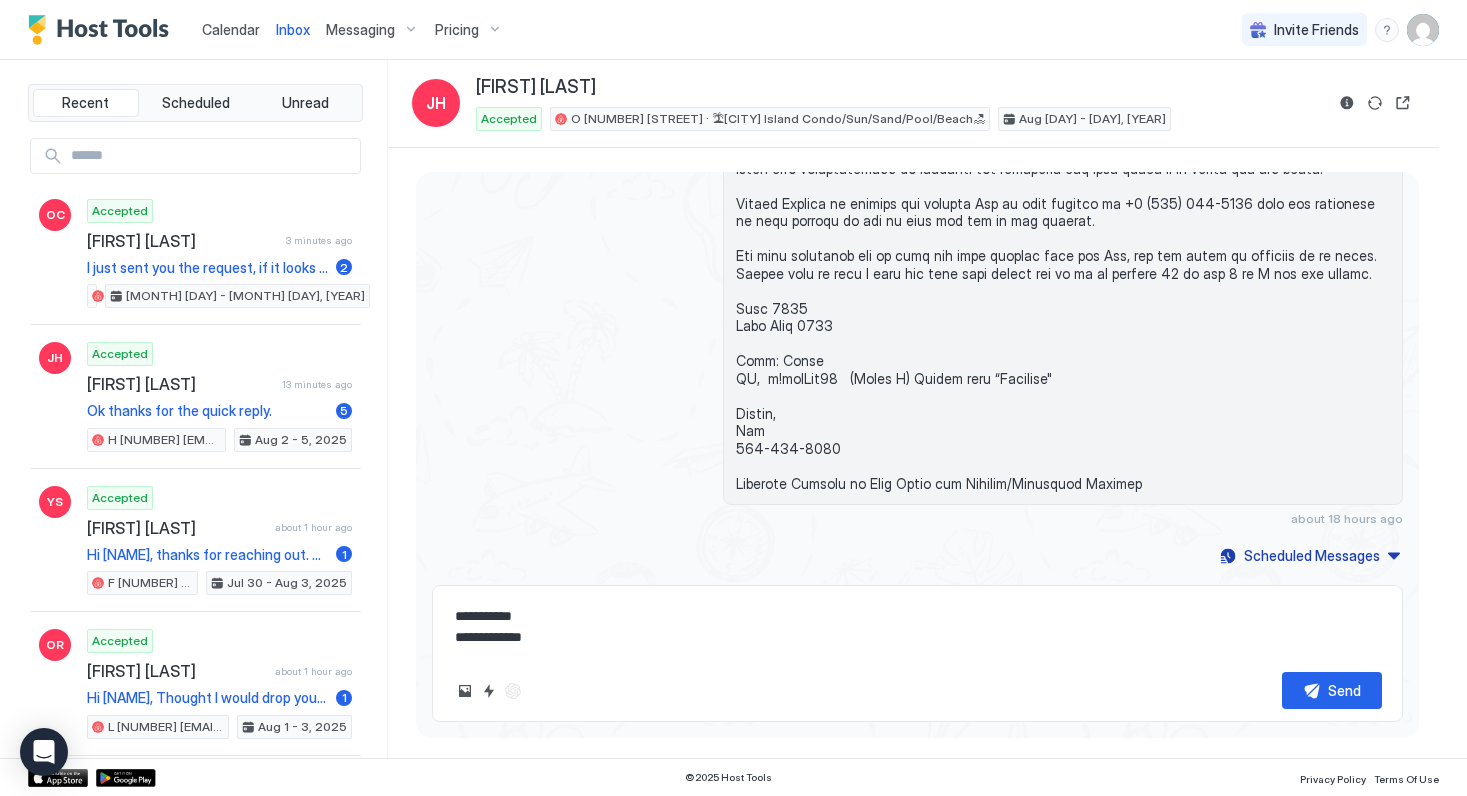 type on "*" 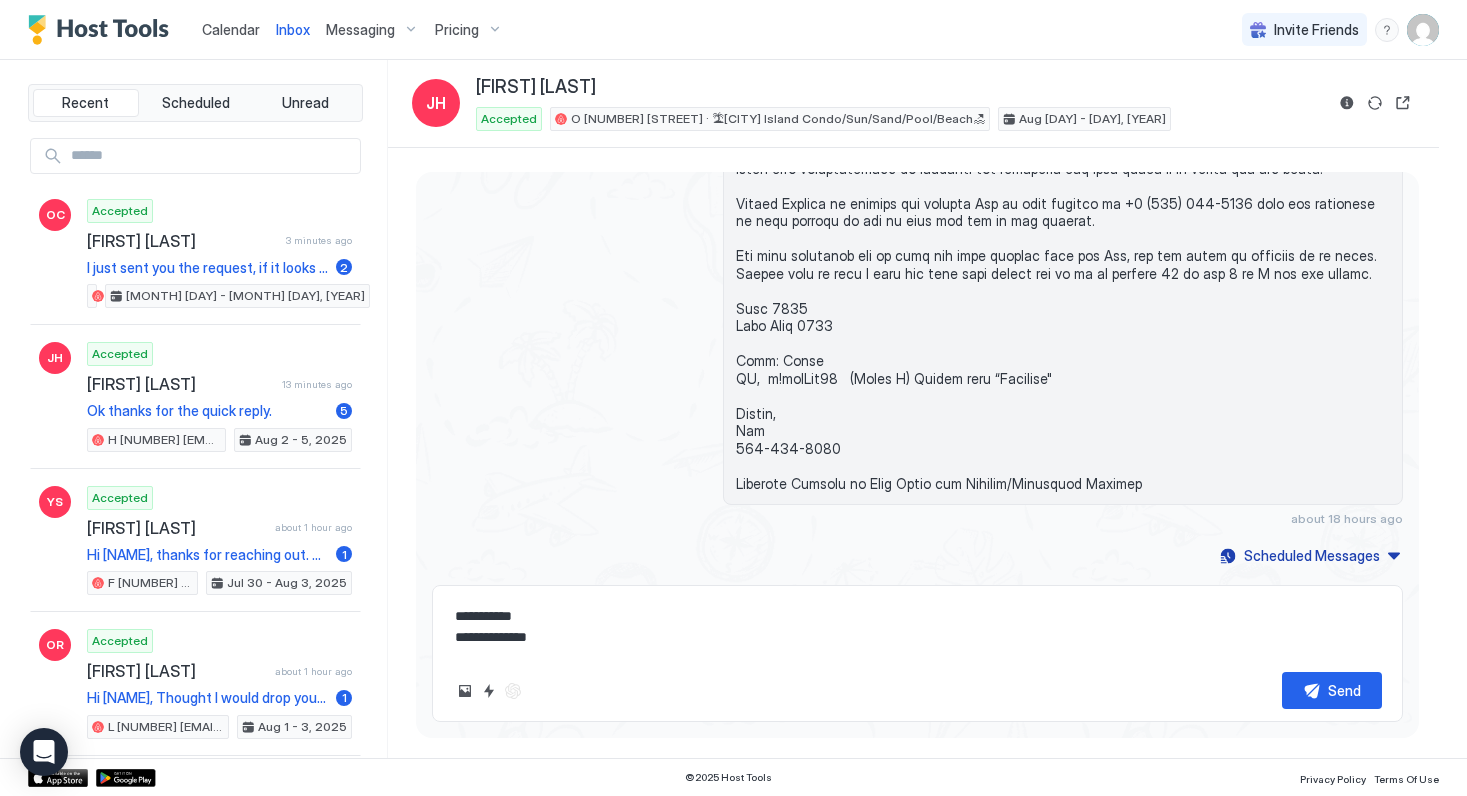 type on "*" 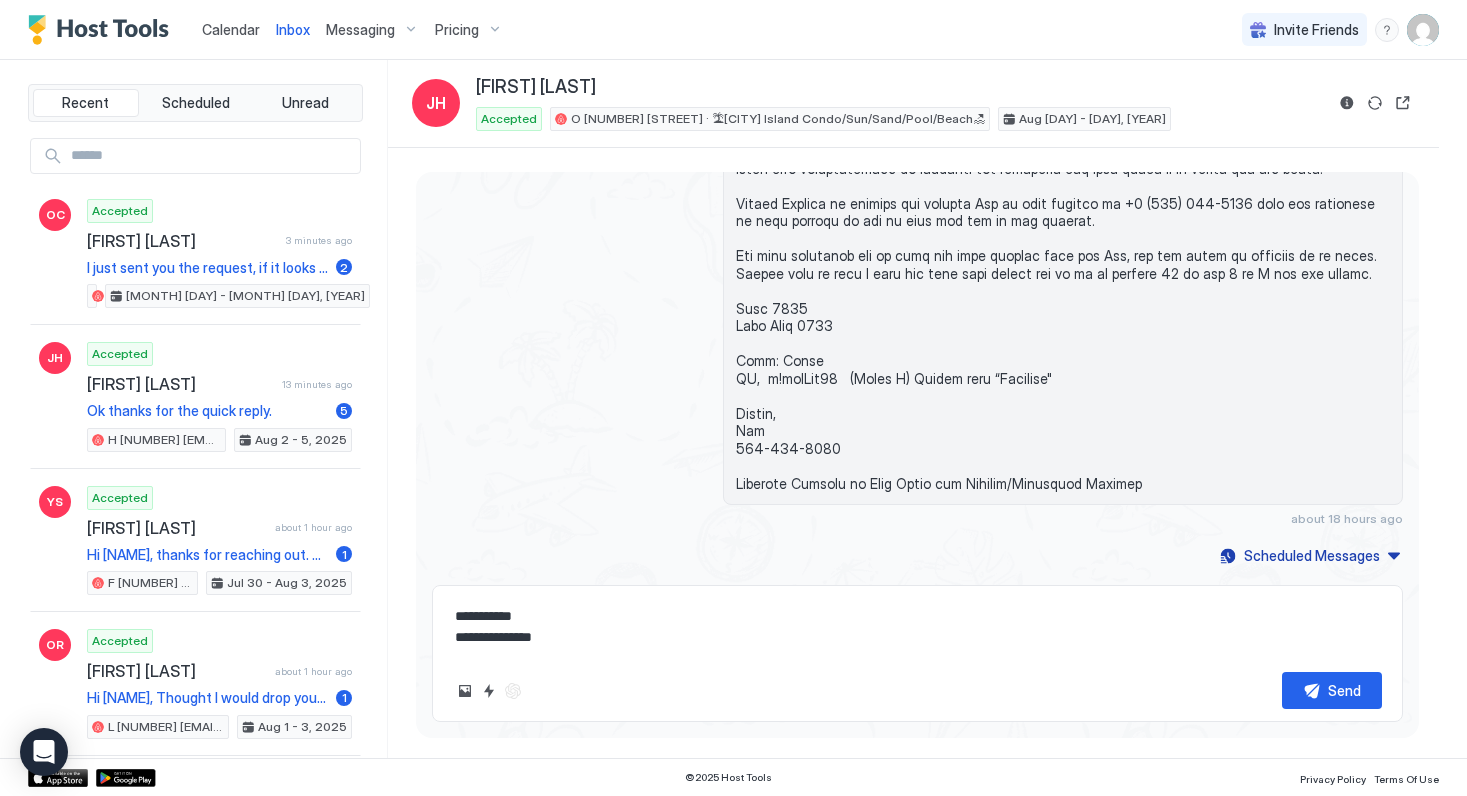 type on "**********" 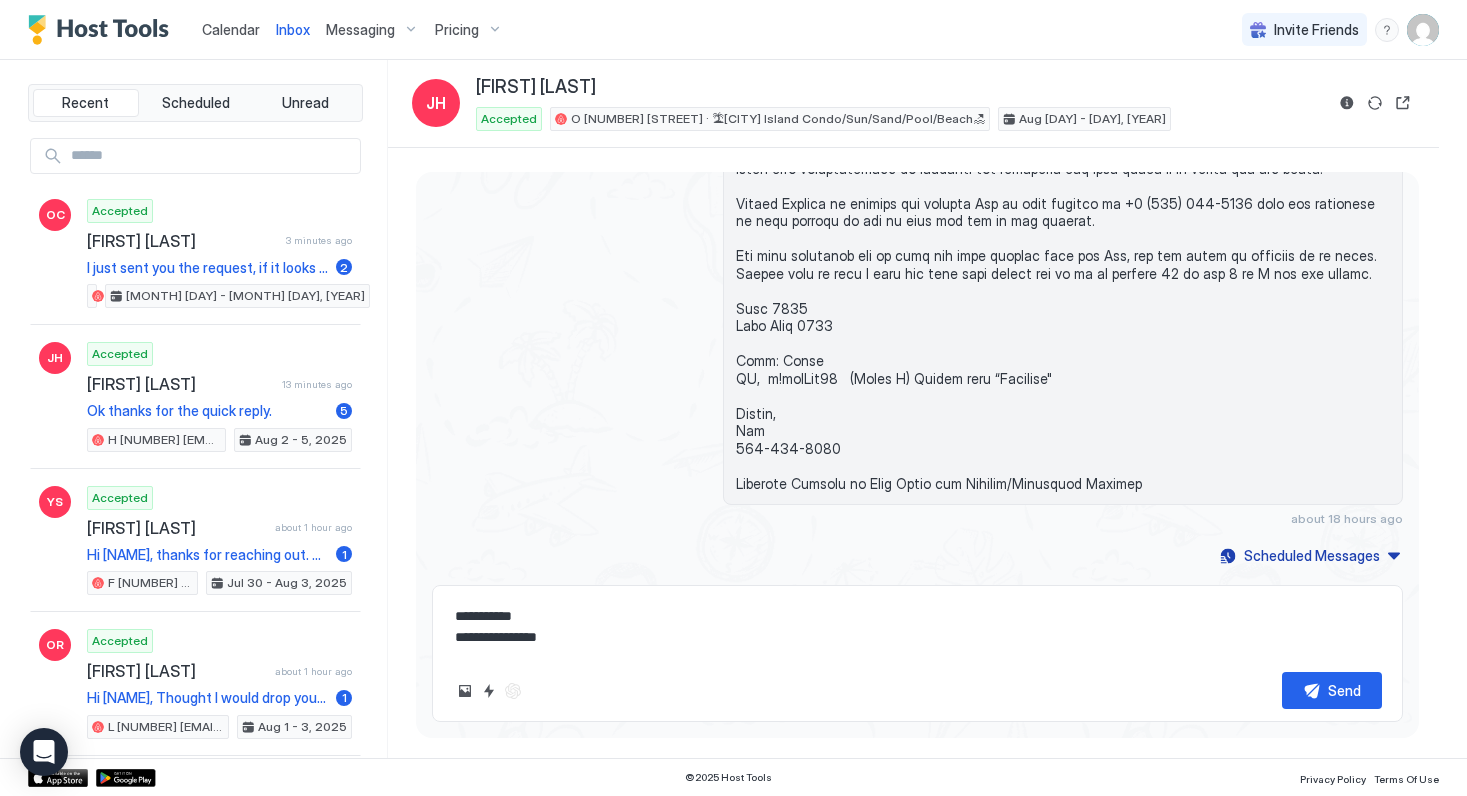 type on "*" 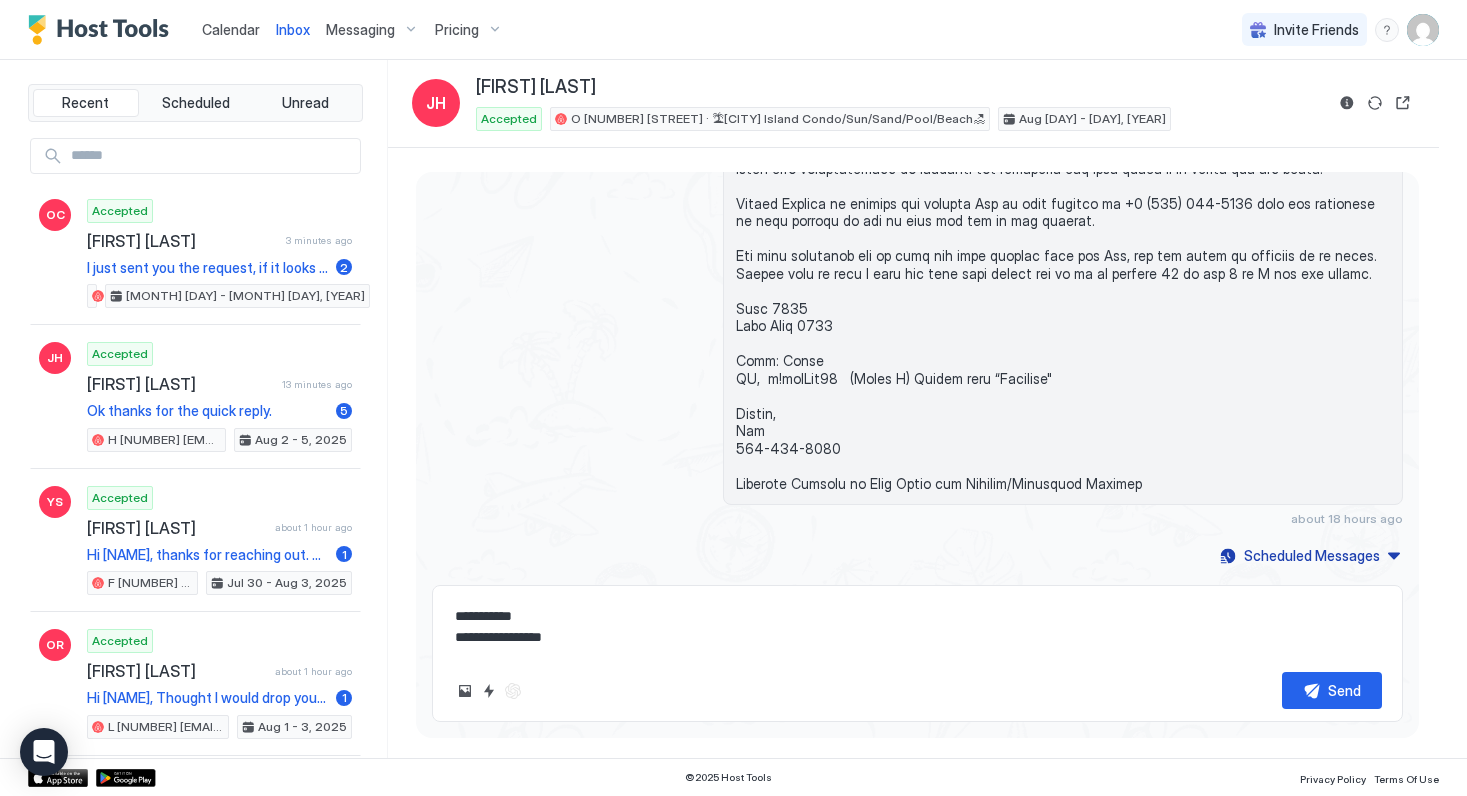 type on "*" 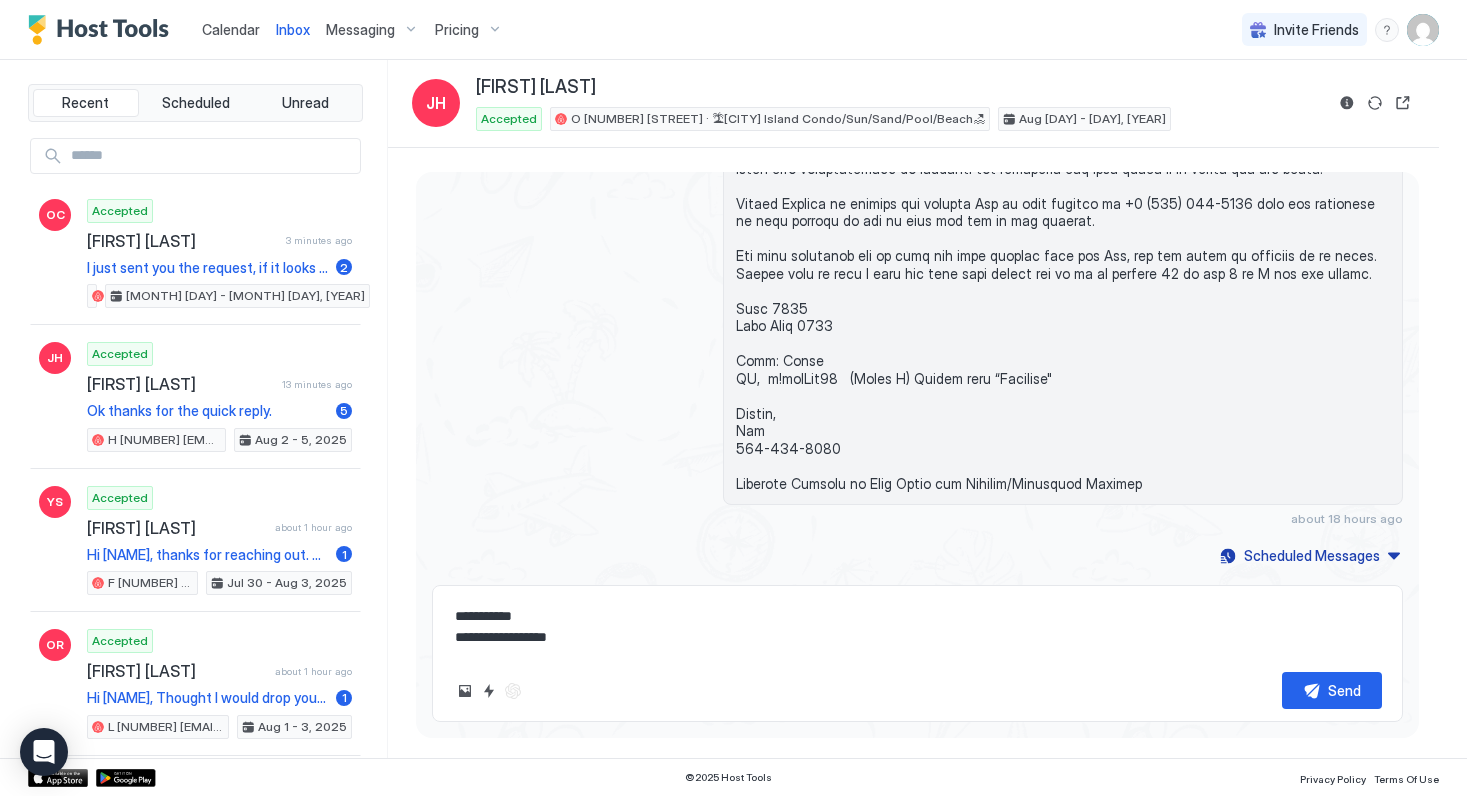 type on "*" 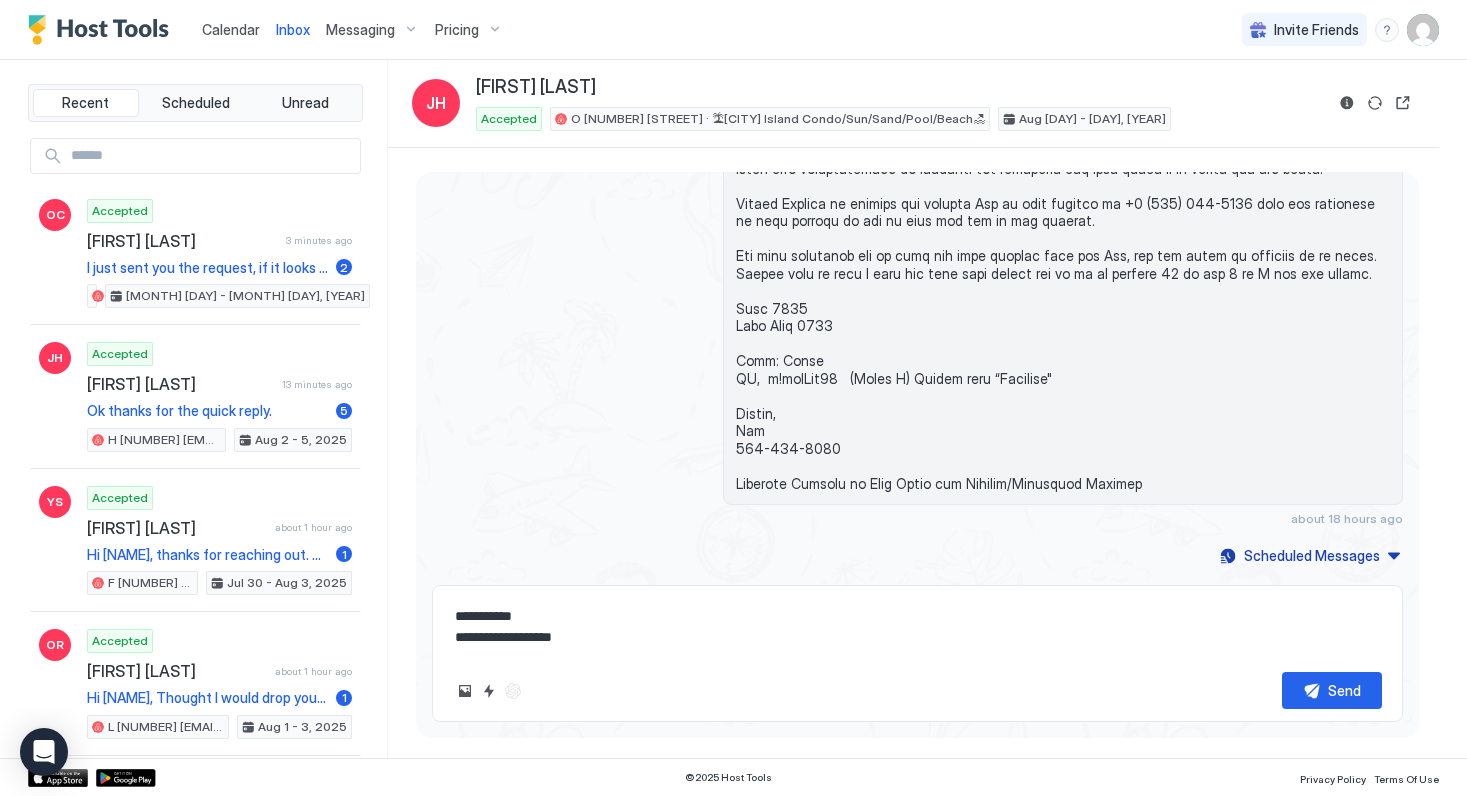 type on "*" 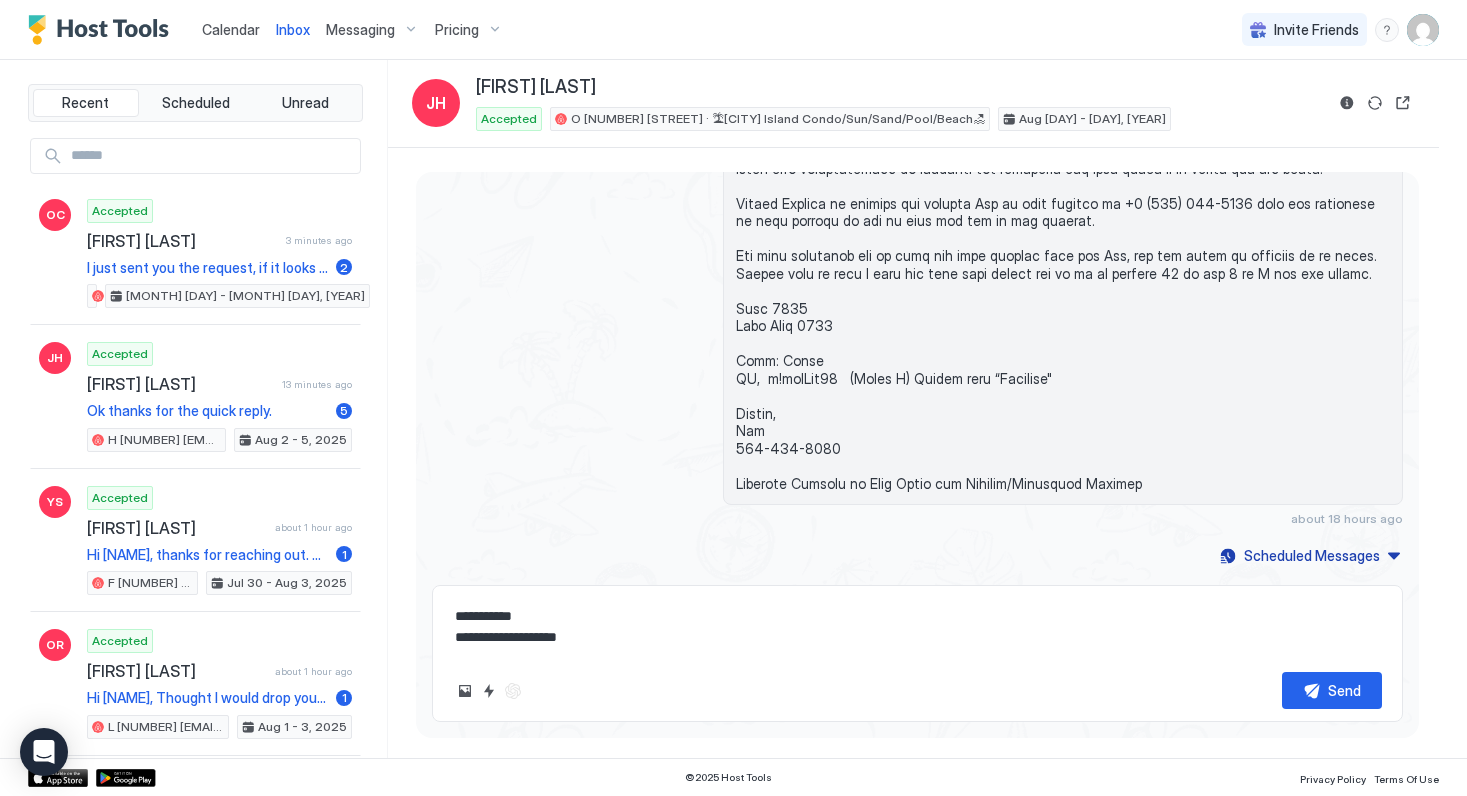 type on "**********" 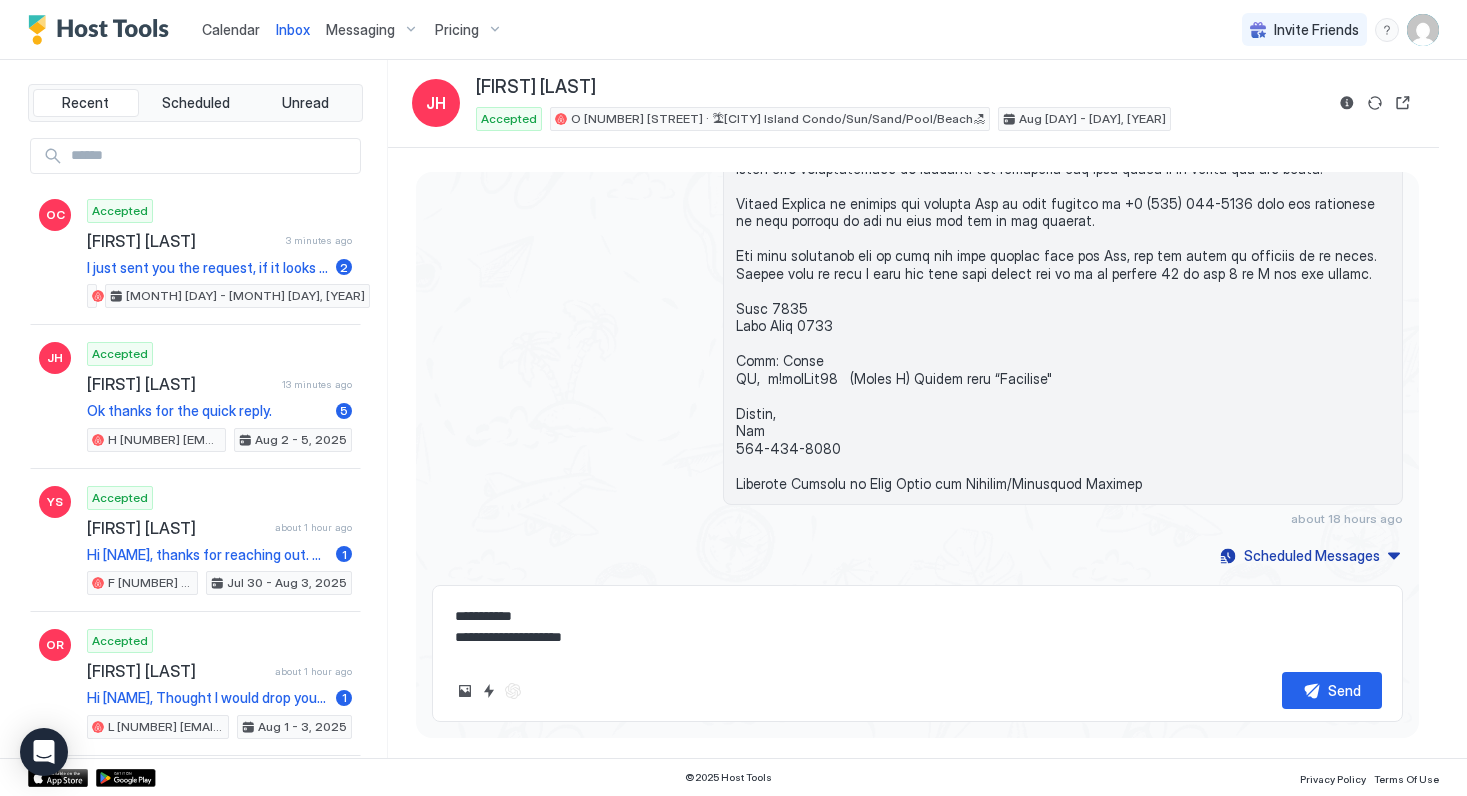 type on "*" 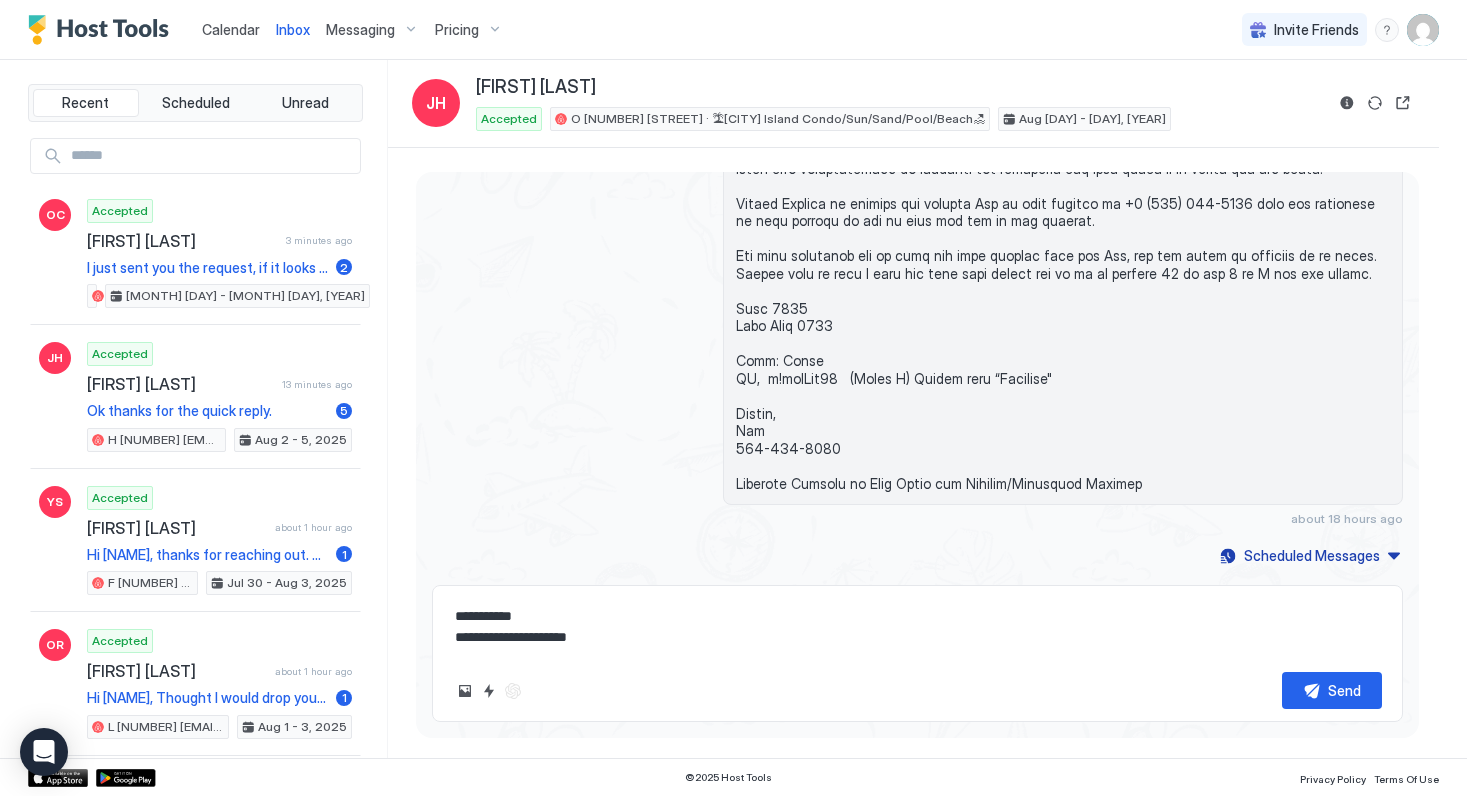type on "*" 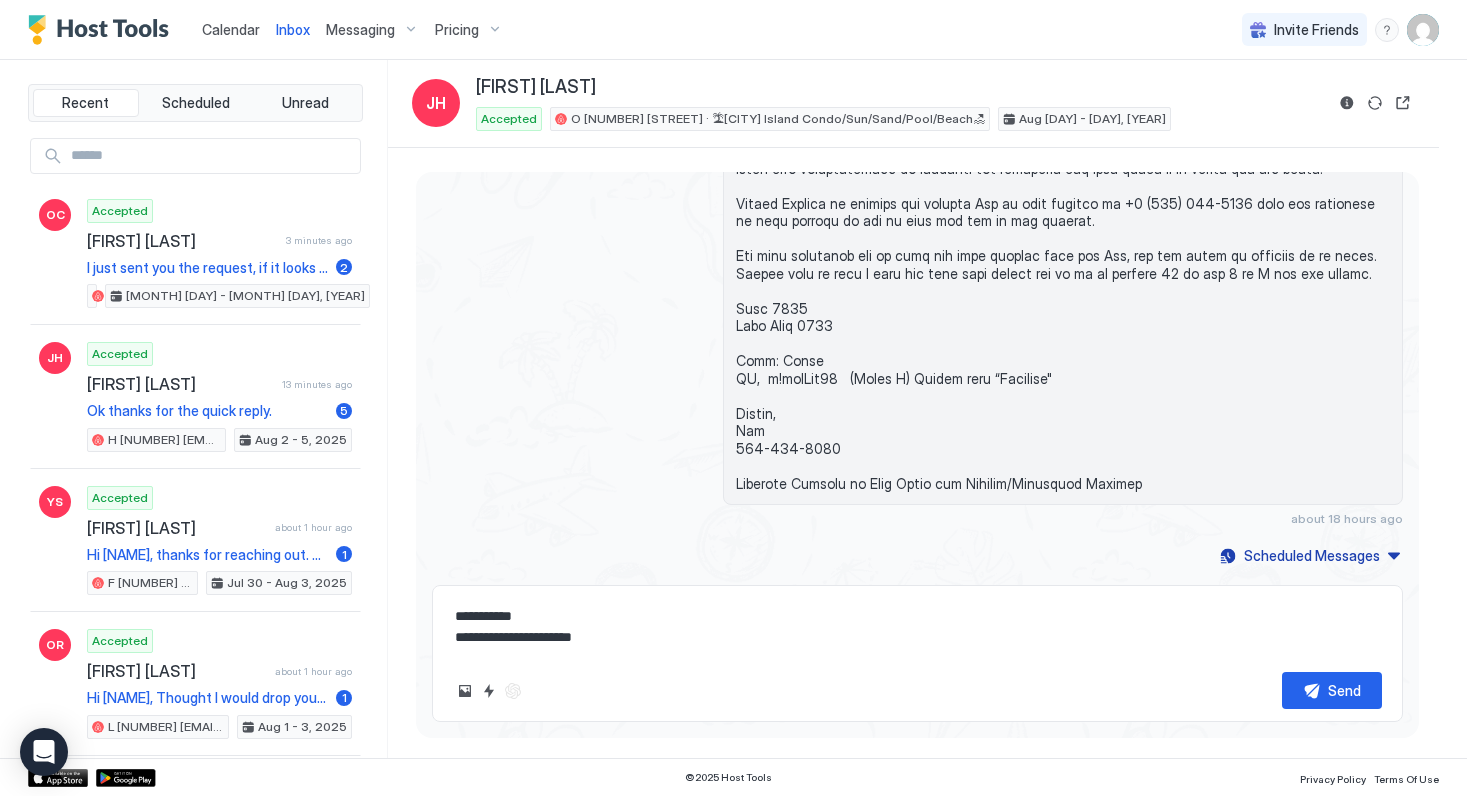 type on "*" 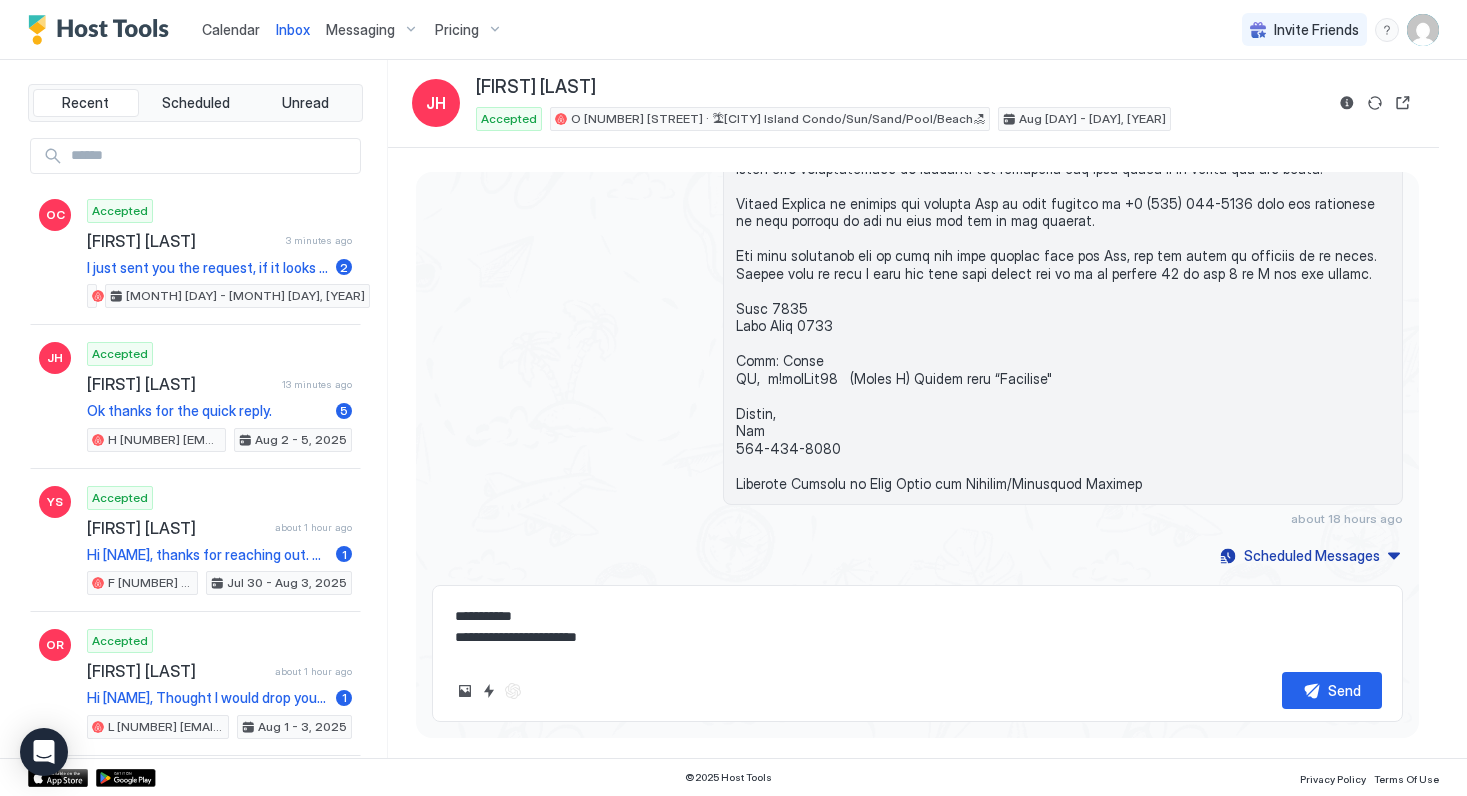 type on "*" 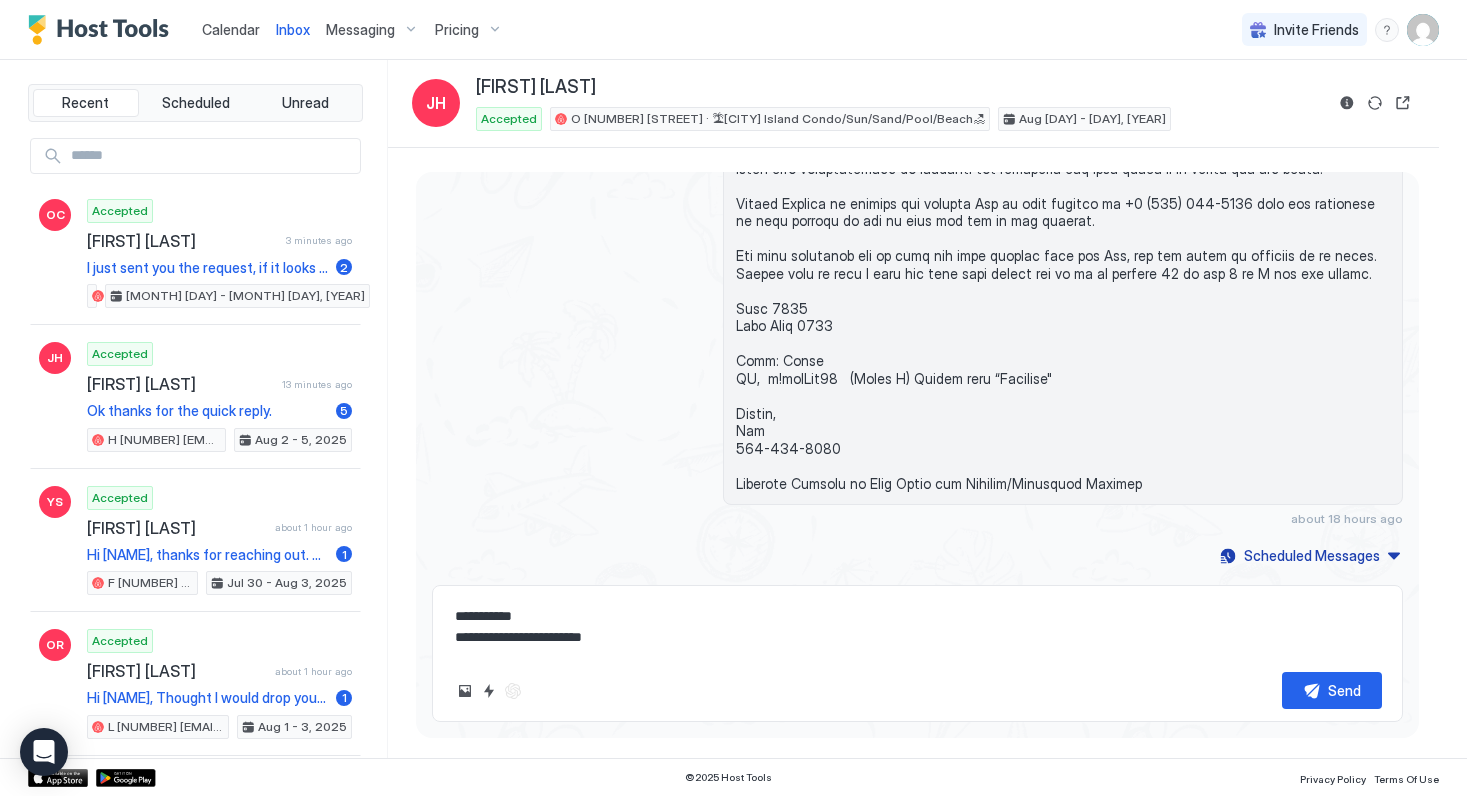 type on "**********" 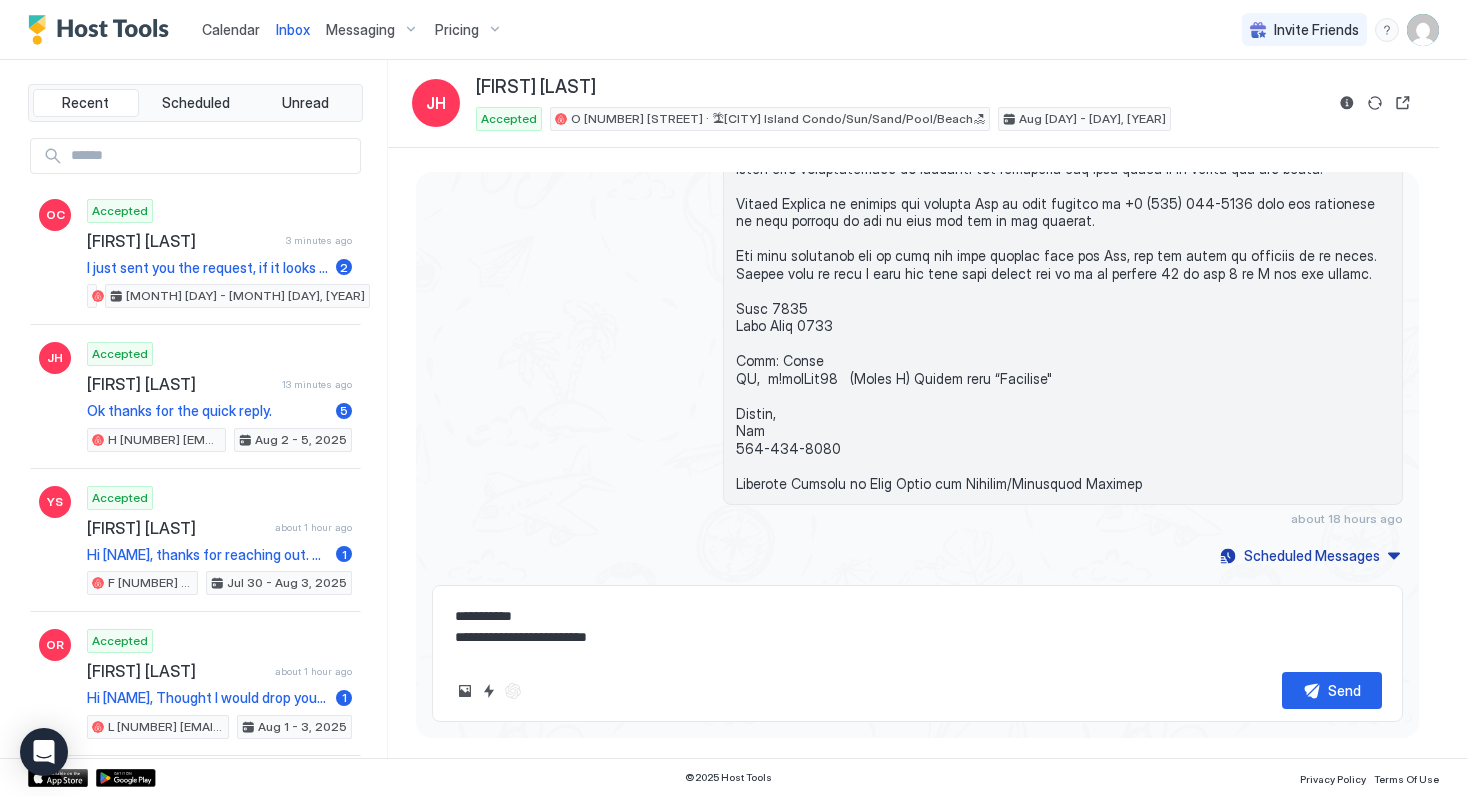 type on "*" 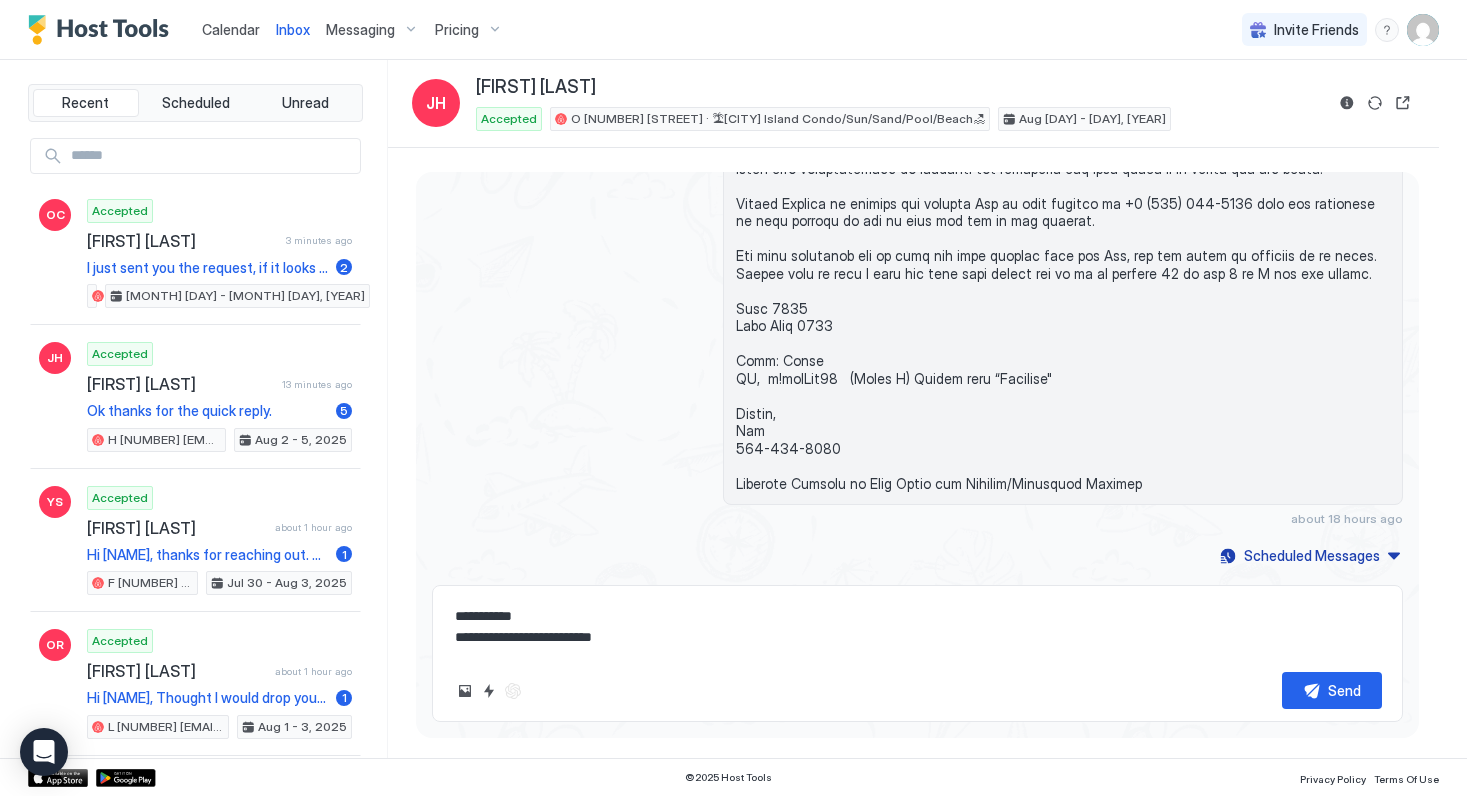 type on "*" 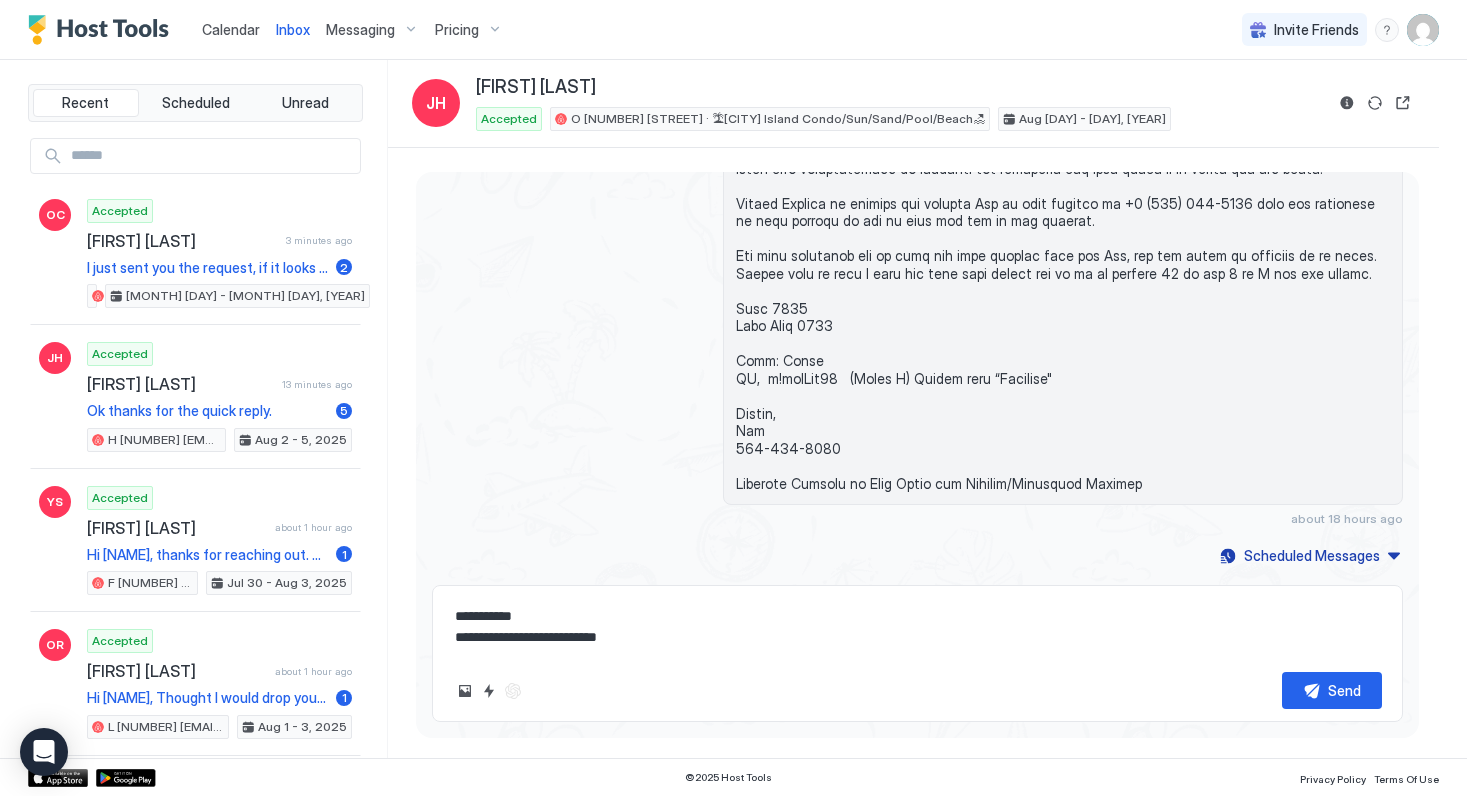 type on "*" 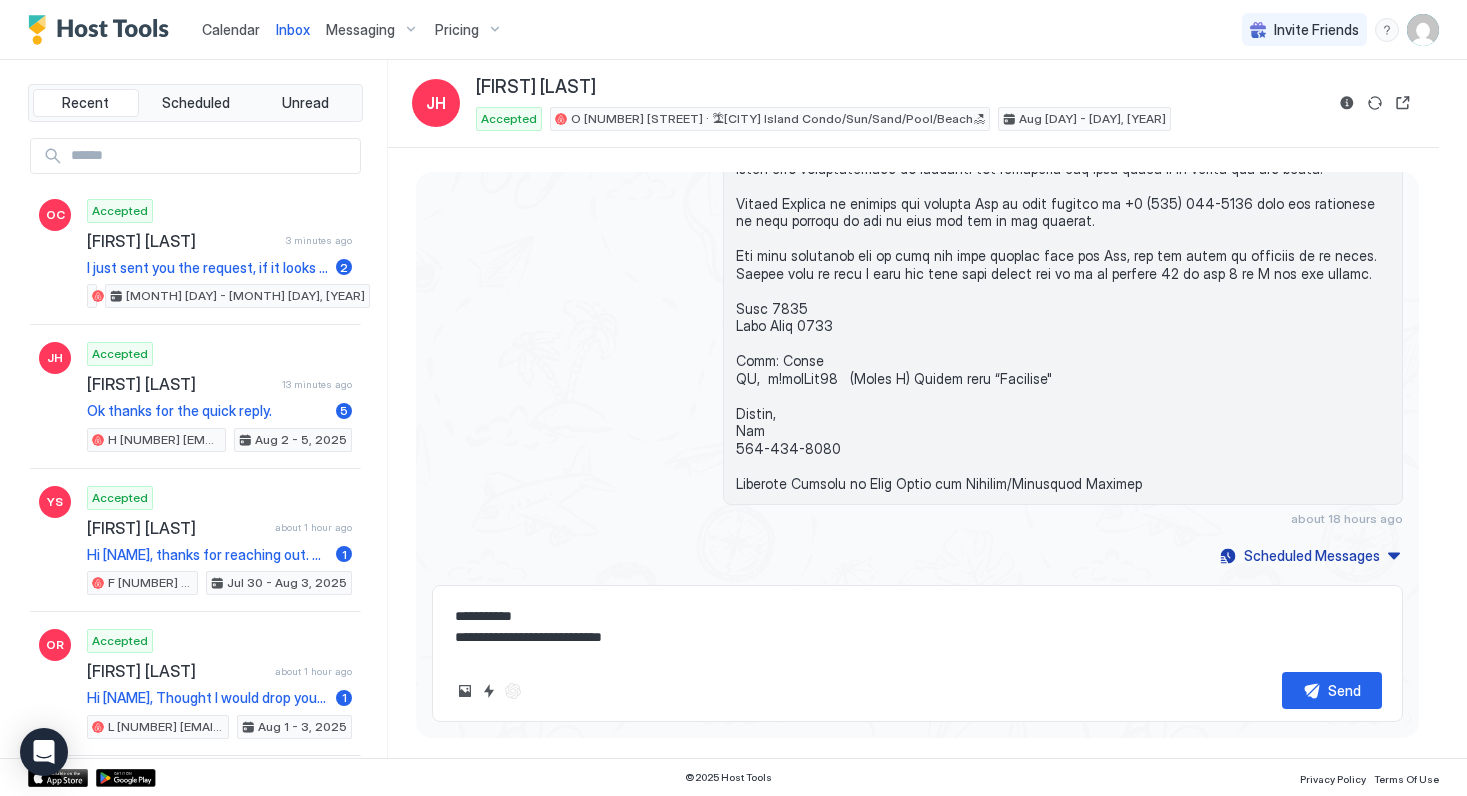 type on "*" 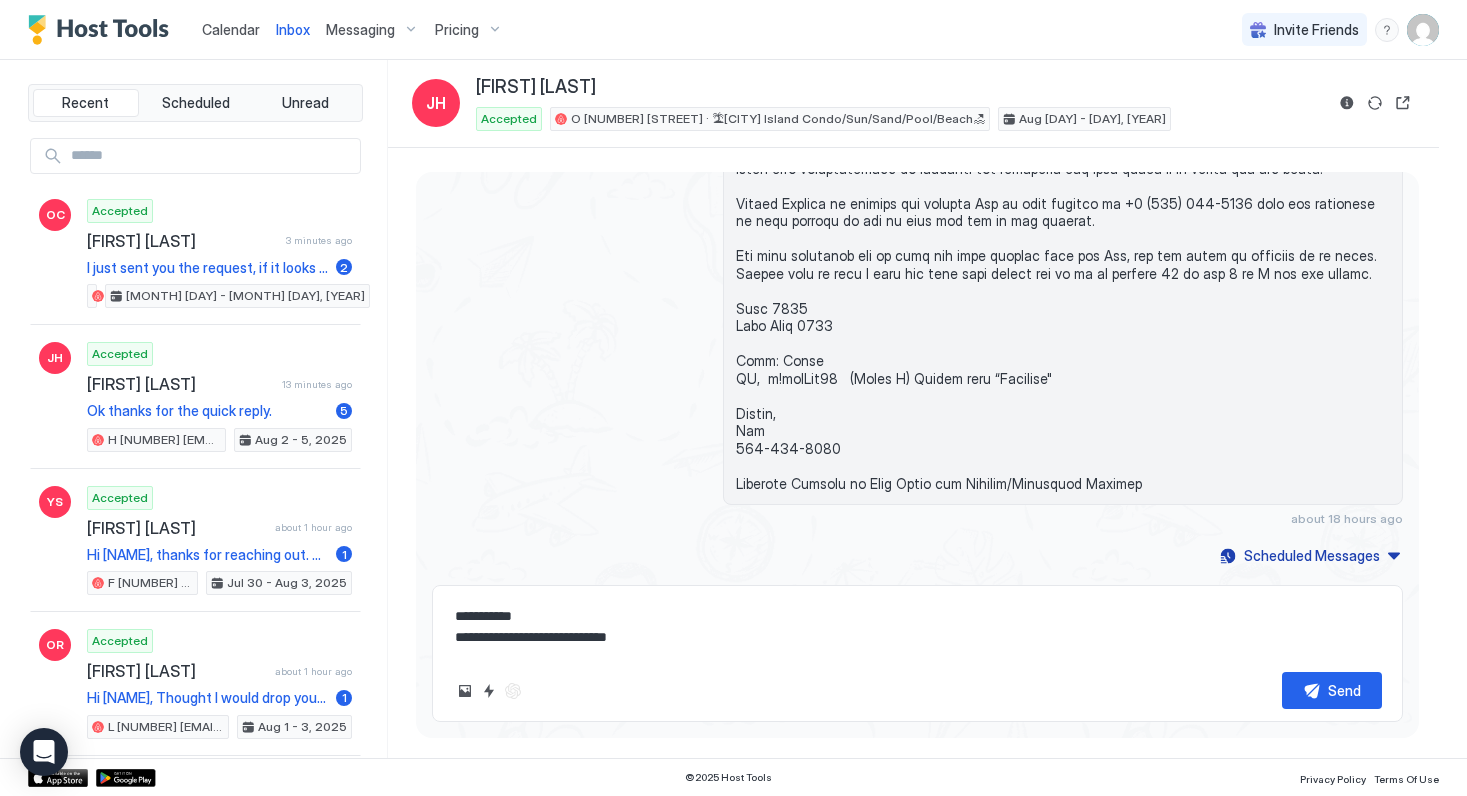type on "*" 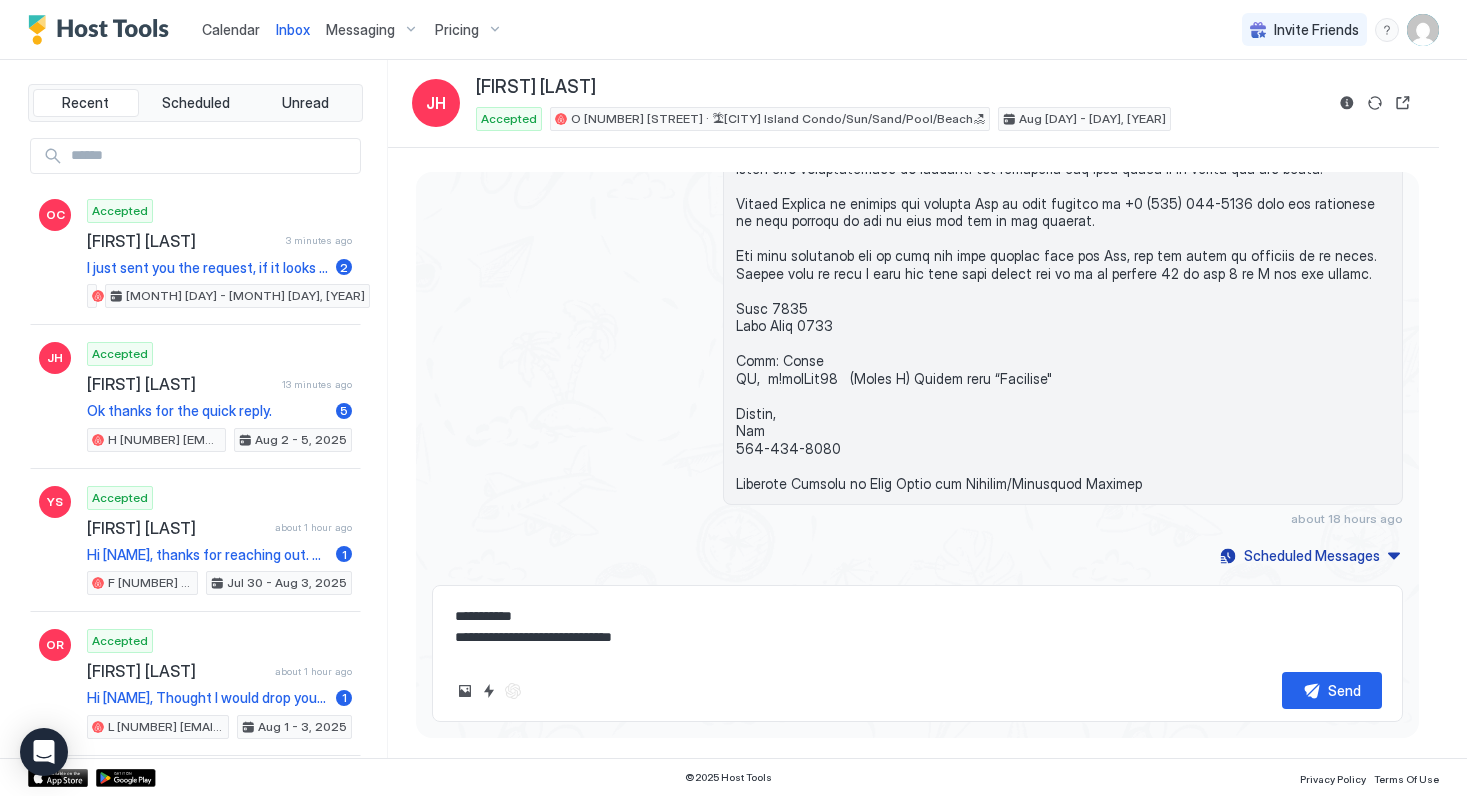 type on "*" 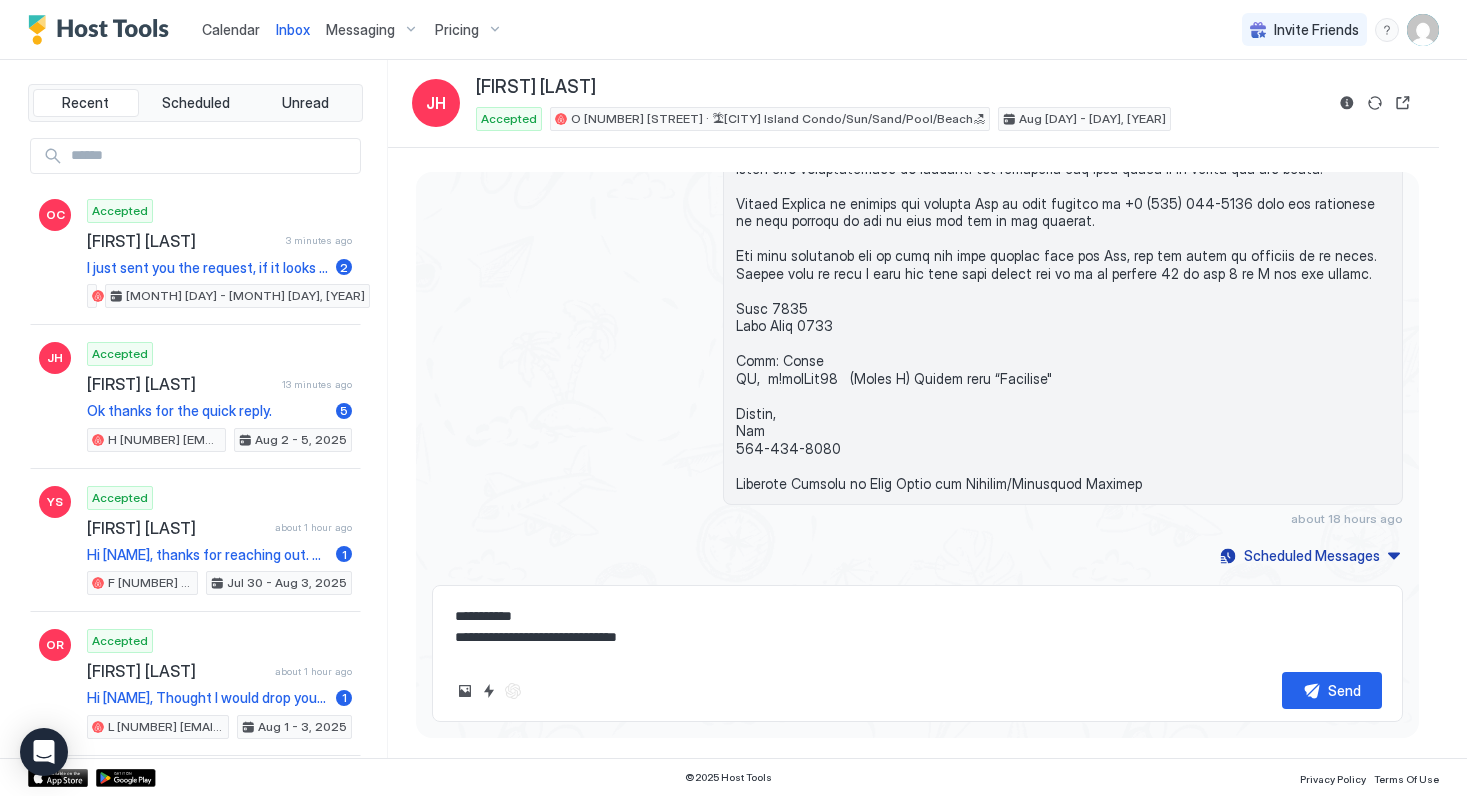 type on "*" 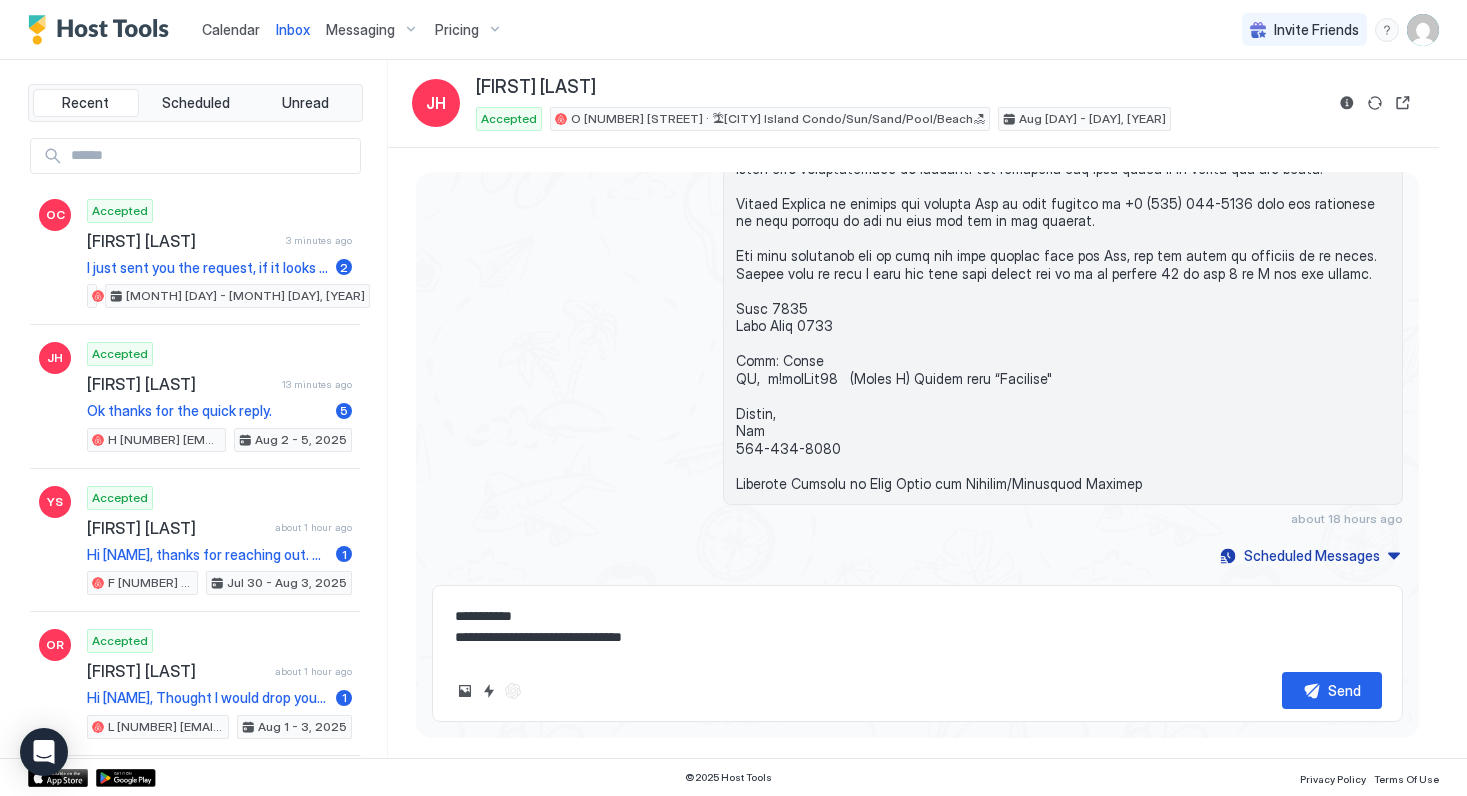 type on "*" 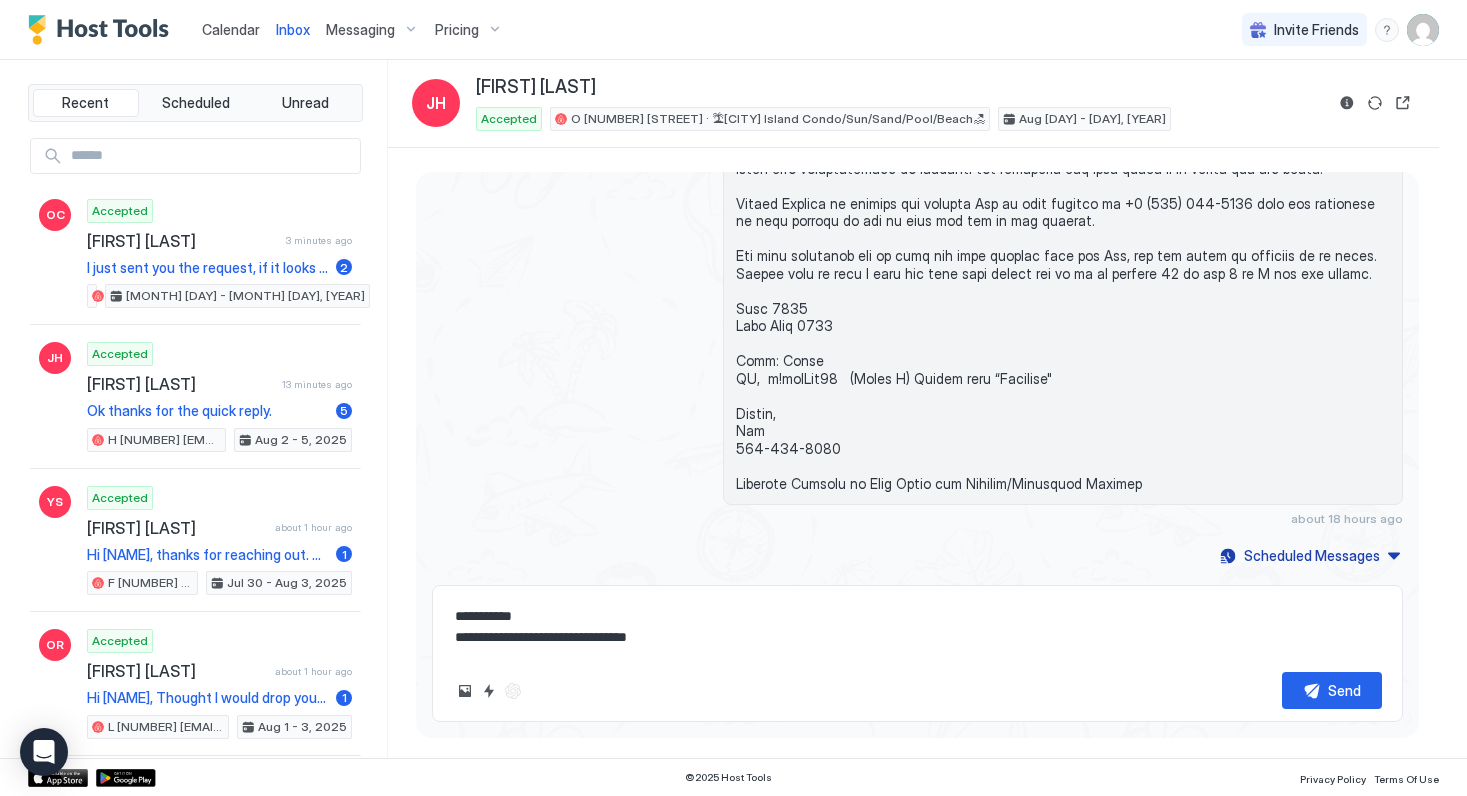 type on "*" 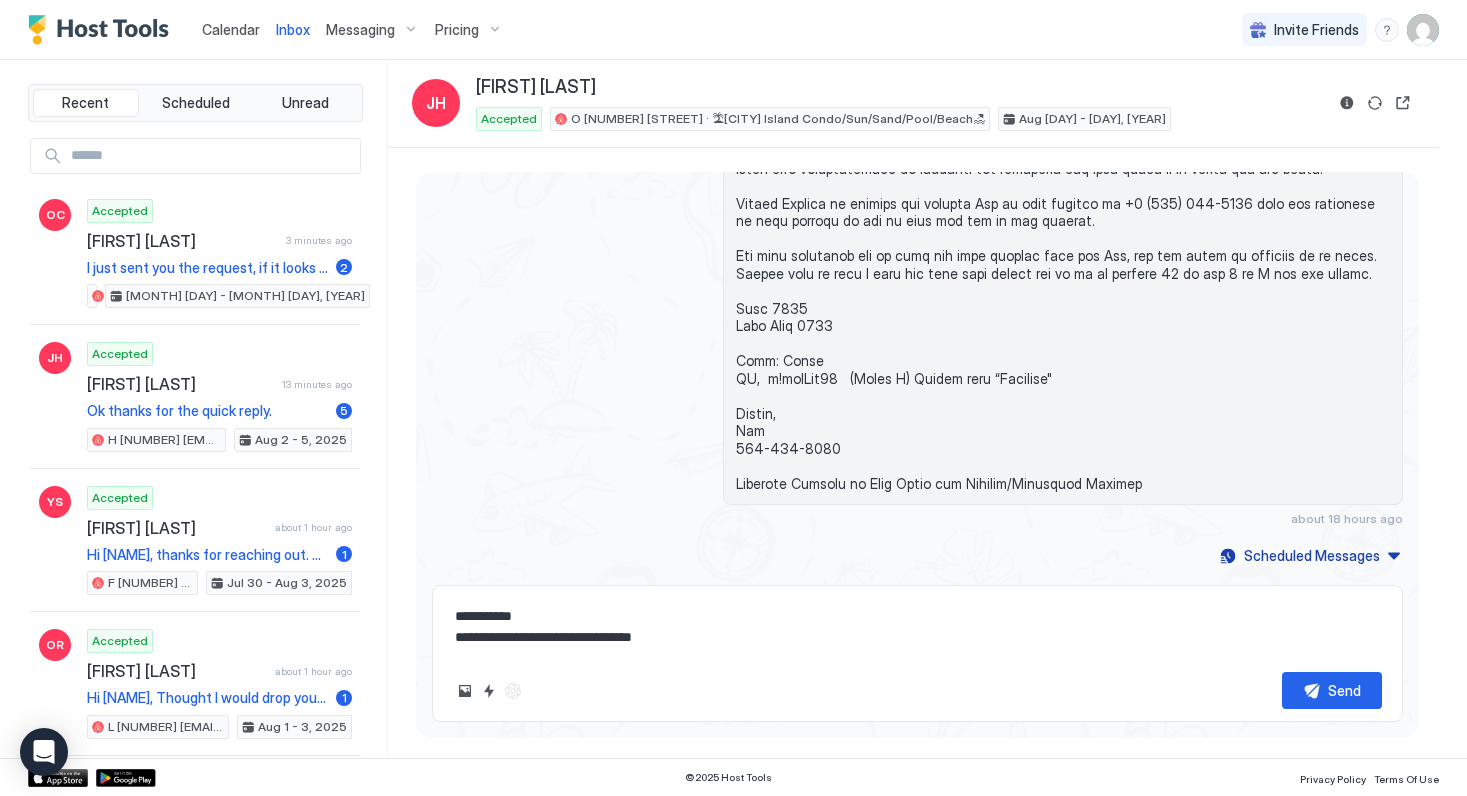 type on "*" 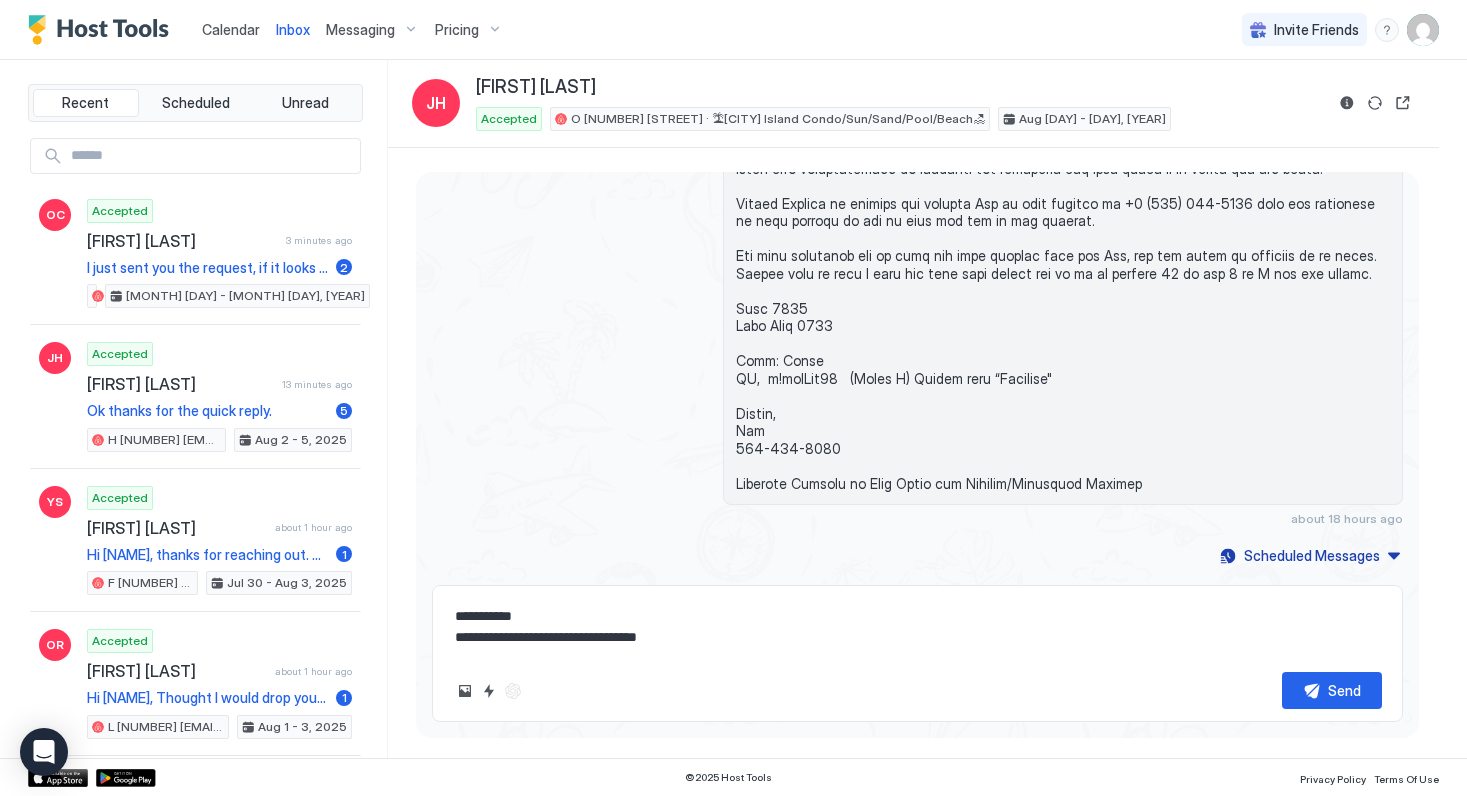 type on "*" 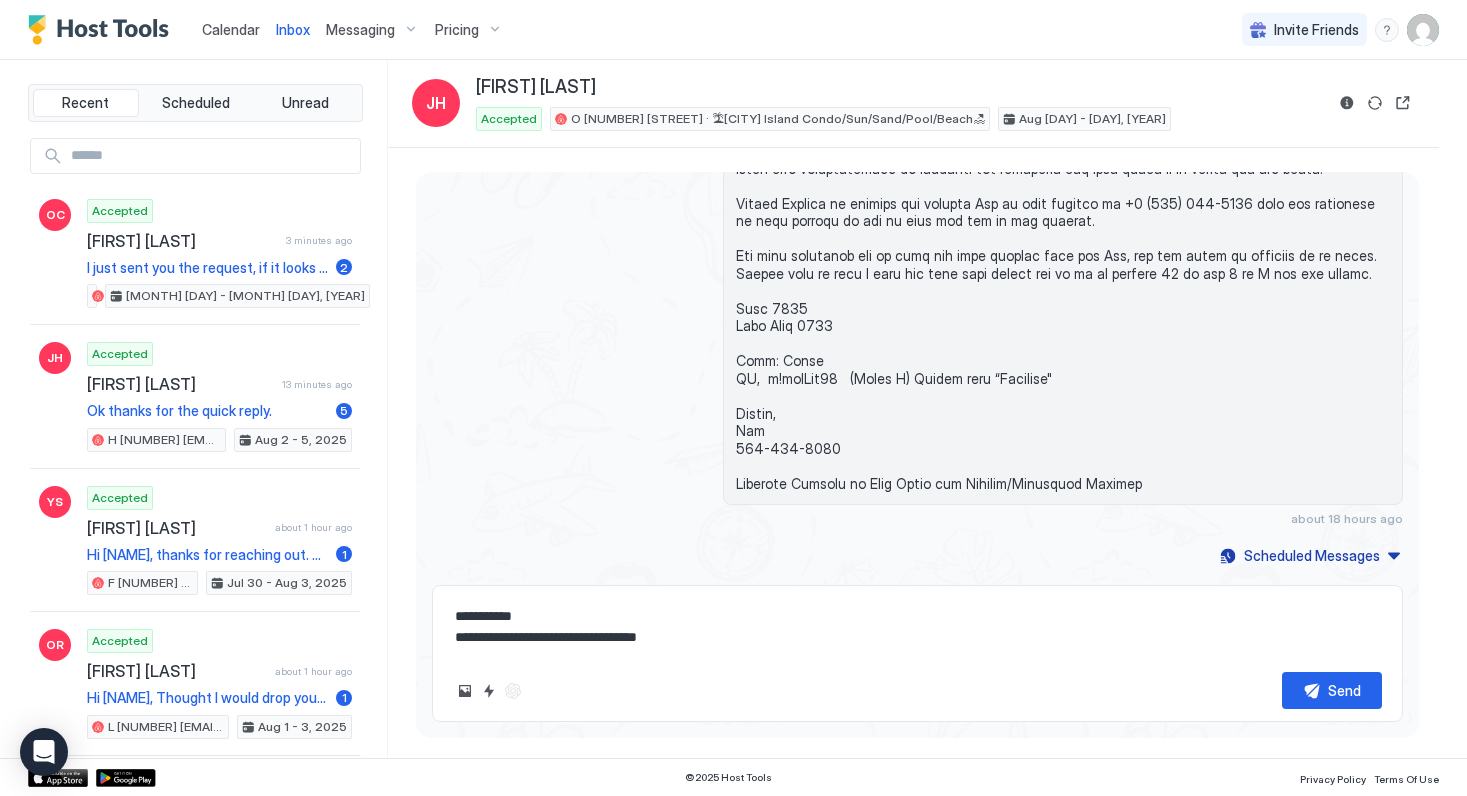 type on "**********" 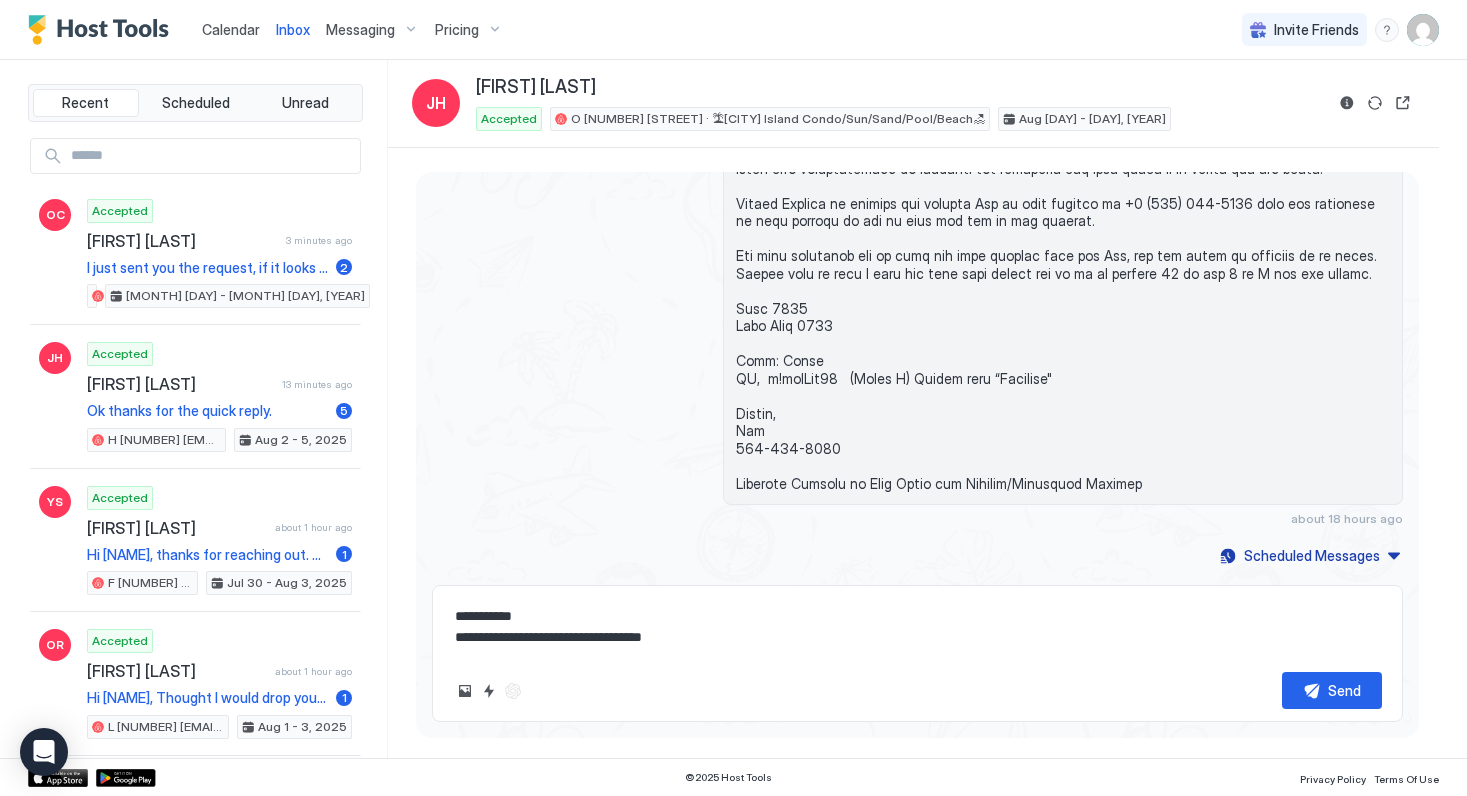 type on "*" 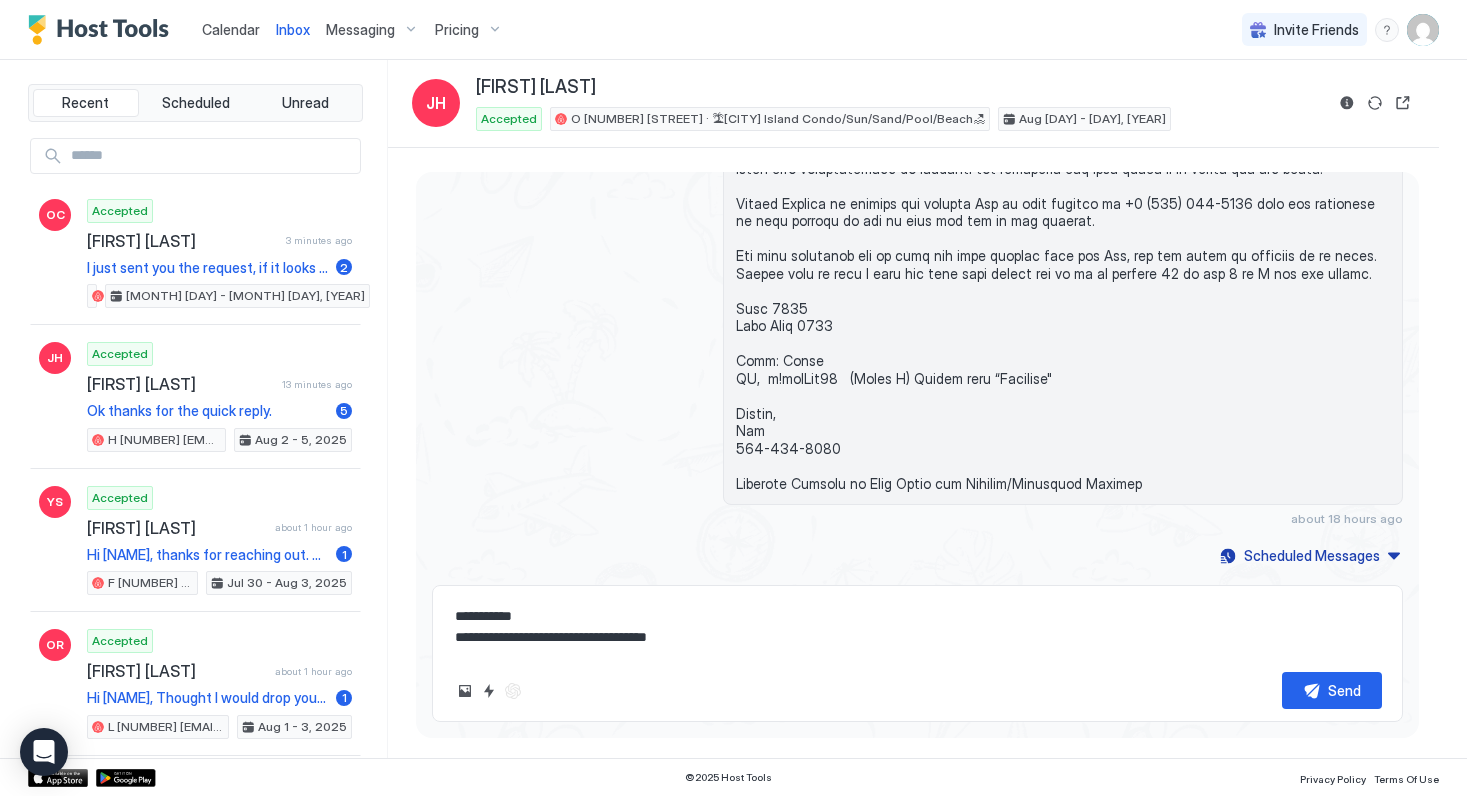 type on "**********" 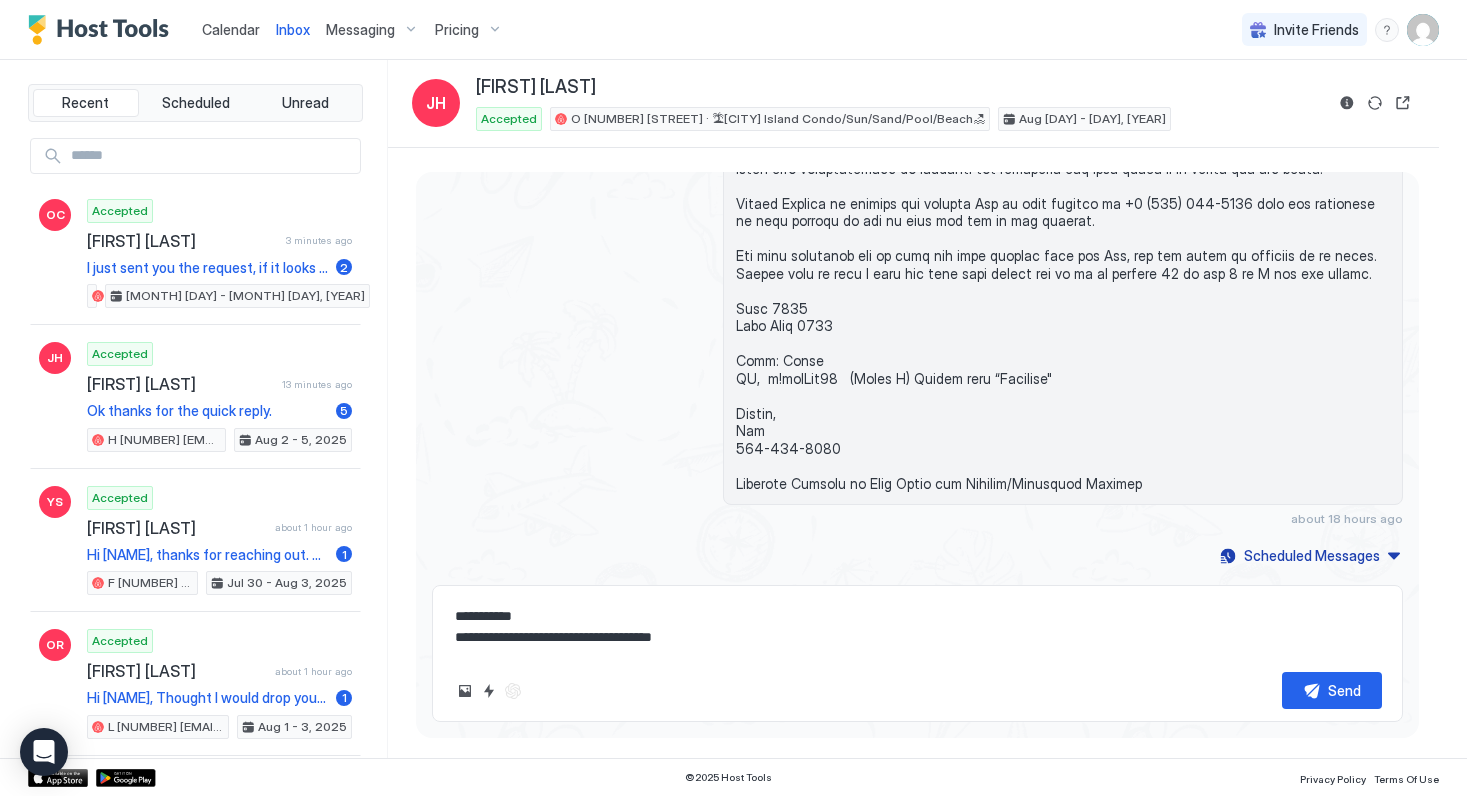 type on "*" 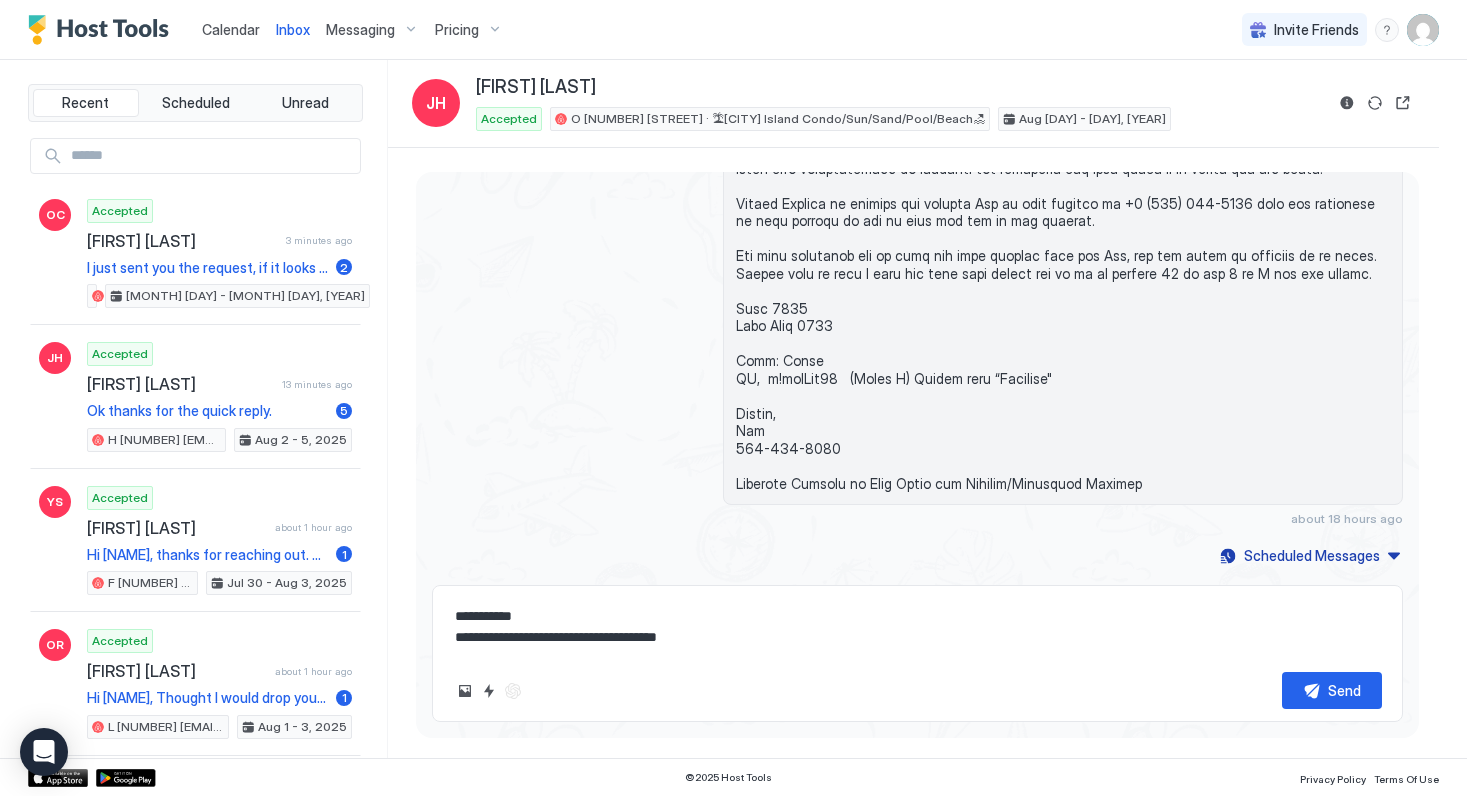 type on "**********" 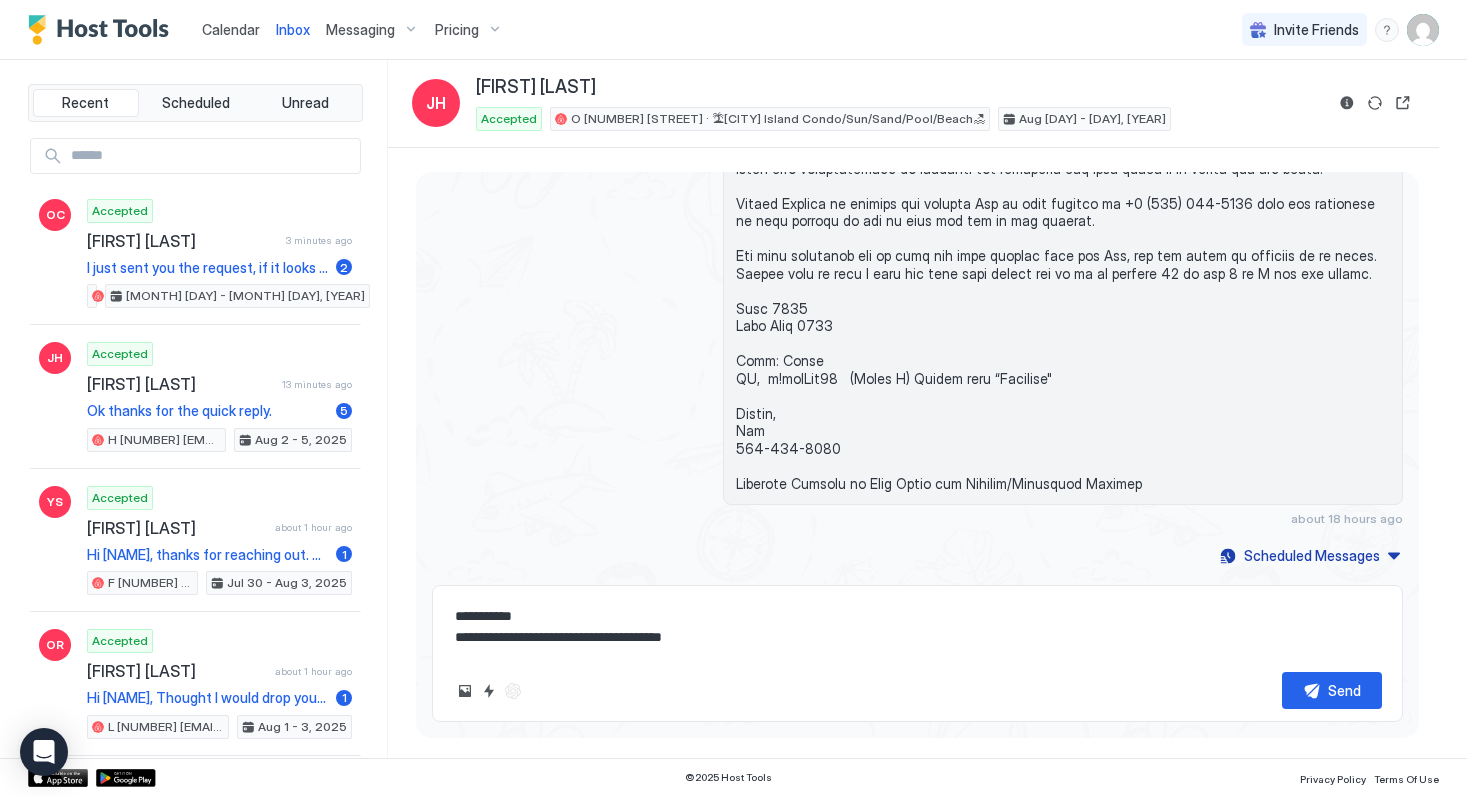 type on "*" 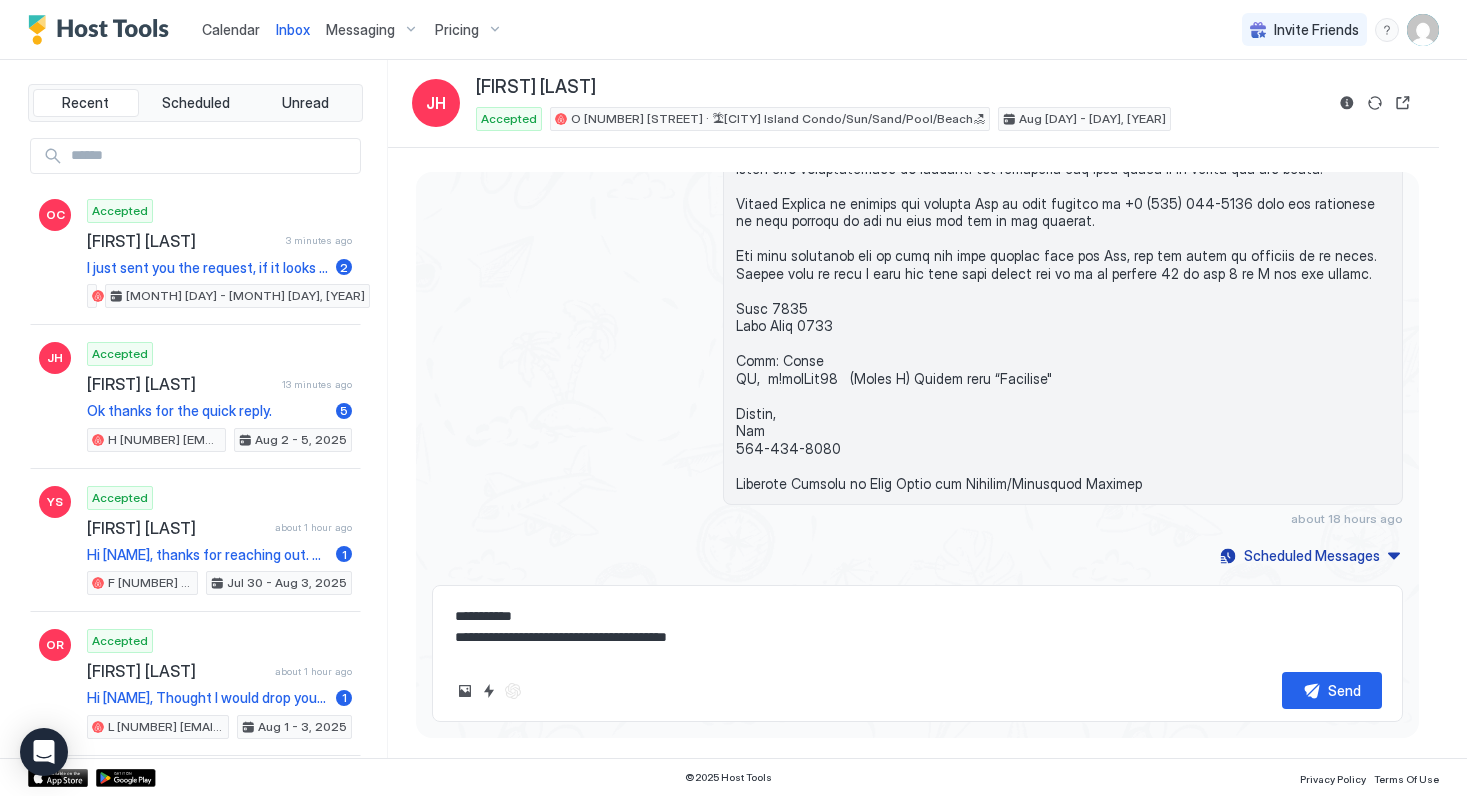 type on "*" 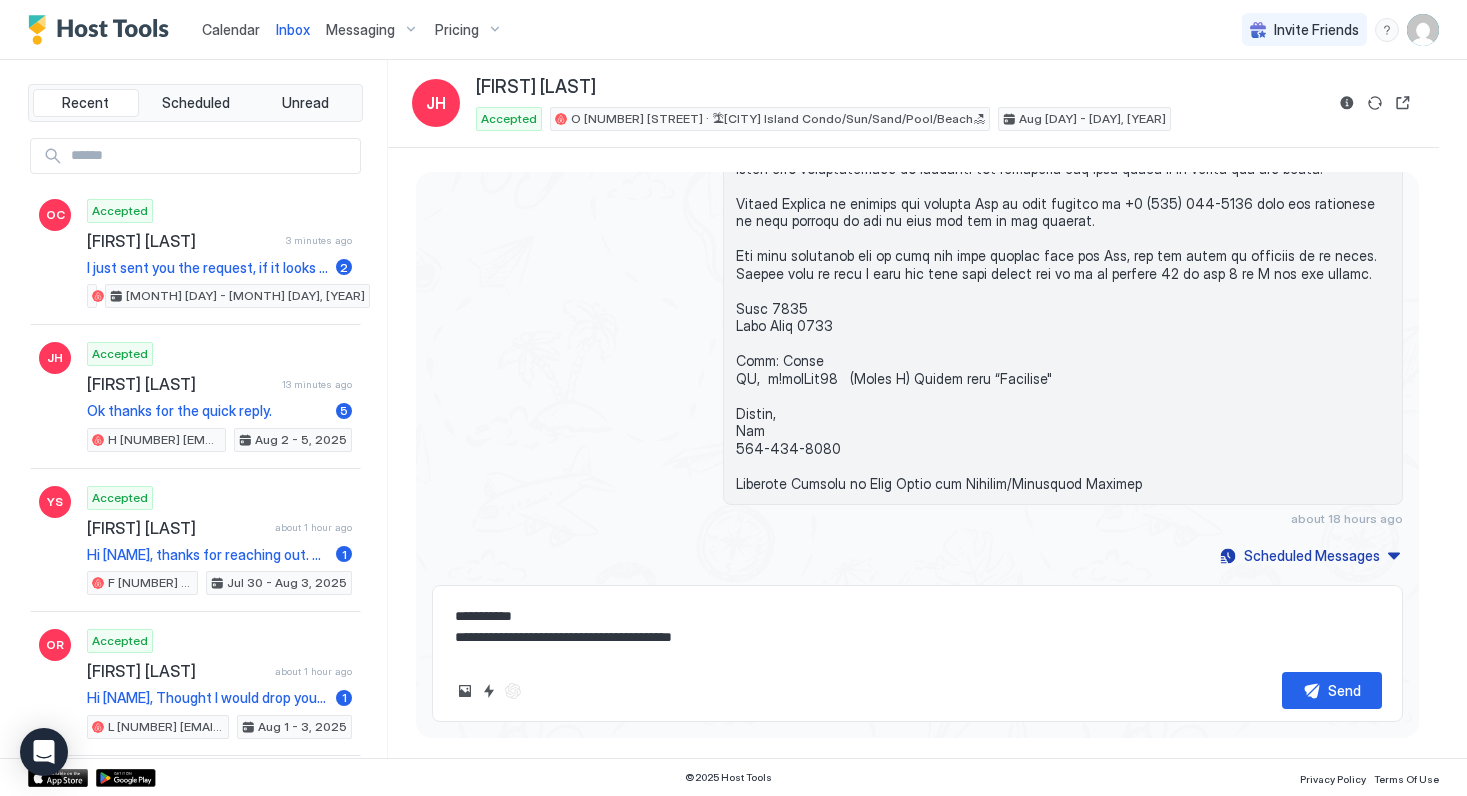type on "*" 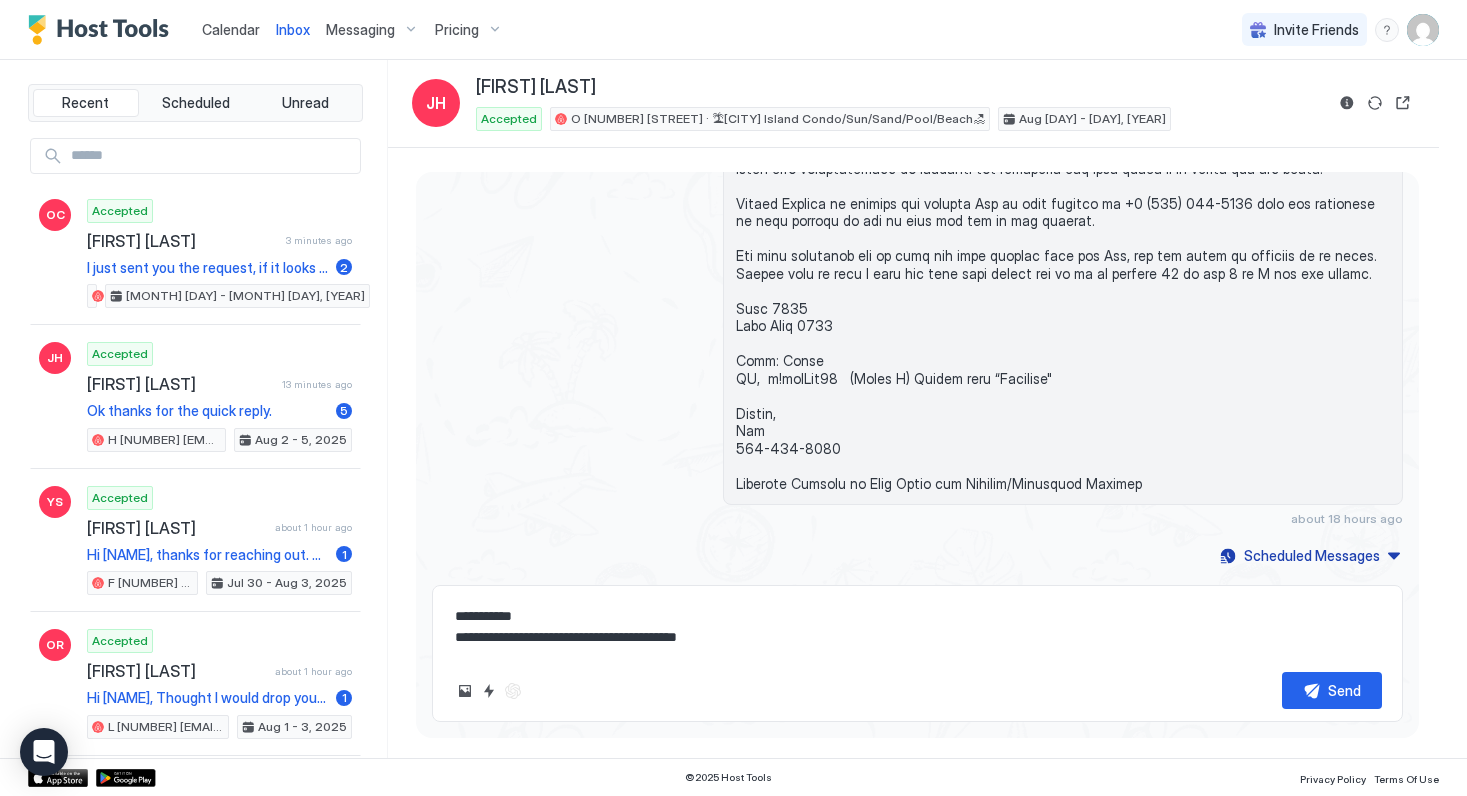 type on "*" 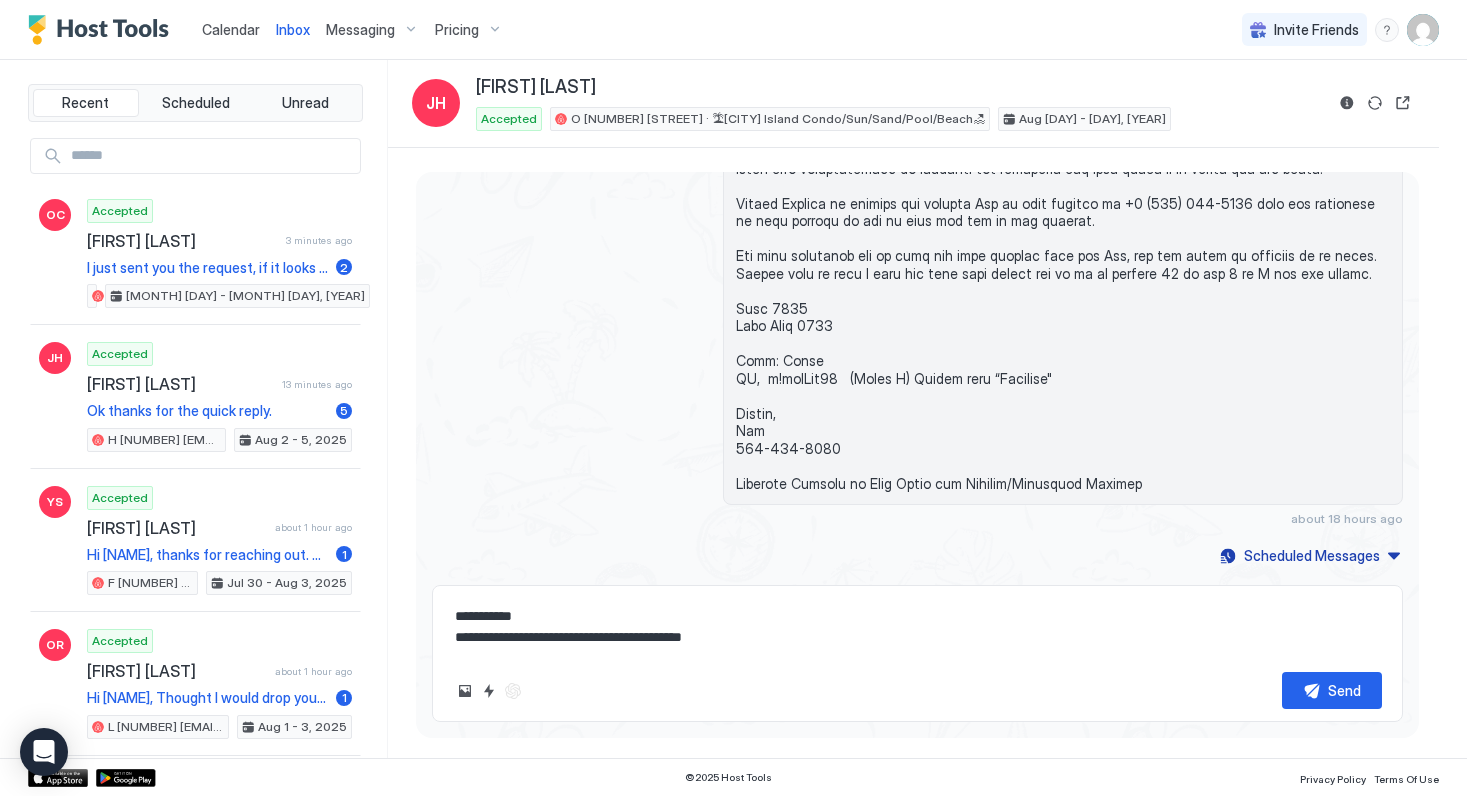 type on "*" 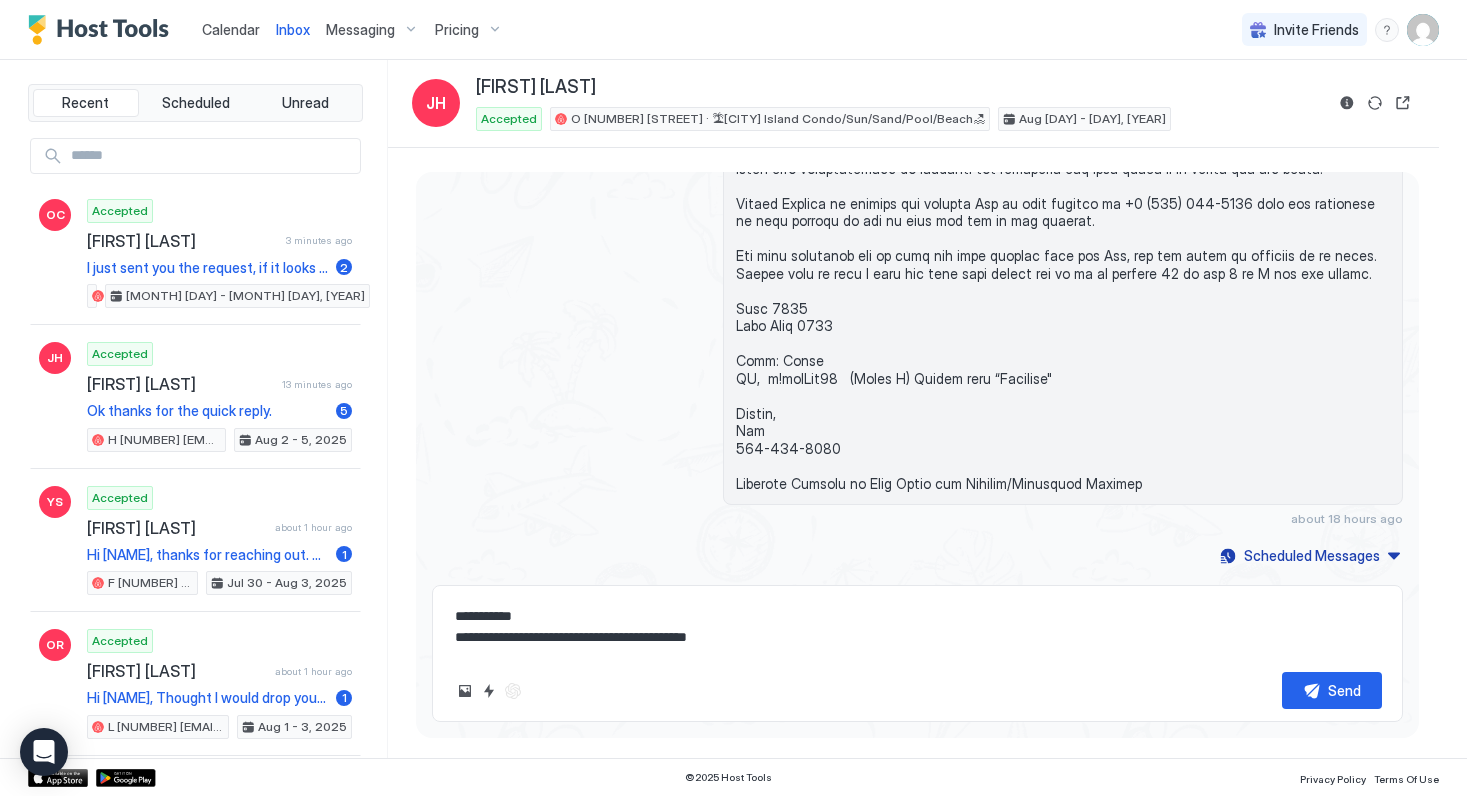 type on "*" 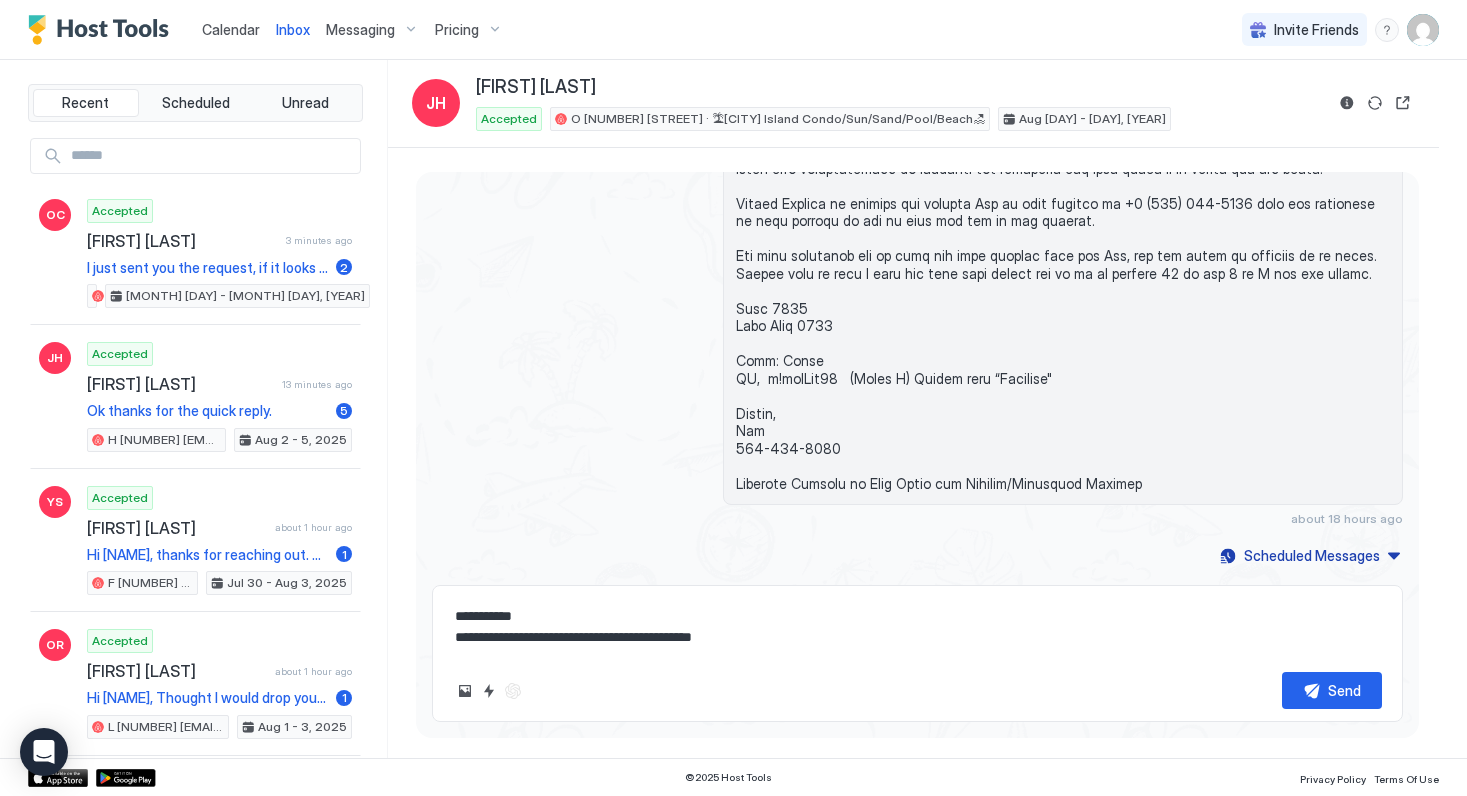 type on "*" 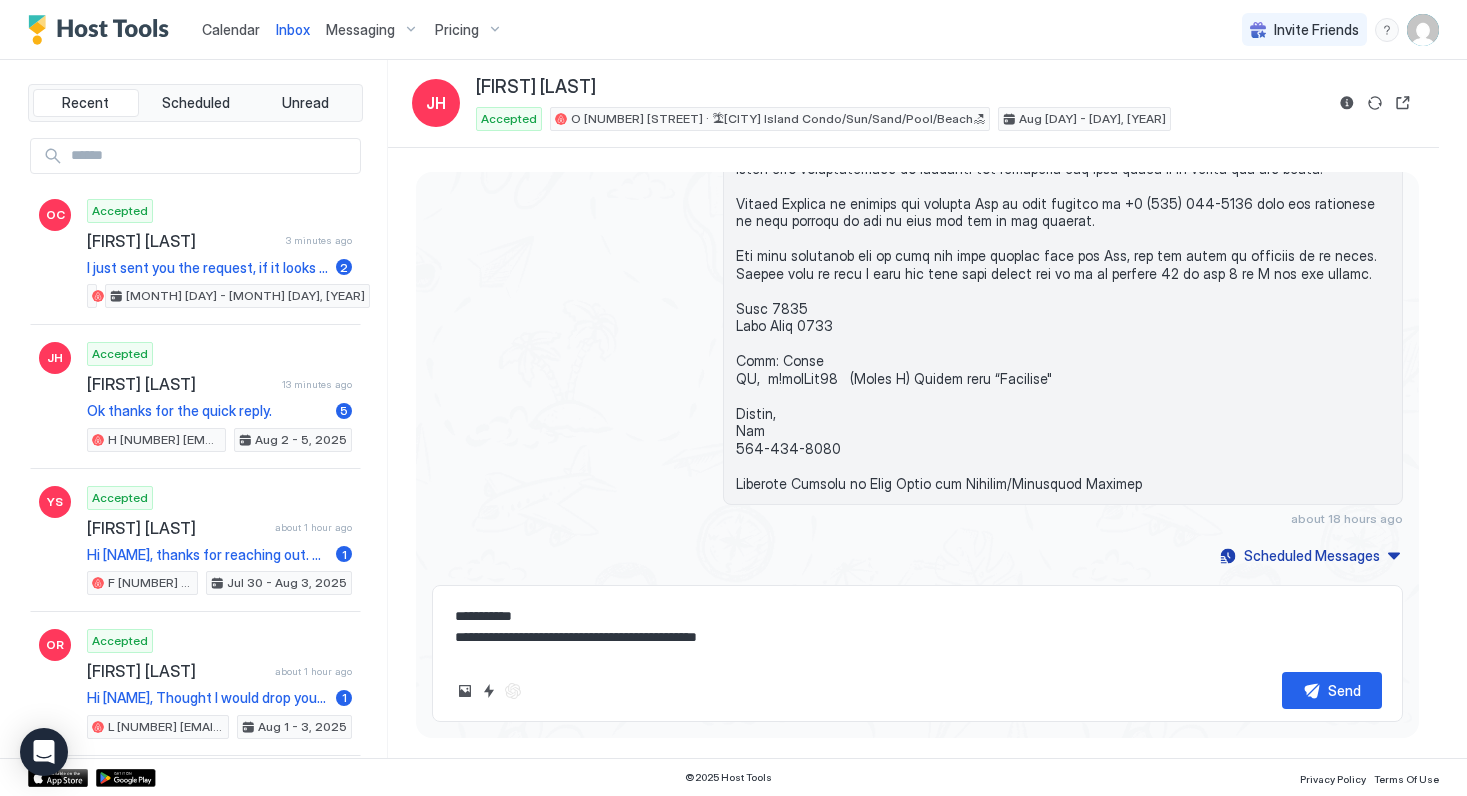 type on "*" 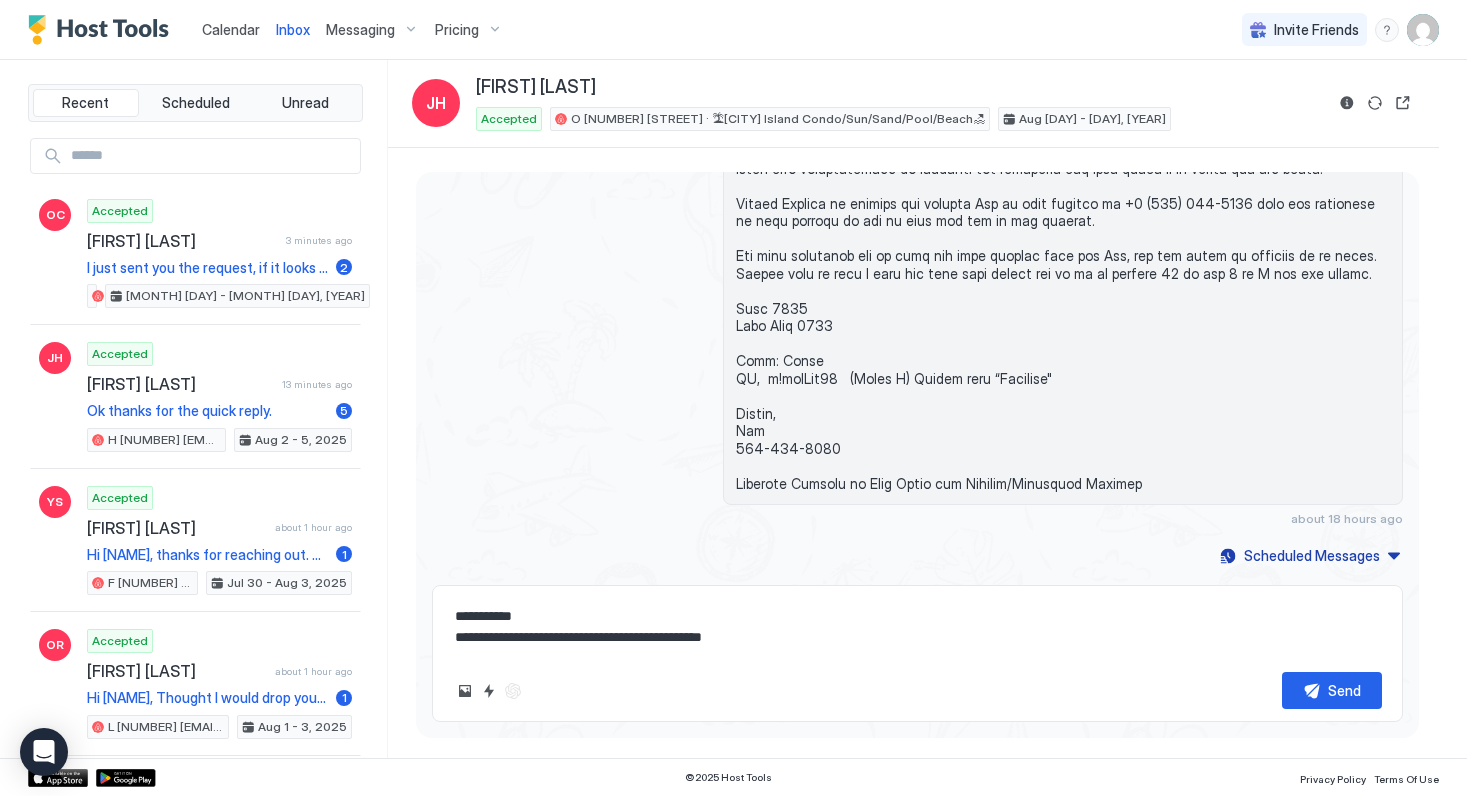 type on "*" 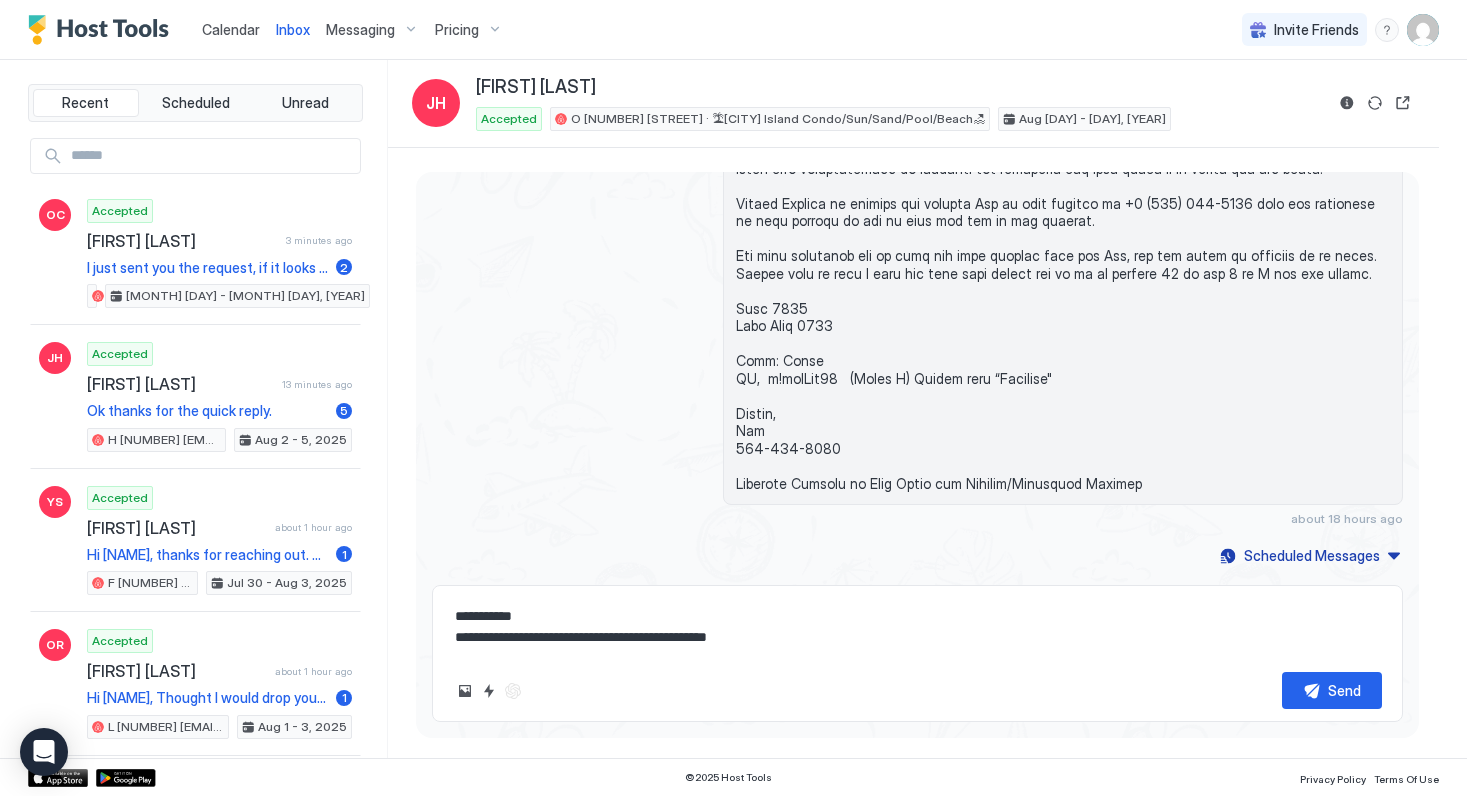 type on "*" 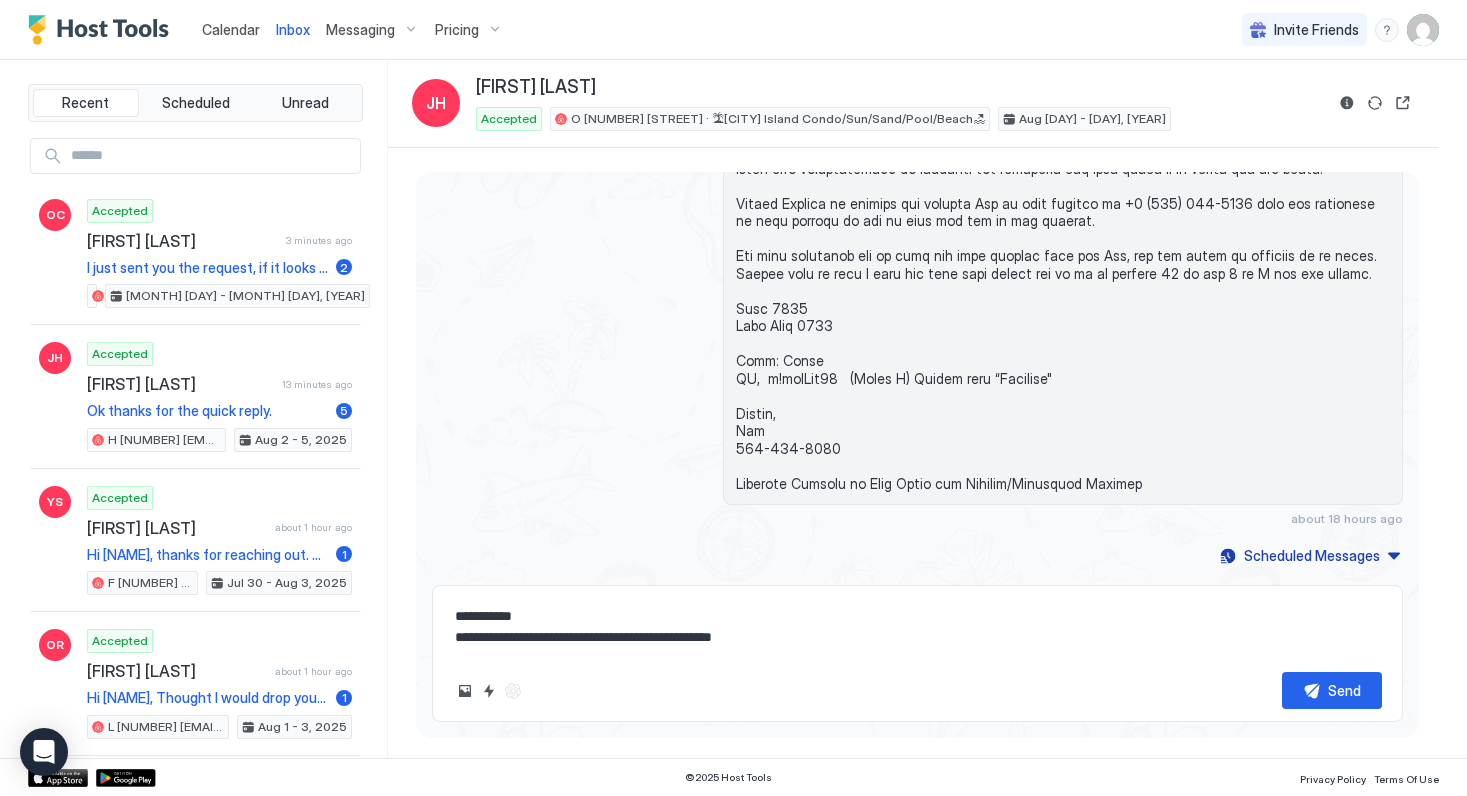type on "*" 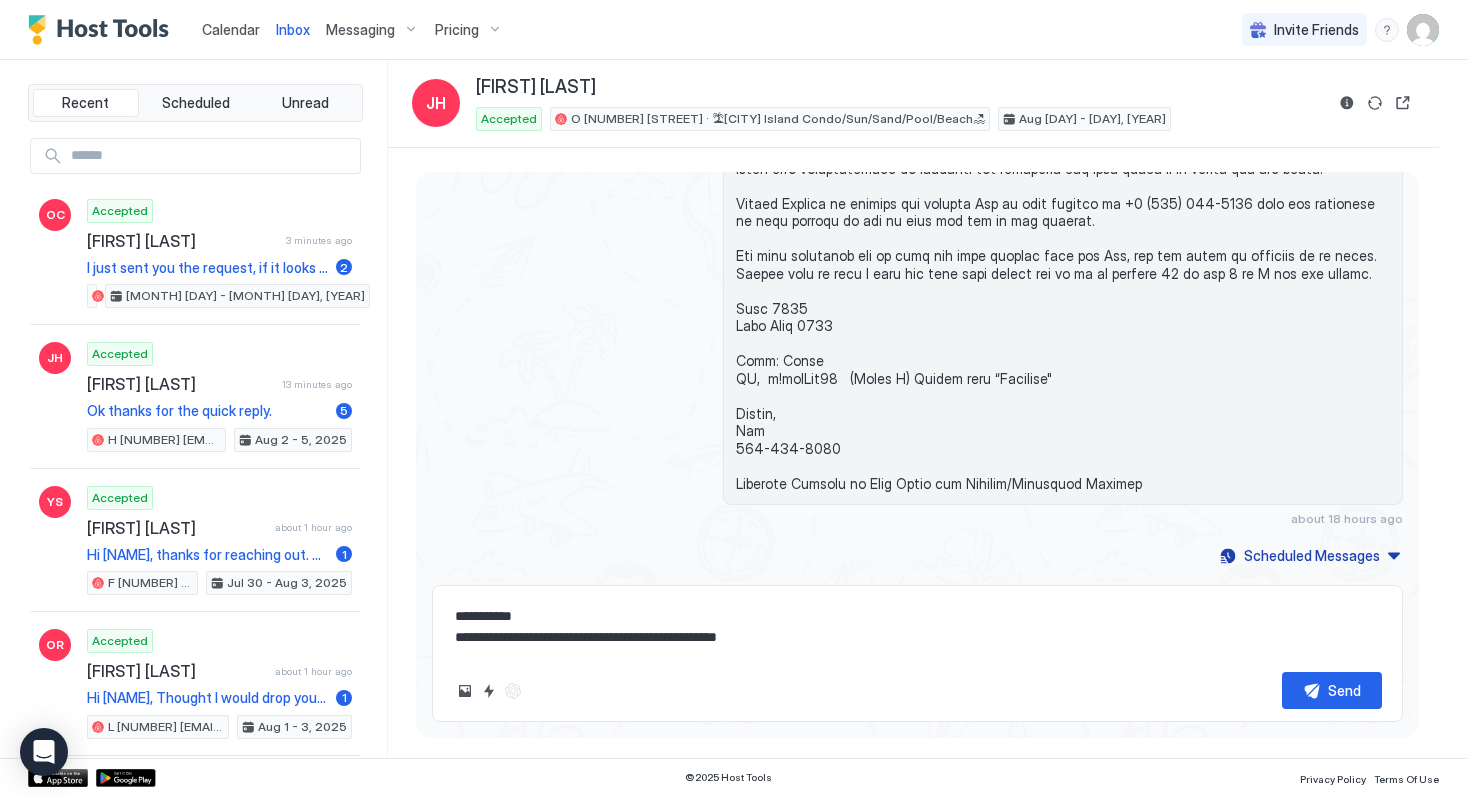 type on "*" 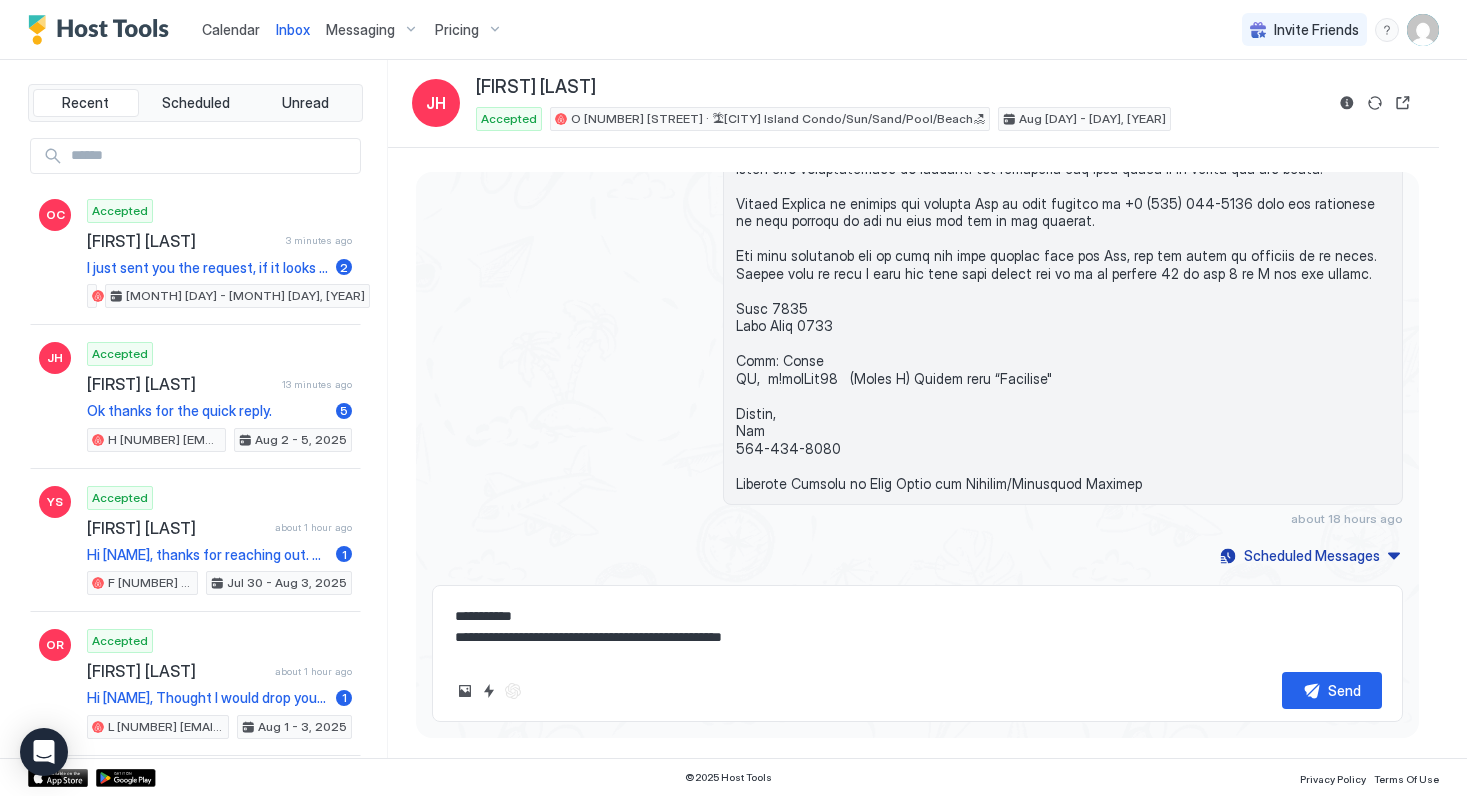 type on "*" 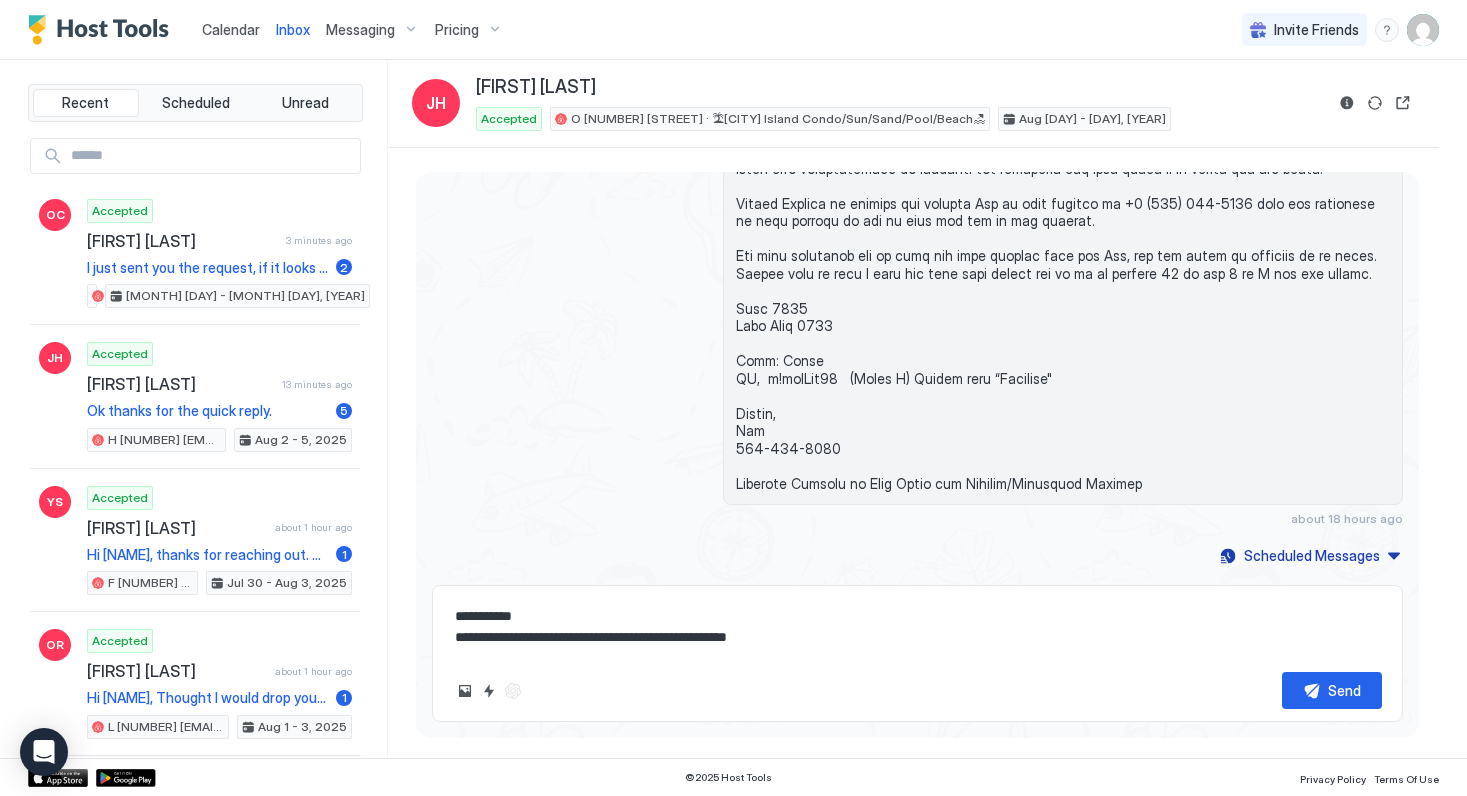 type on "*" 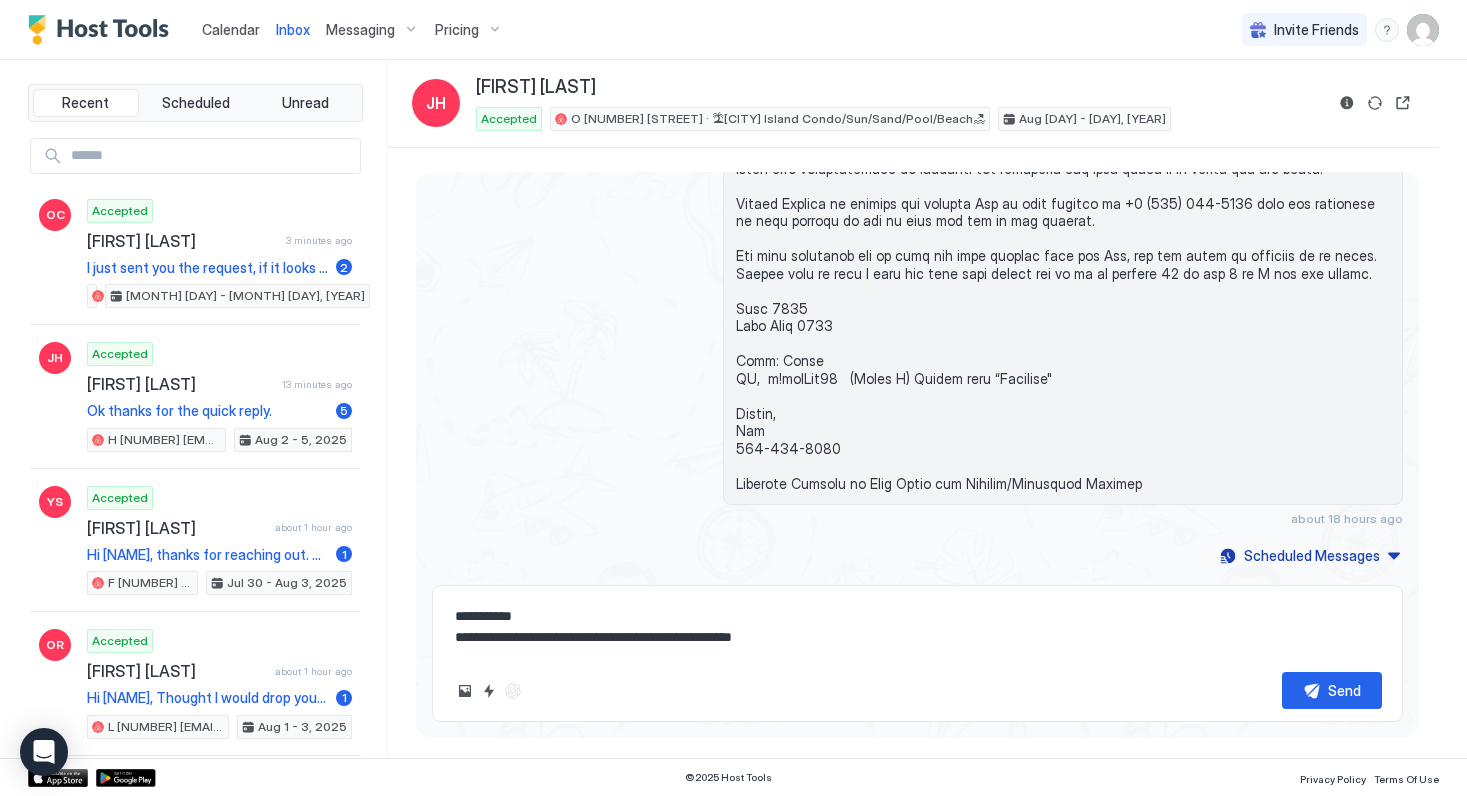 type on "*" 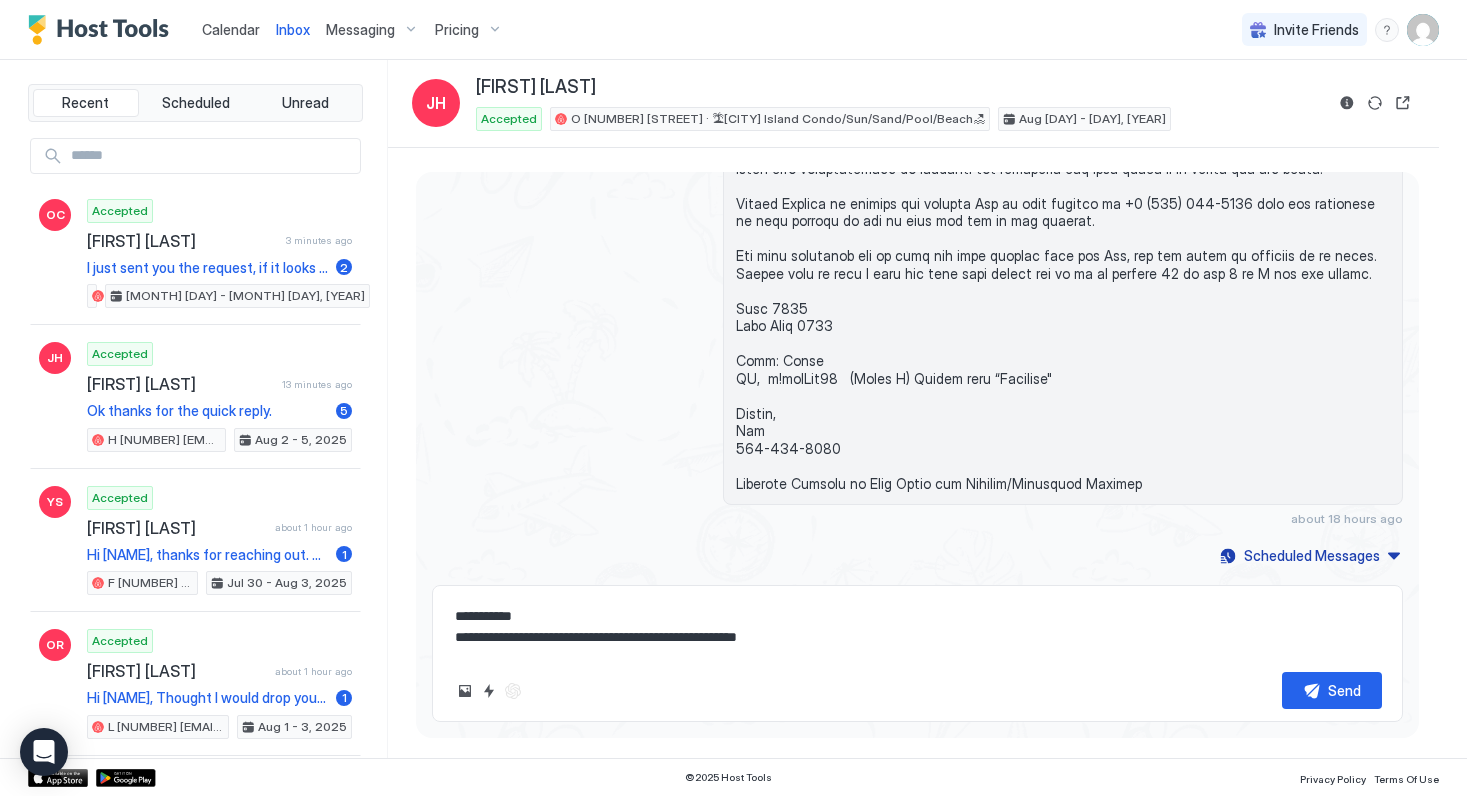 type on "*" 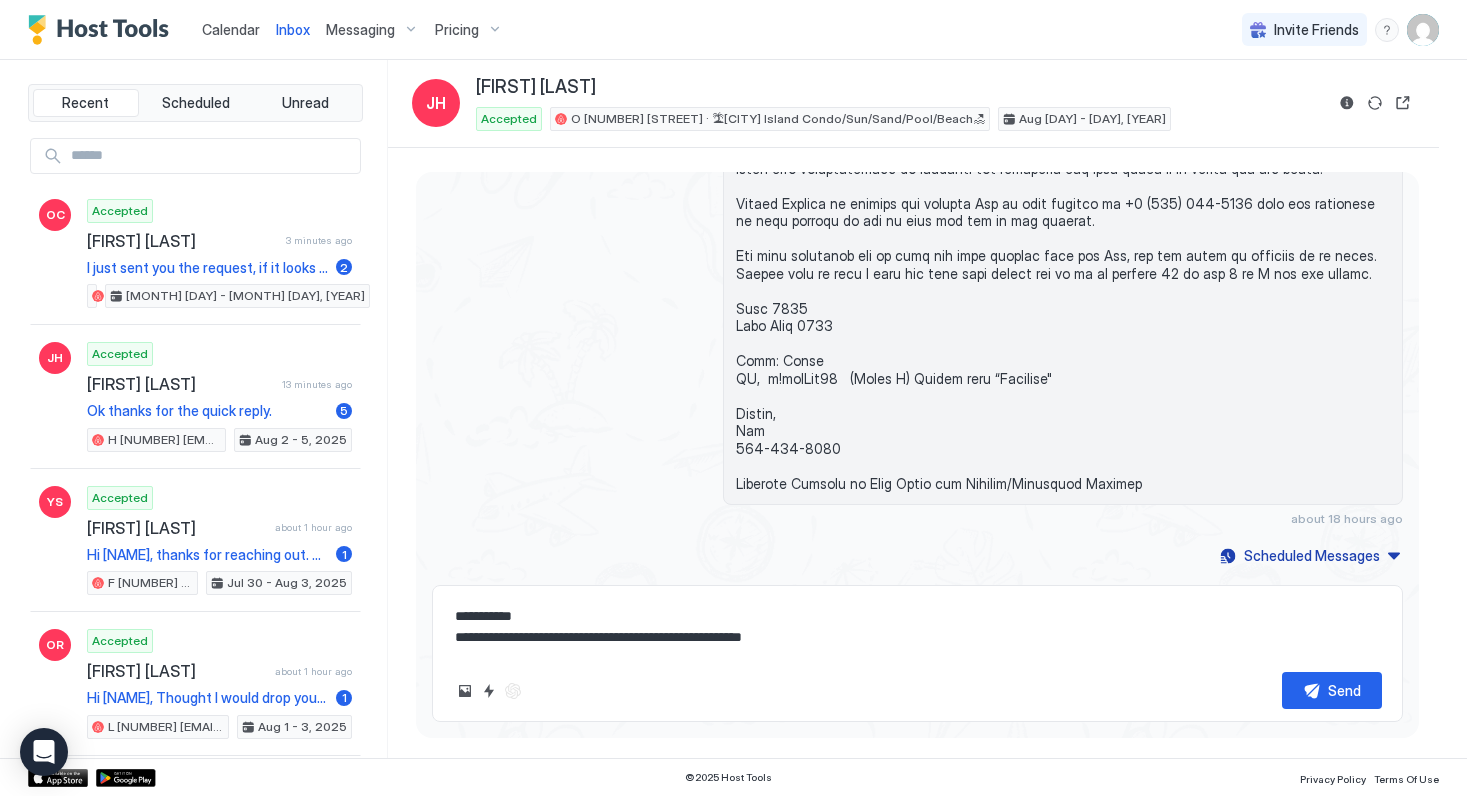 type on "*" 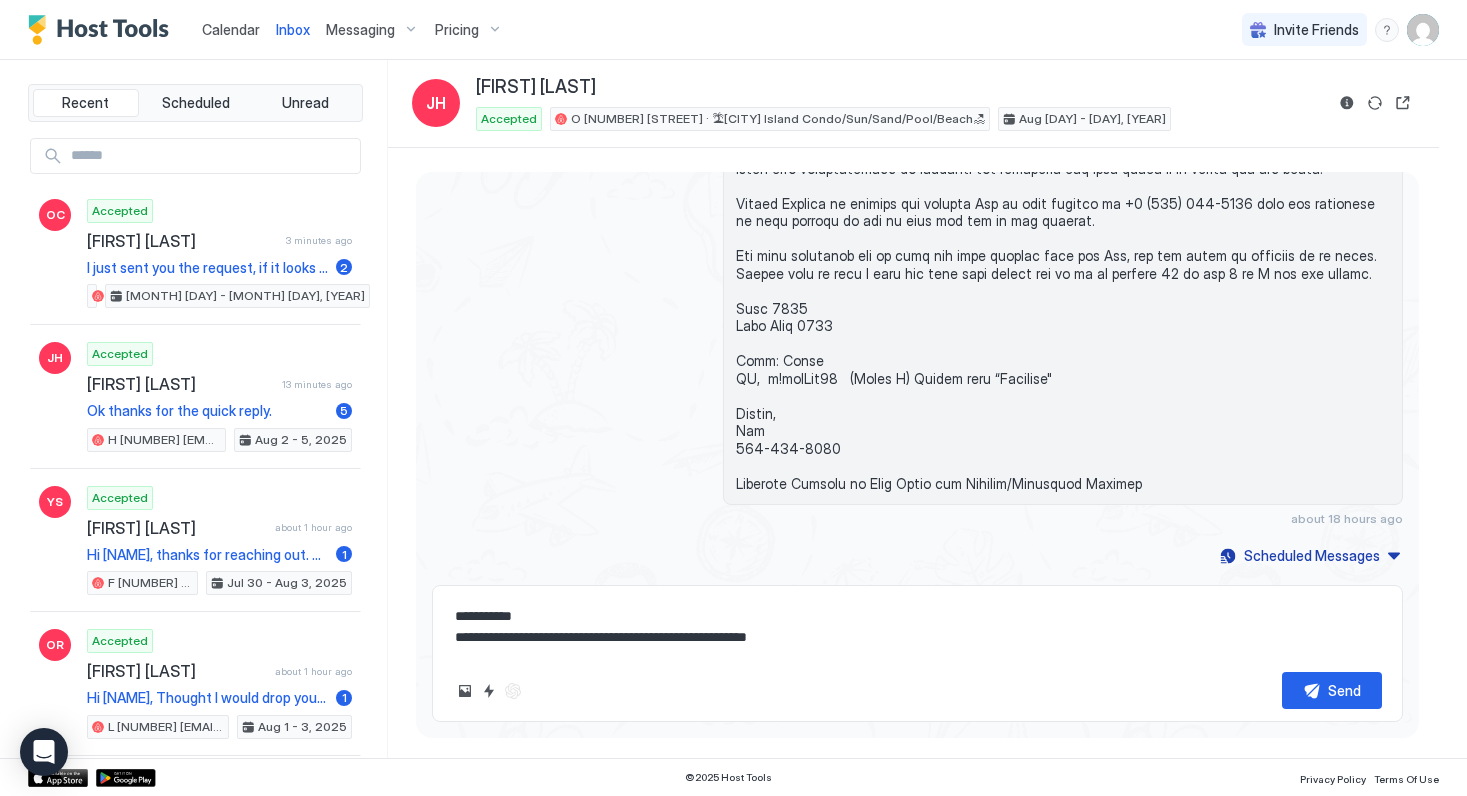 type on "*" 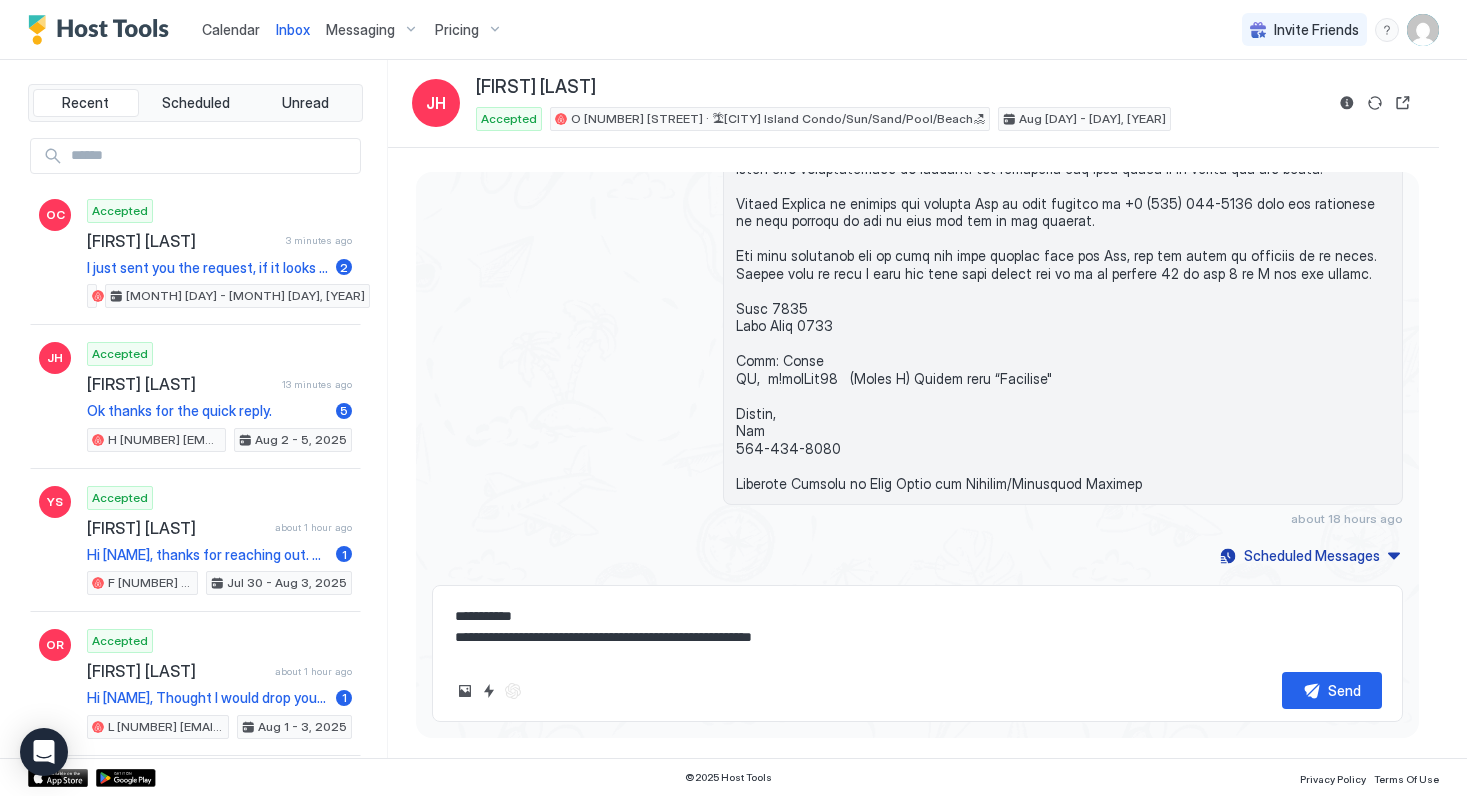 type on "*" 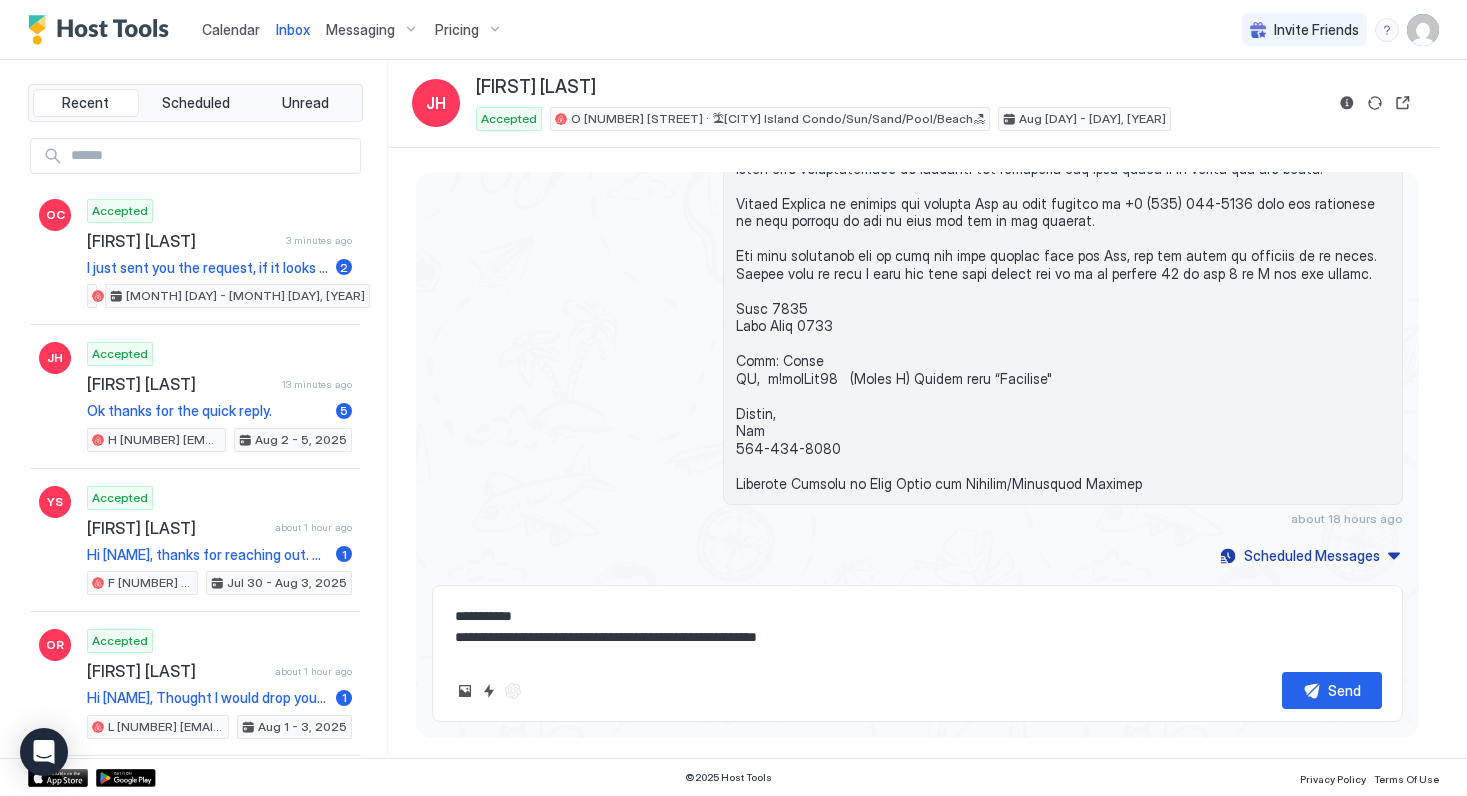 type on "*" 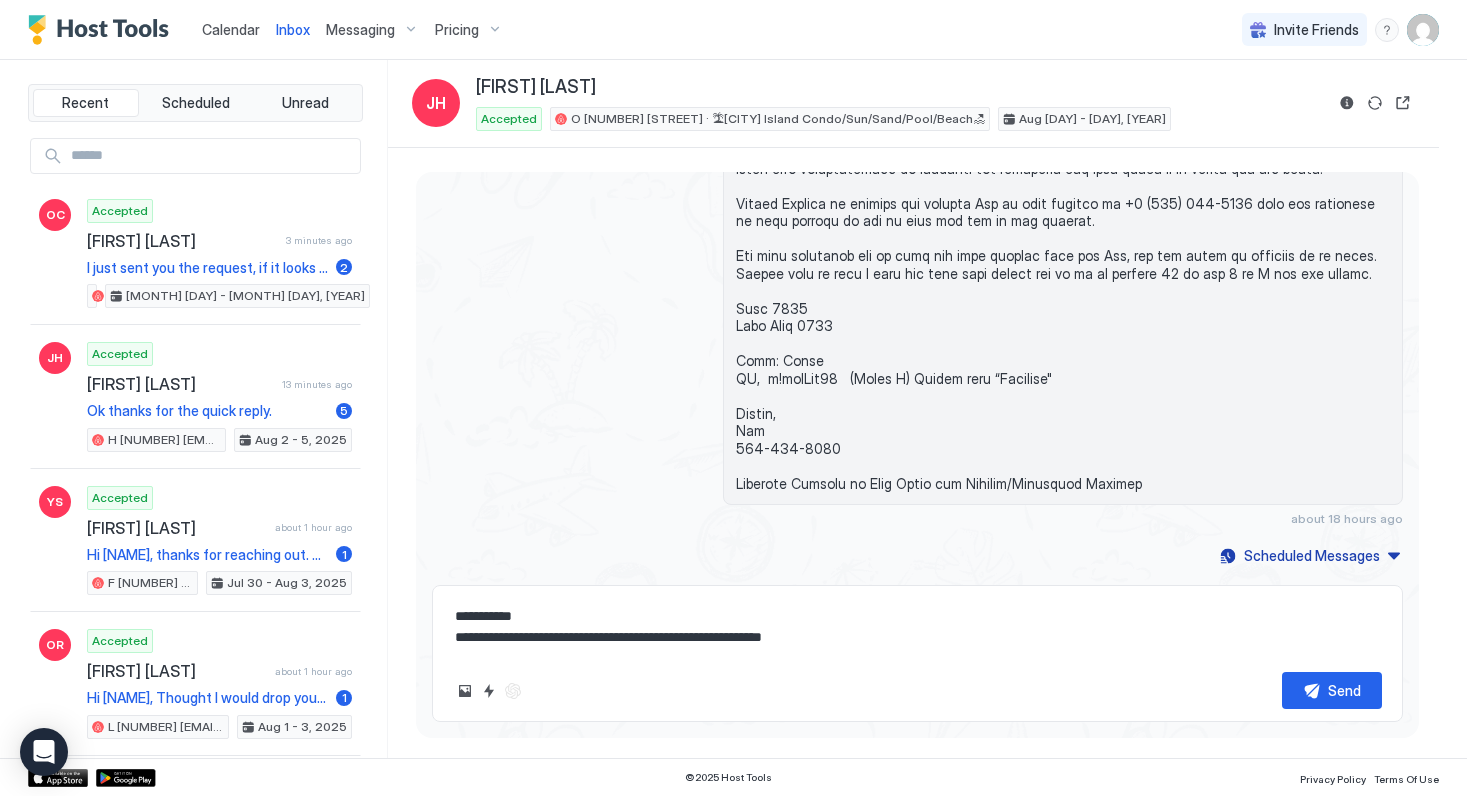 type on "*" 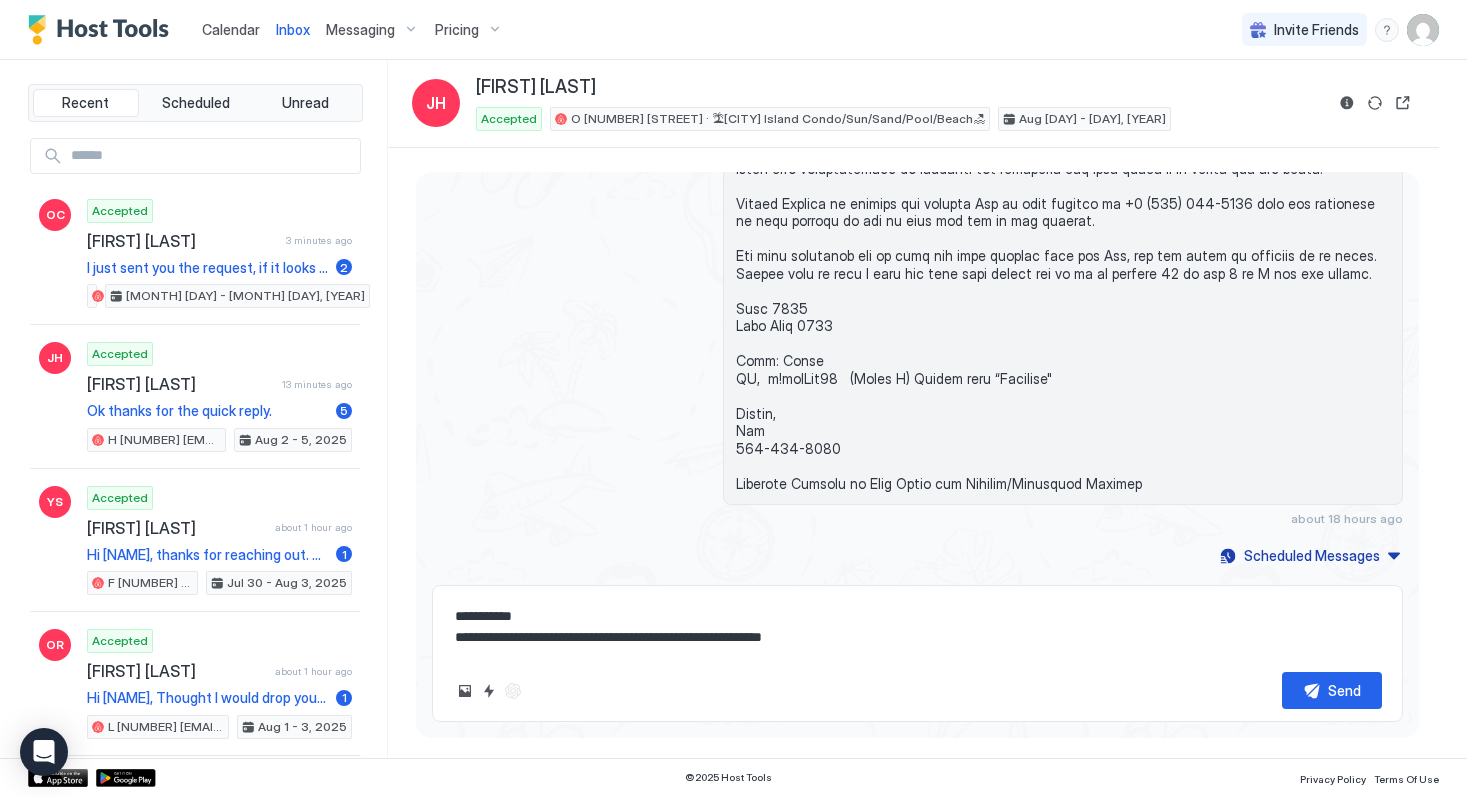 type on "**********" 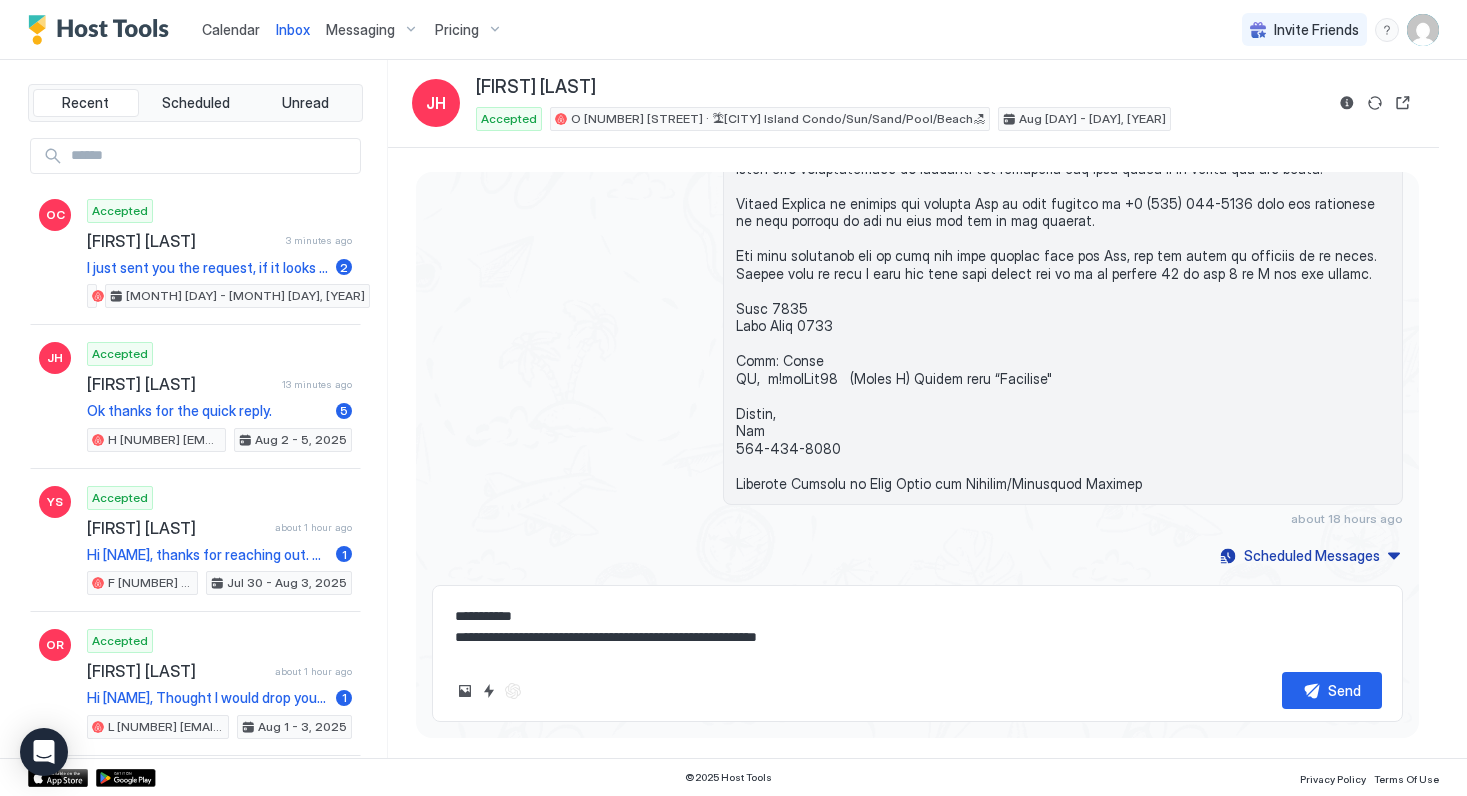 type on "*" 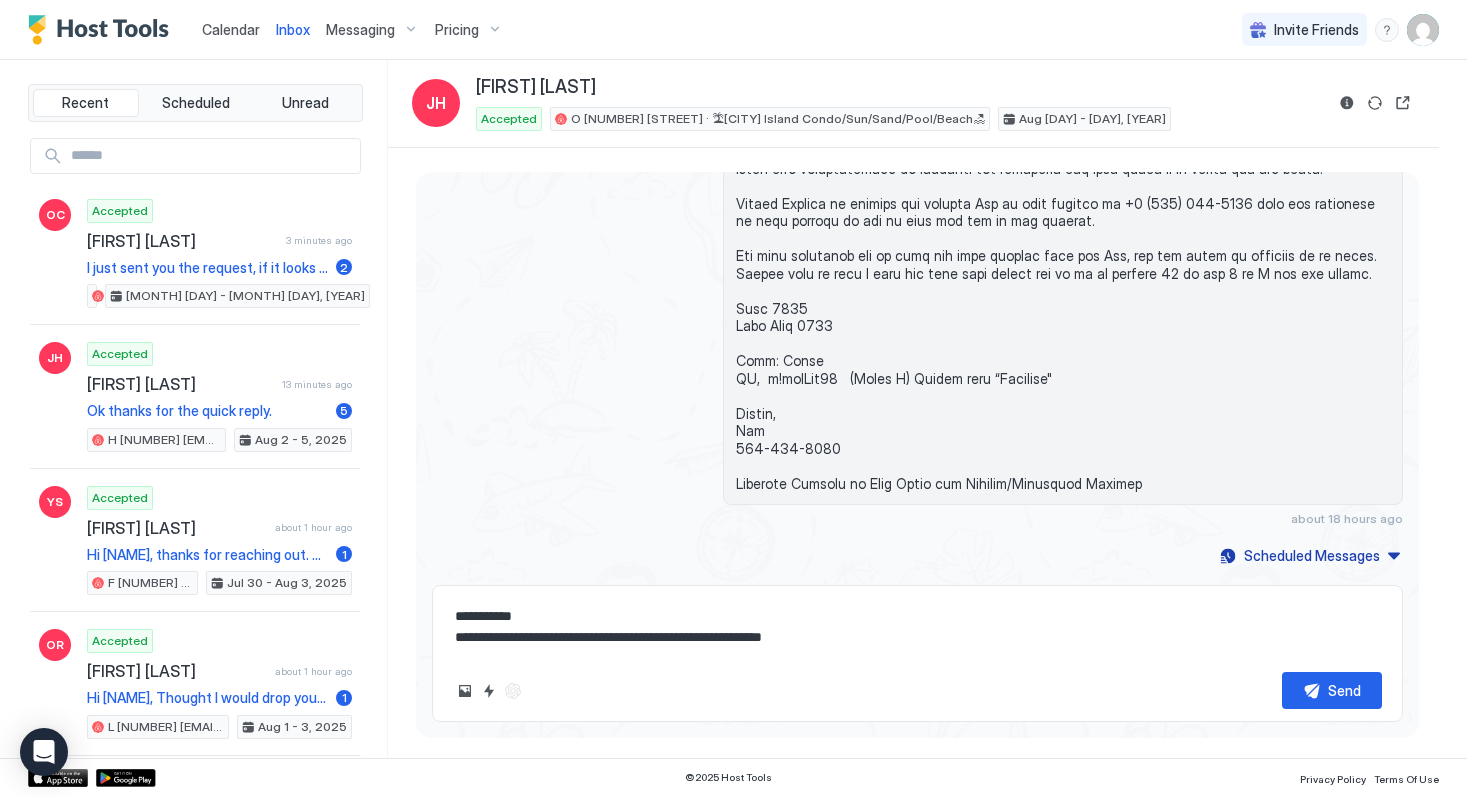 type on "*" 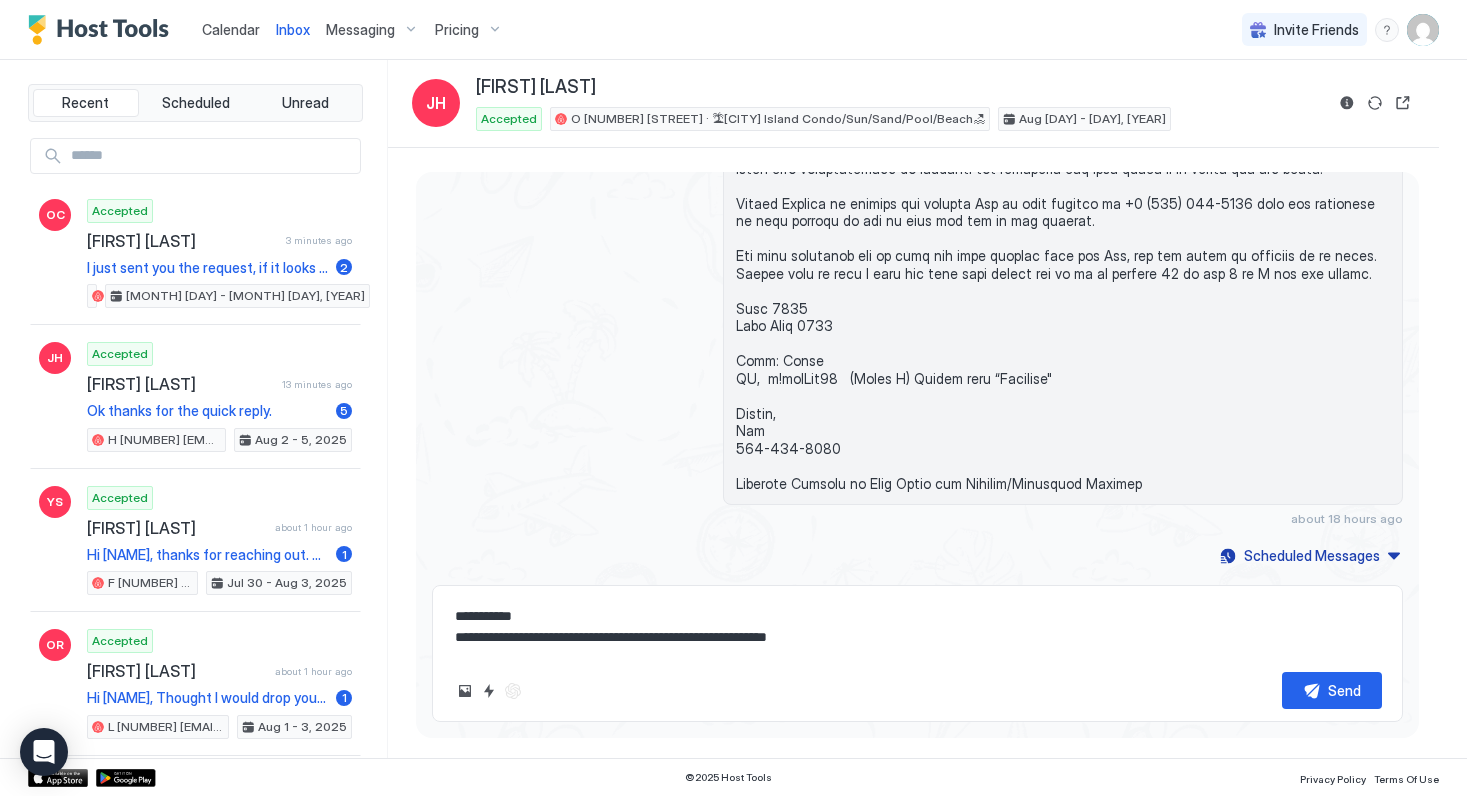 type on "*" 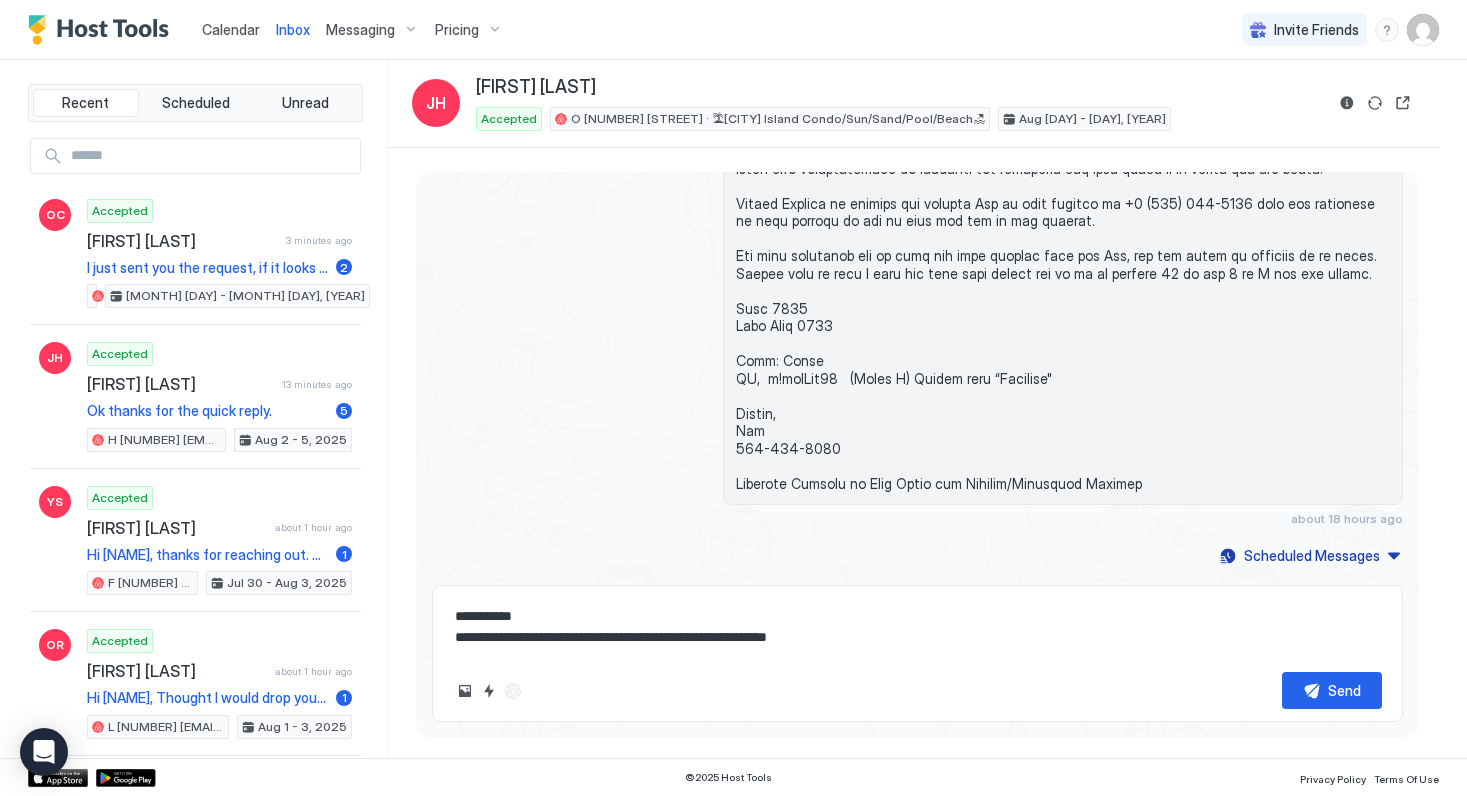 type on "**********" 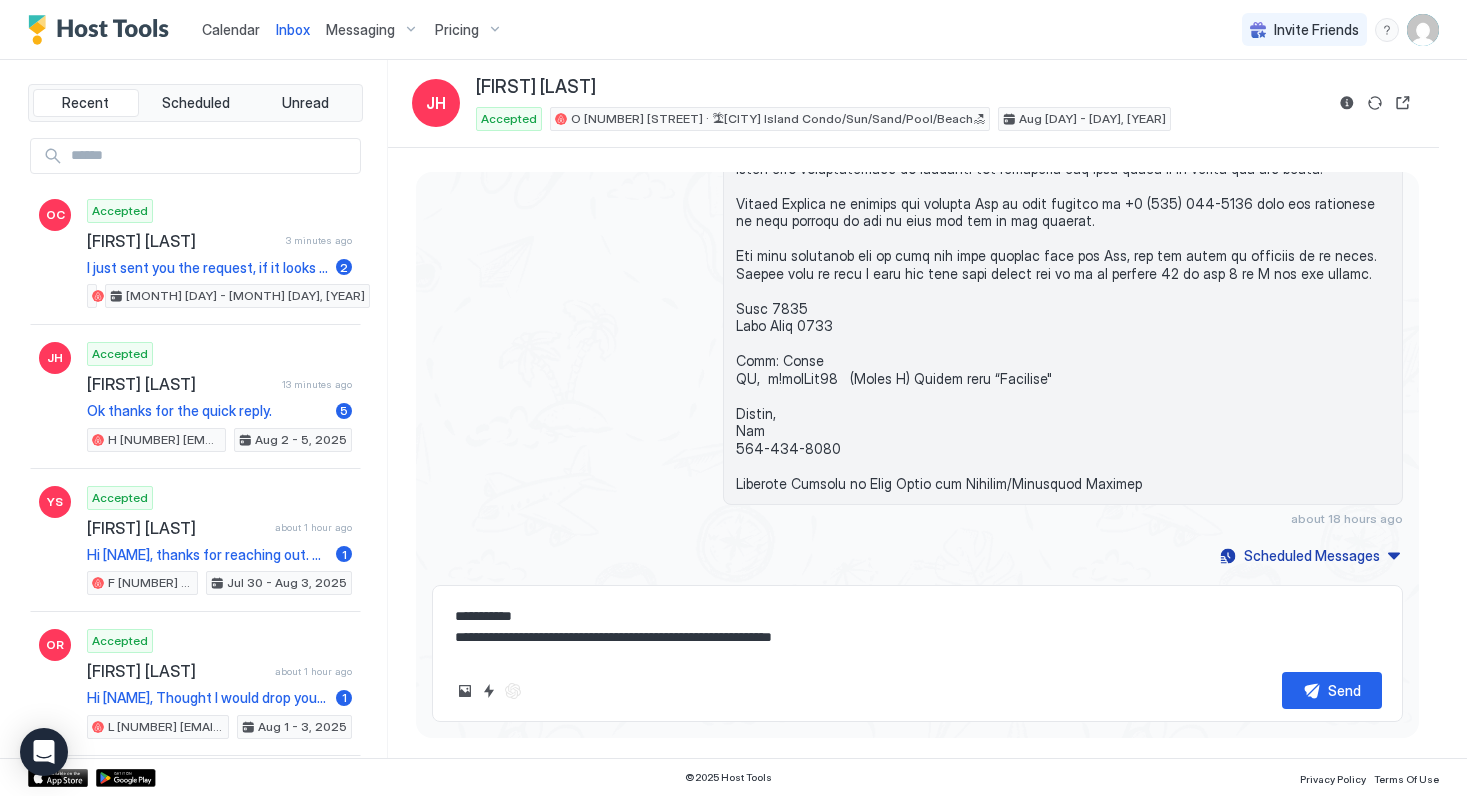 type on "*" 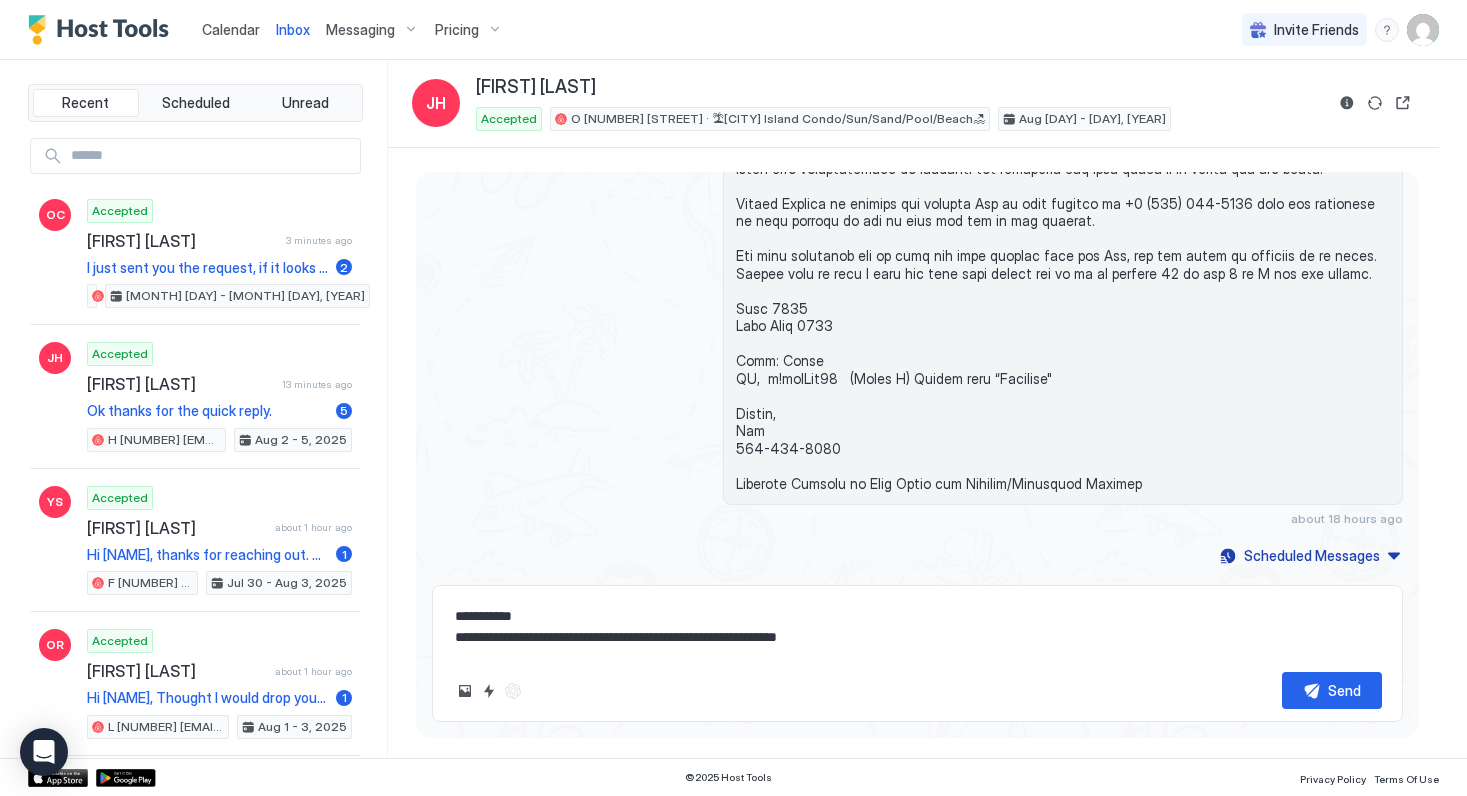 type on "*" 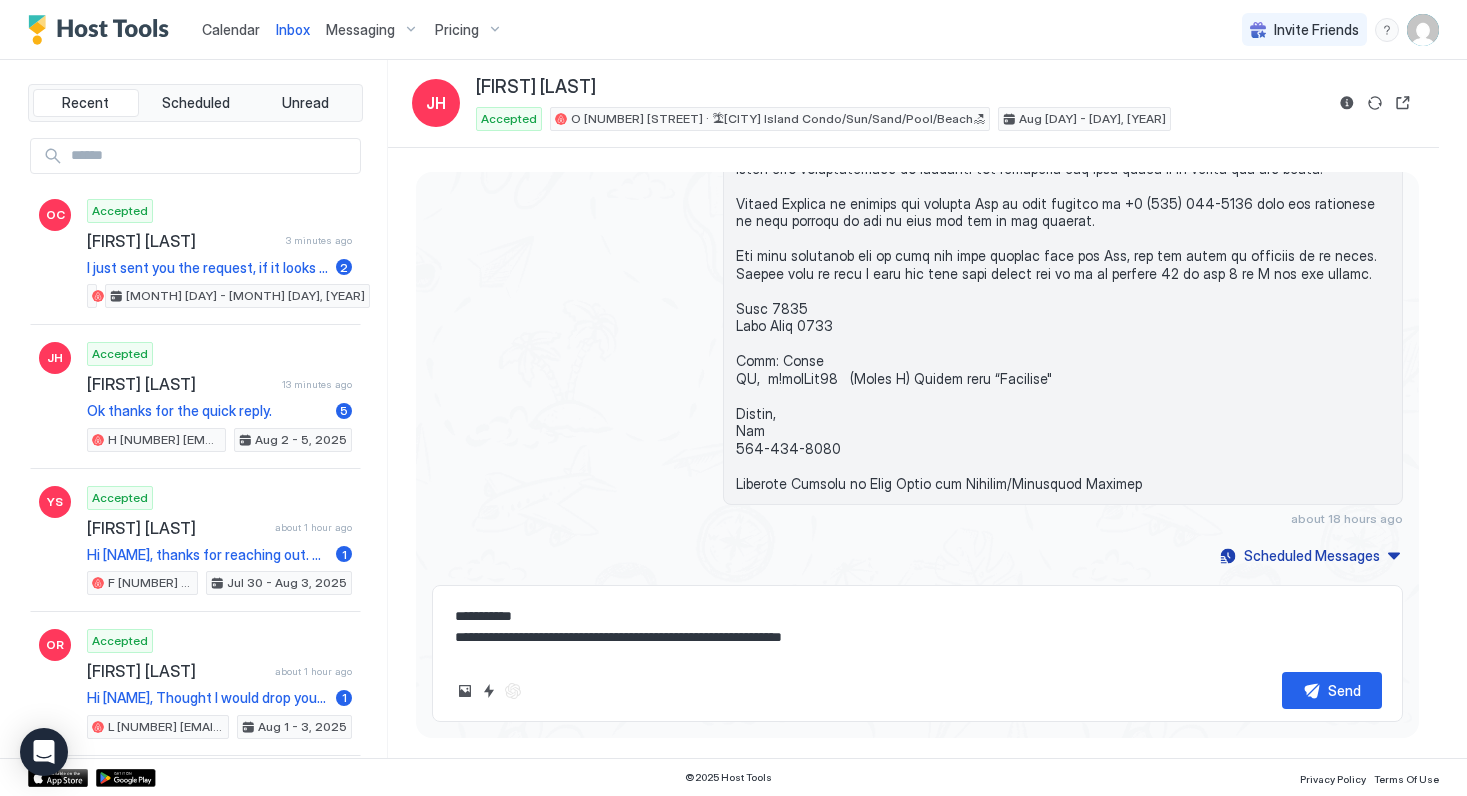 type on "*" 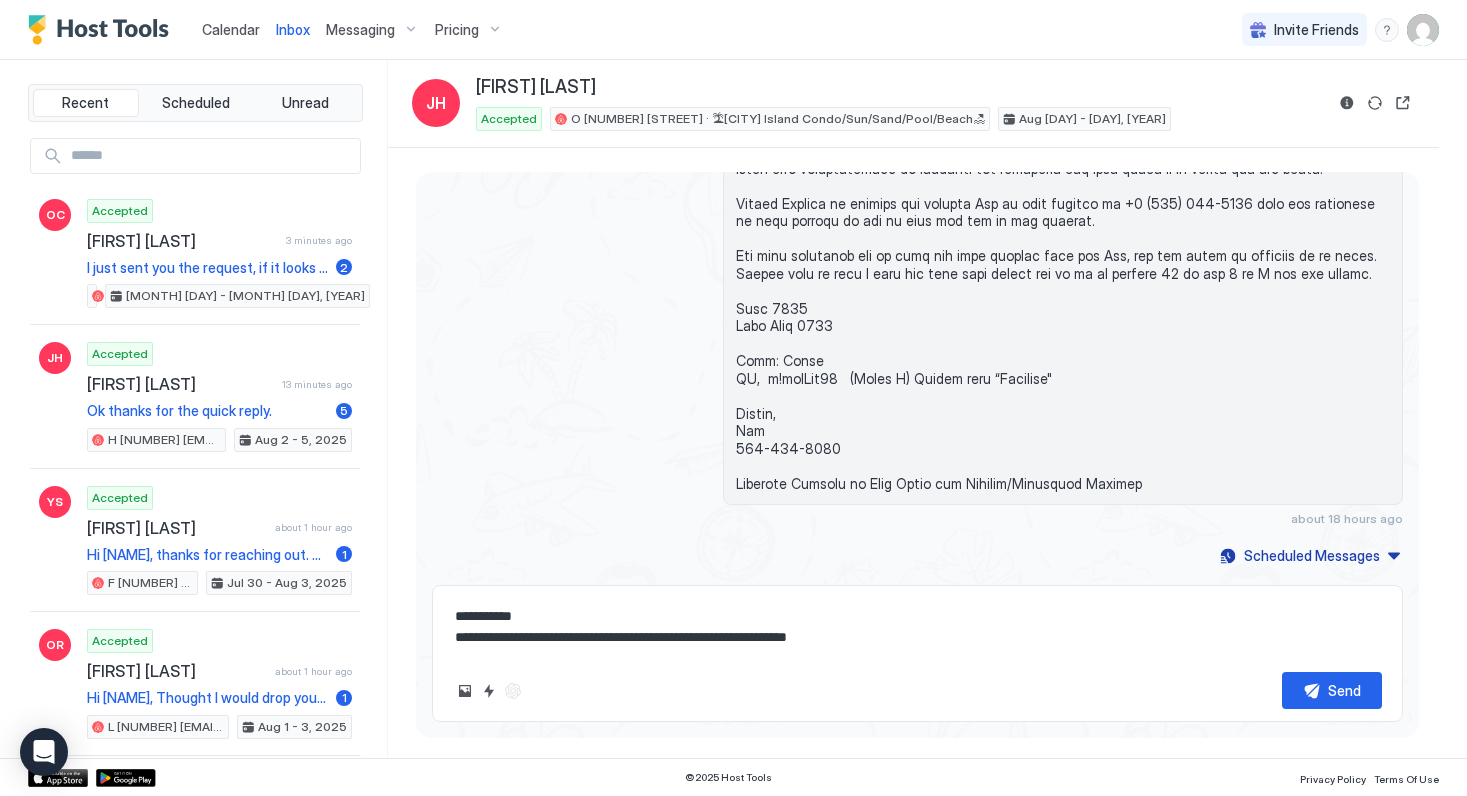 type on "*" 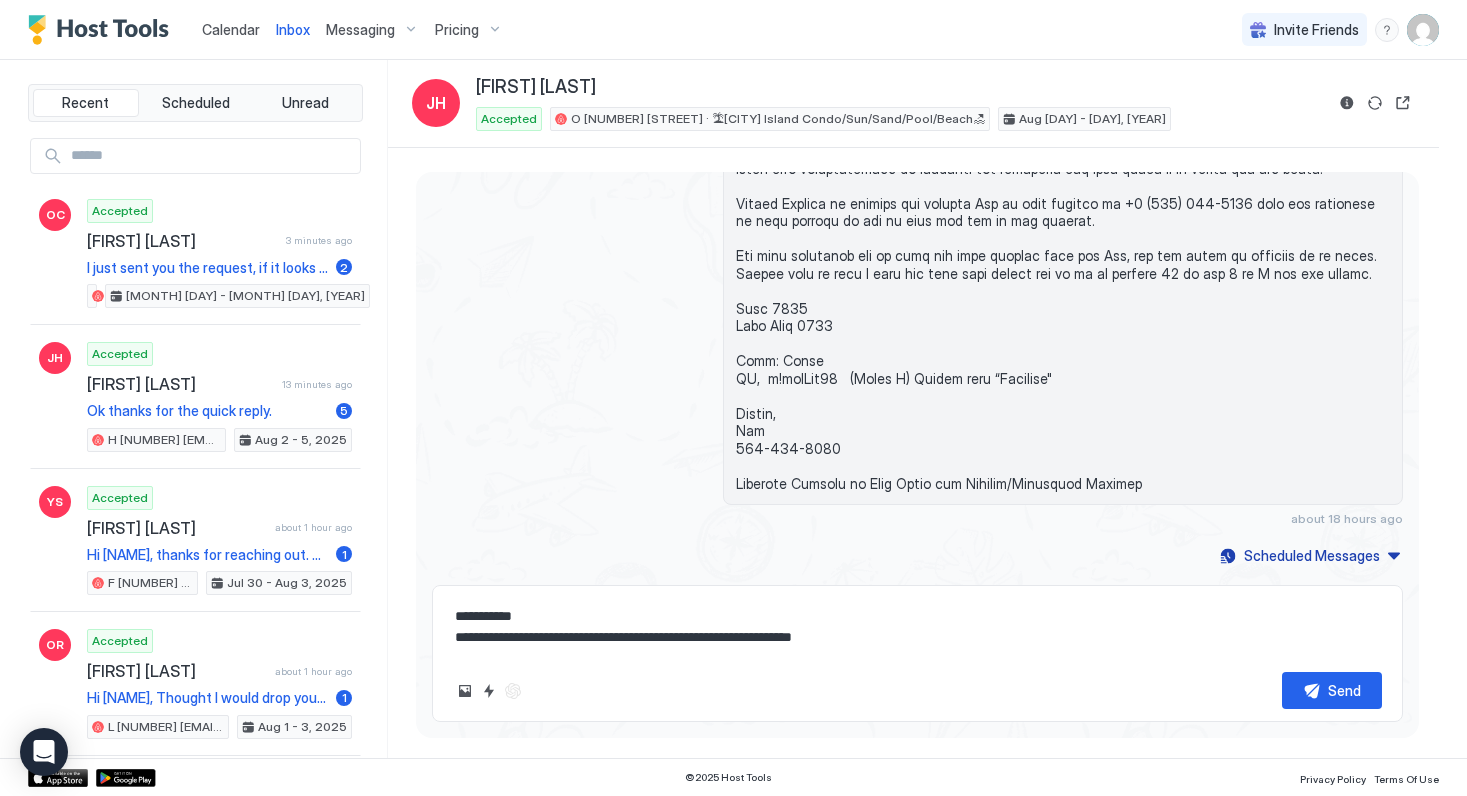 type on "*" 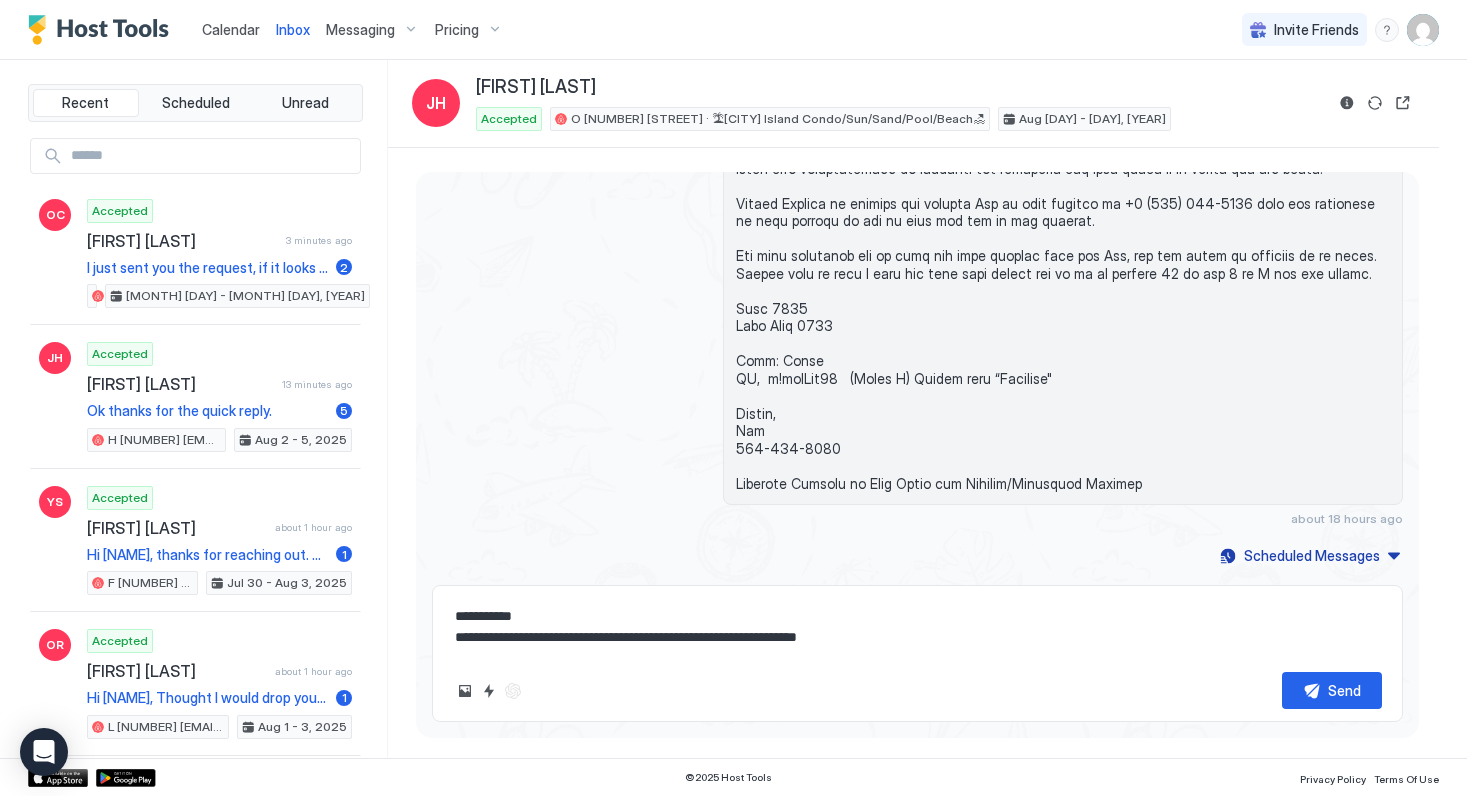 type on "*" 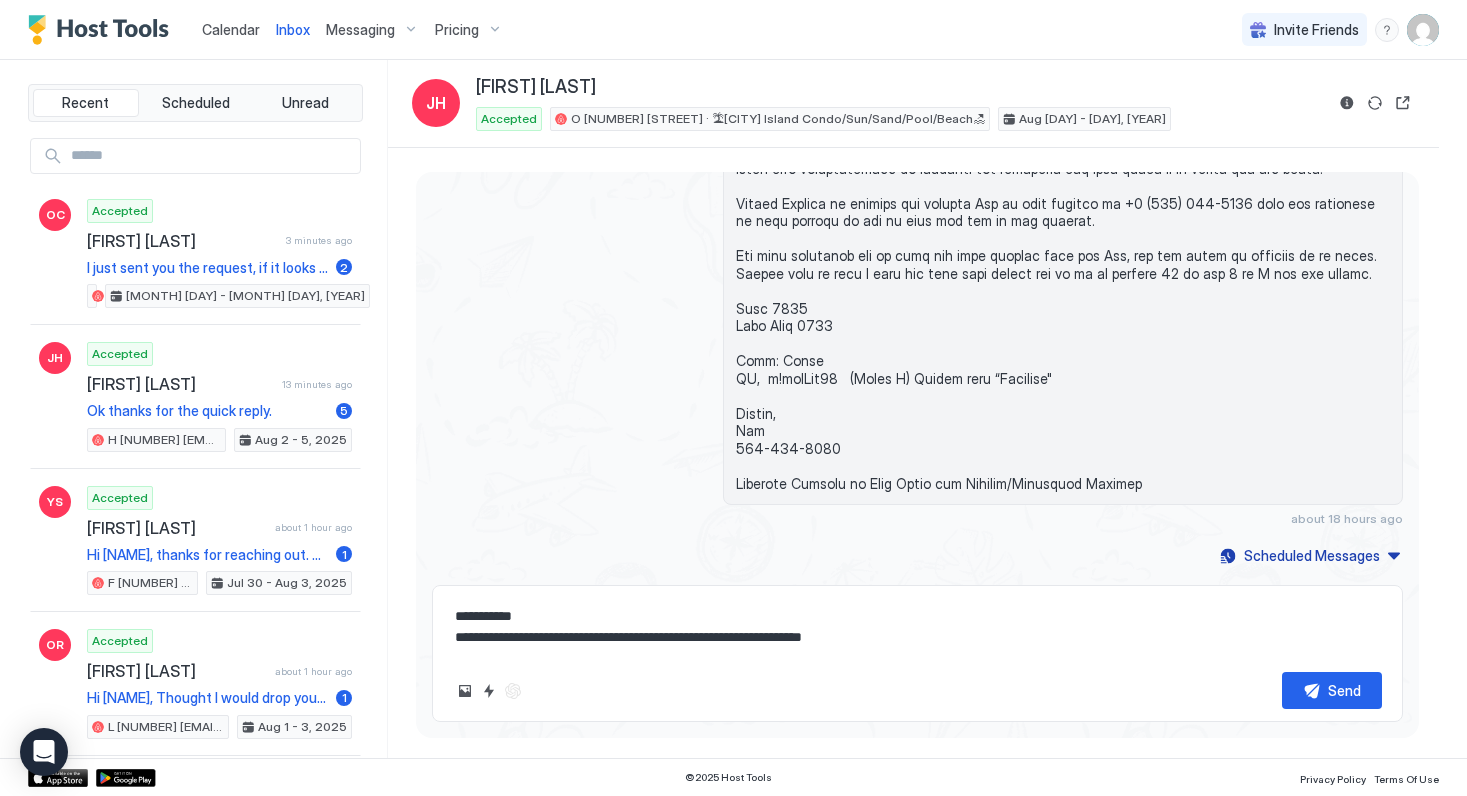 type on "*" 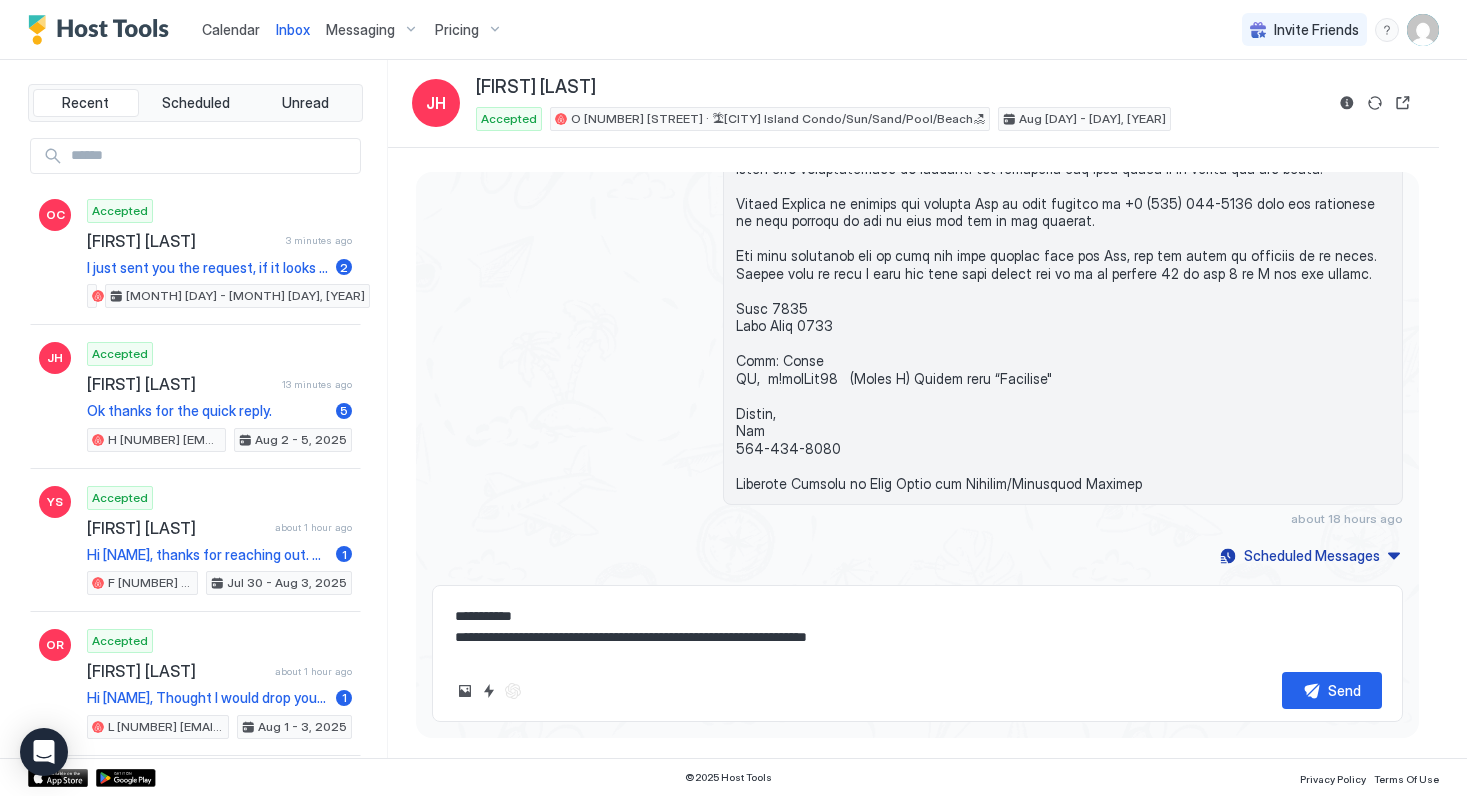 type on "*" 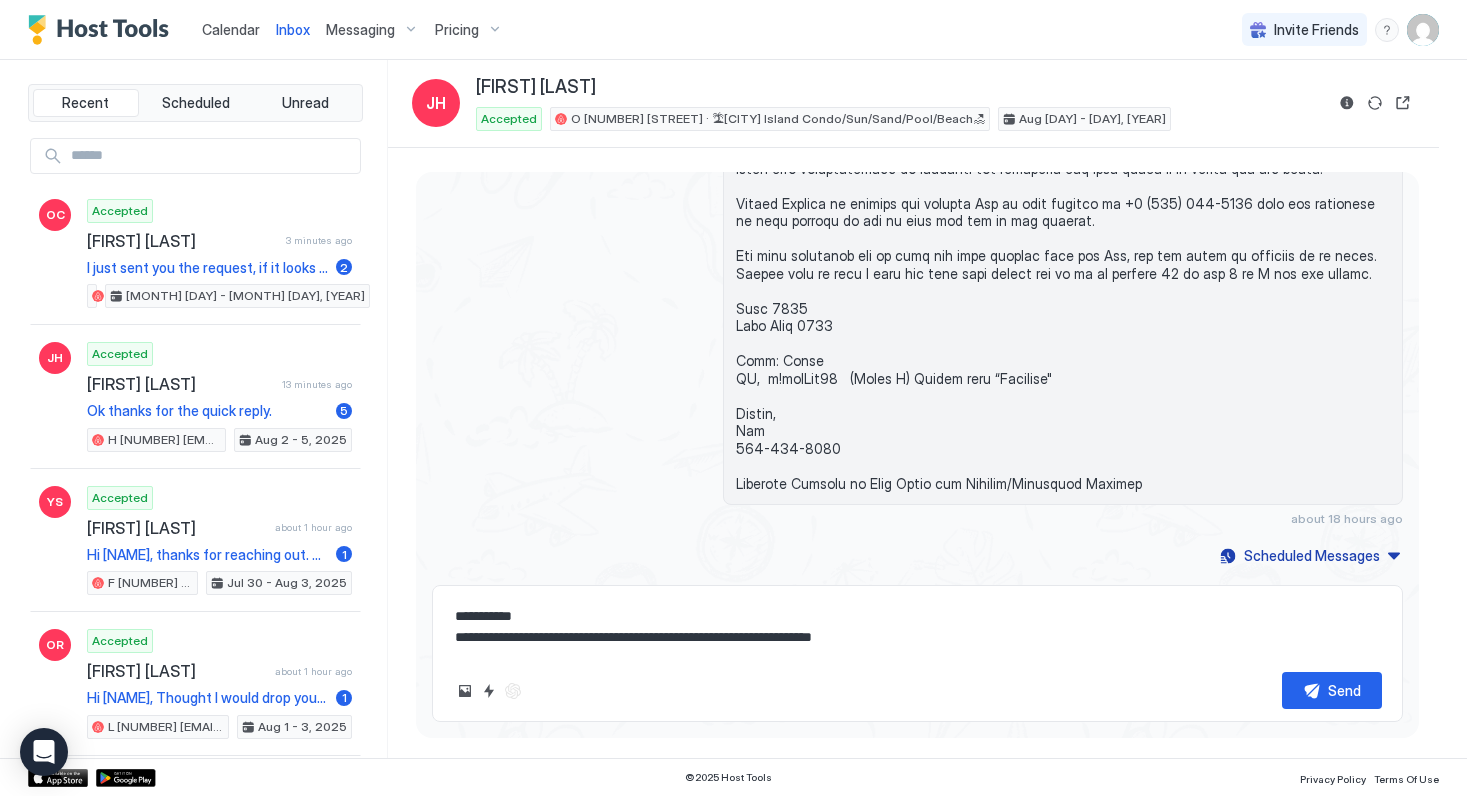 type on "**********" 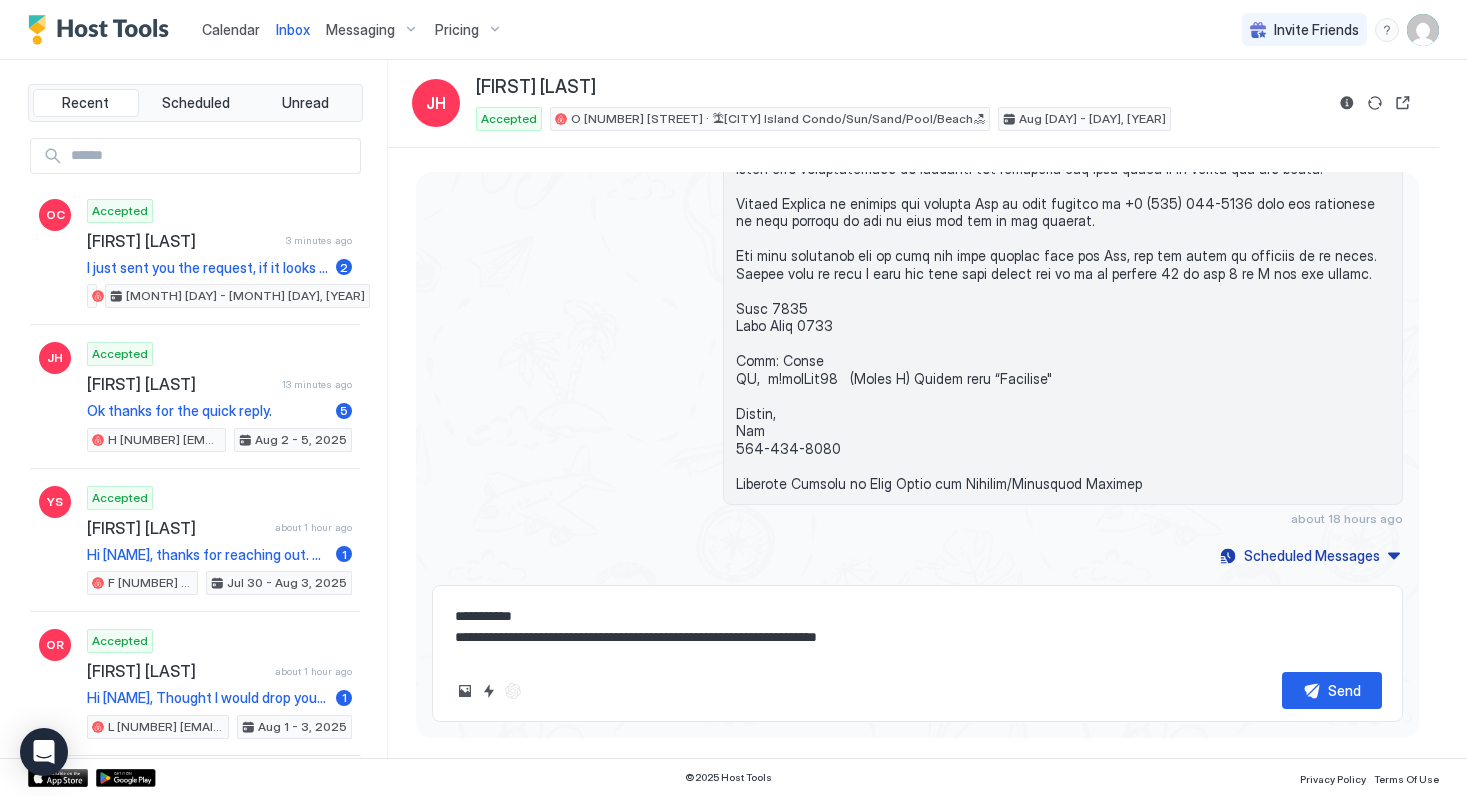 type on "*" 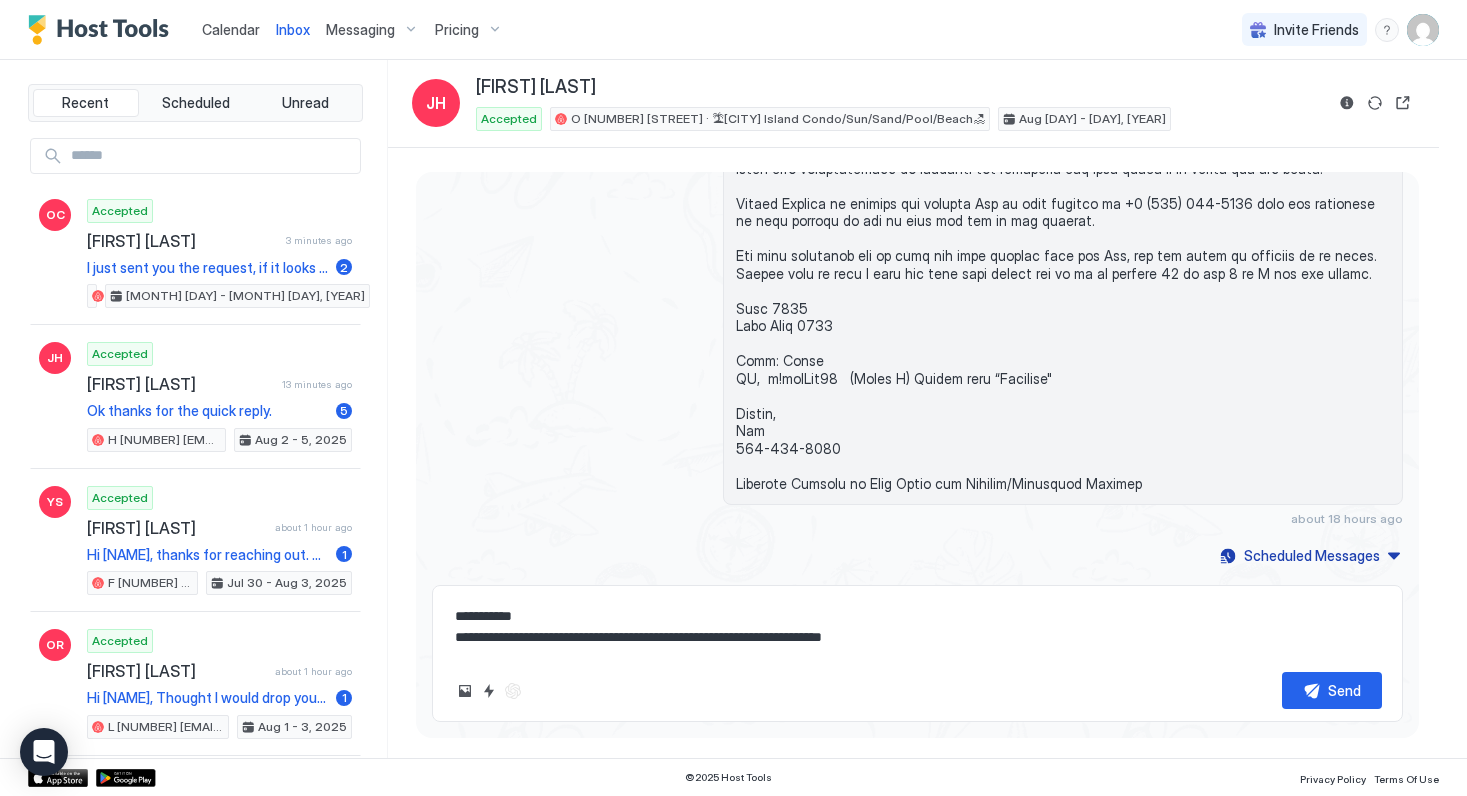 type on "*" 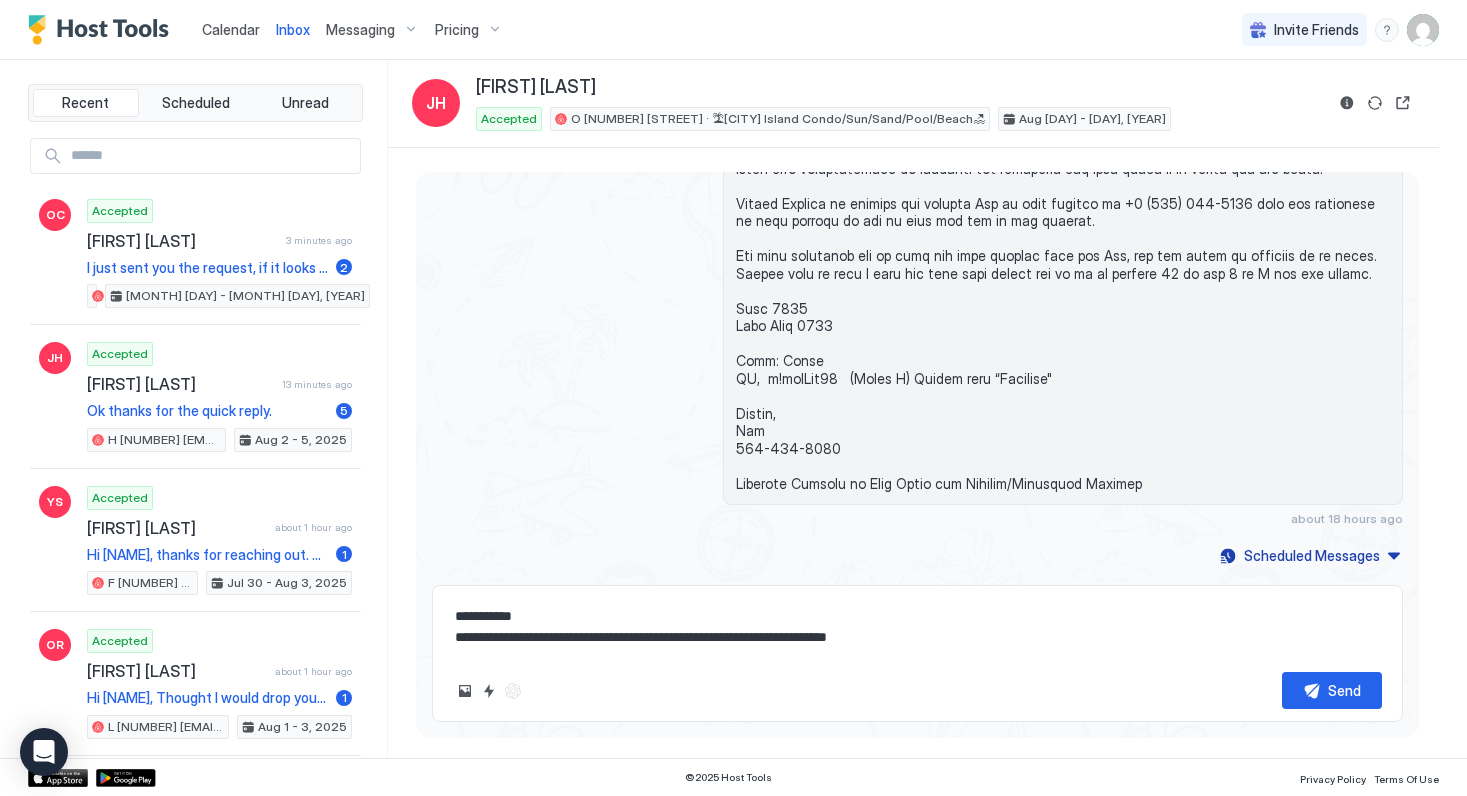 type on "*" 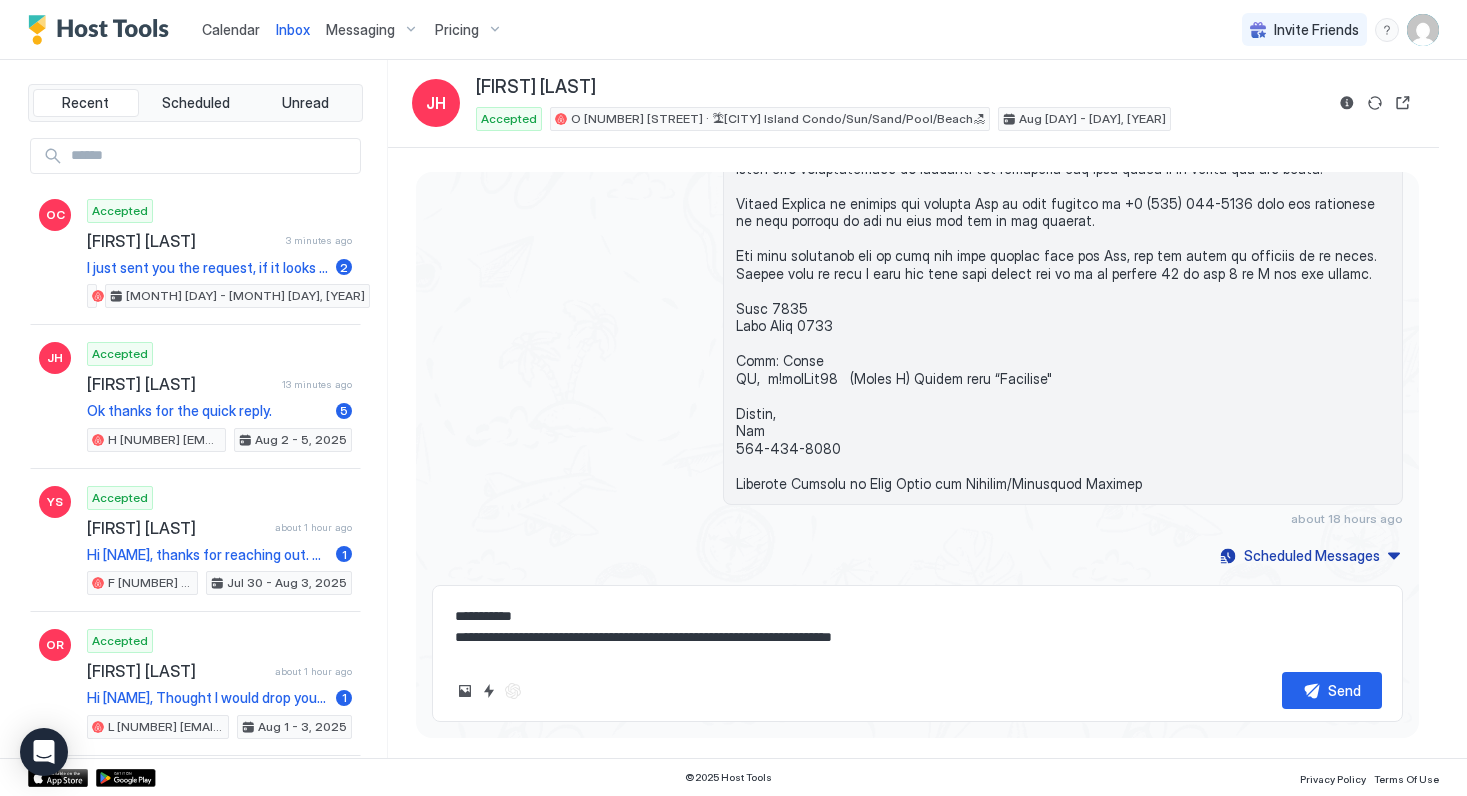 type on "*" 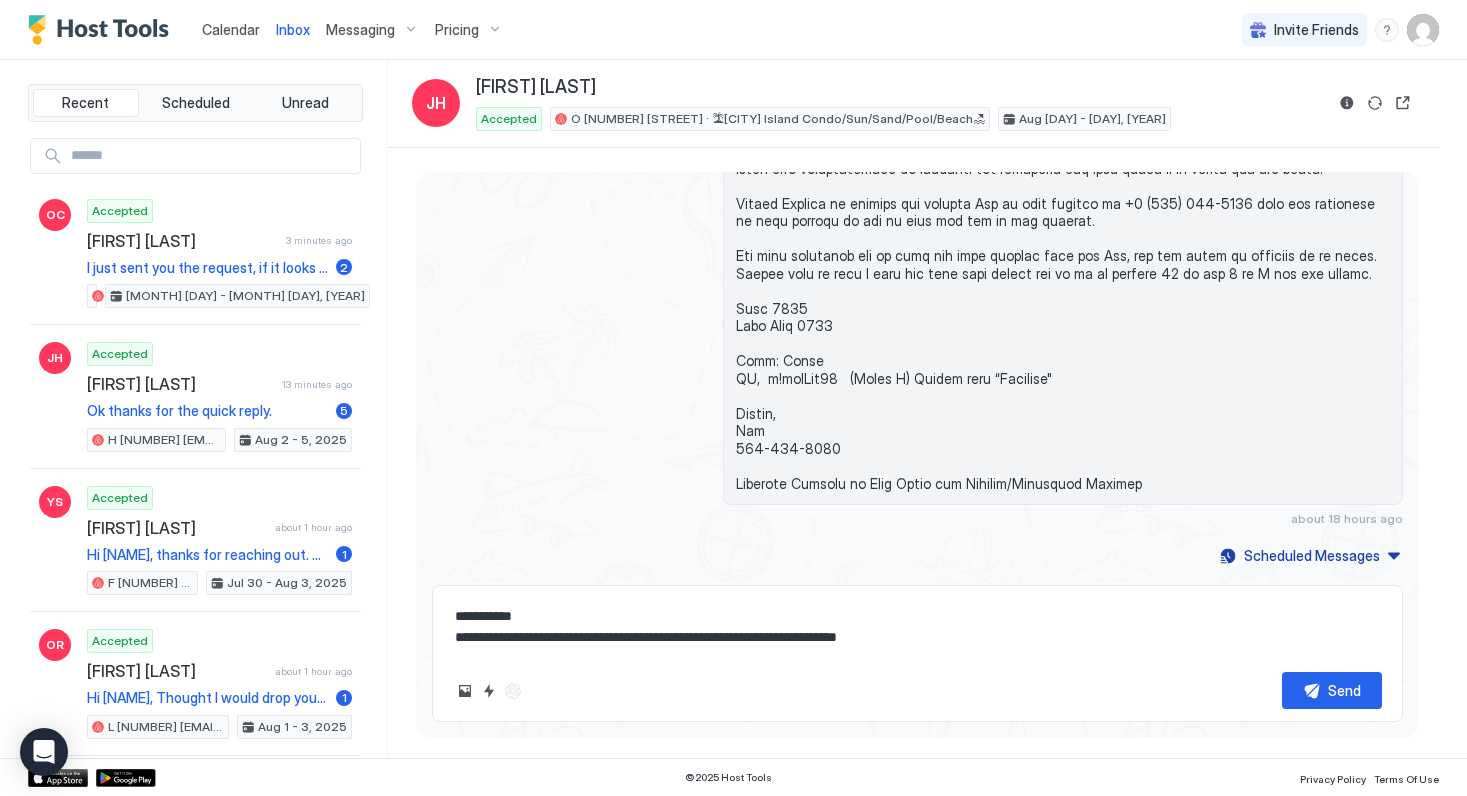 type on "*" 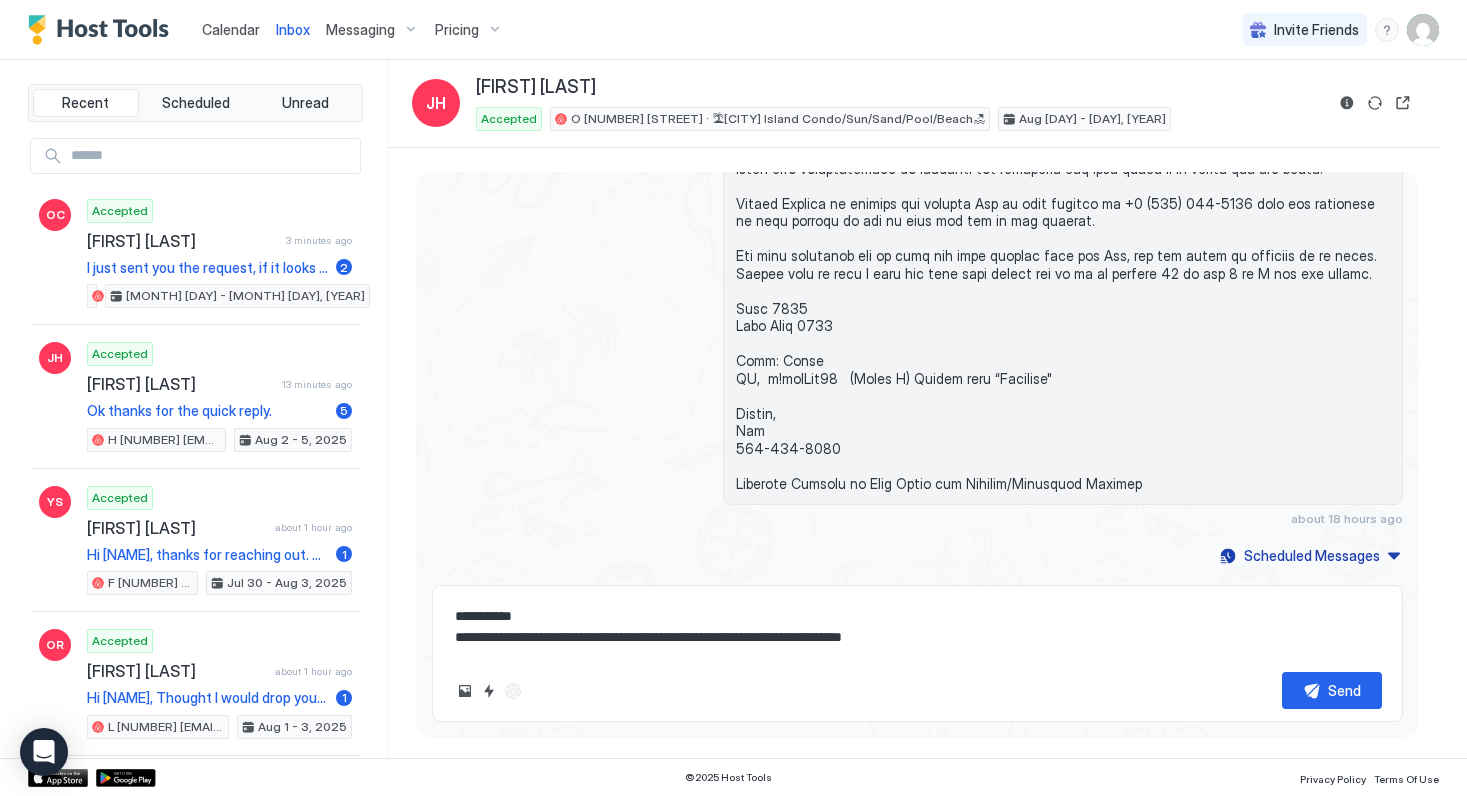 type on "*" 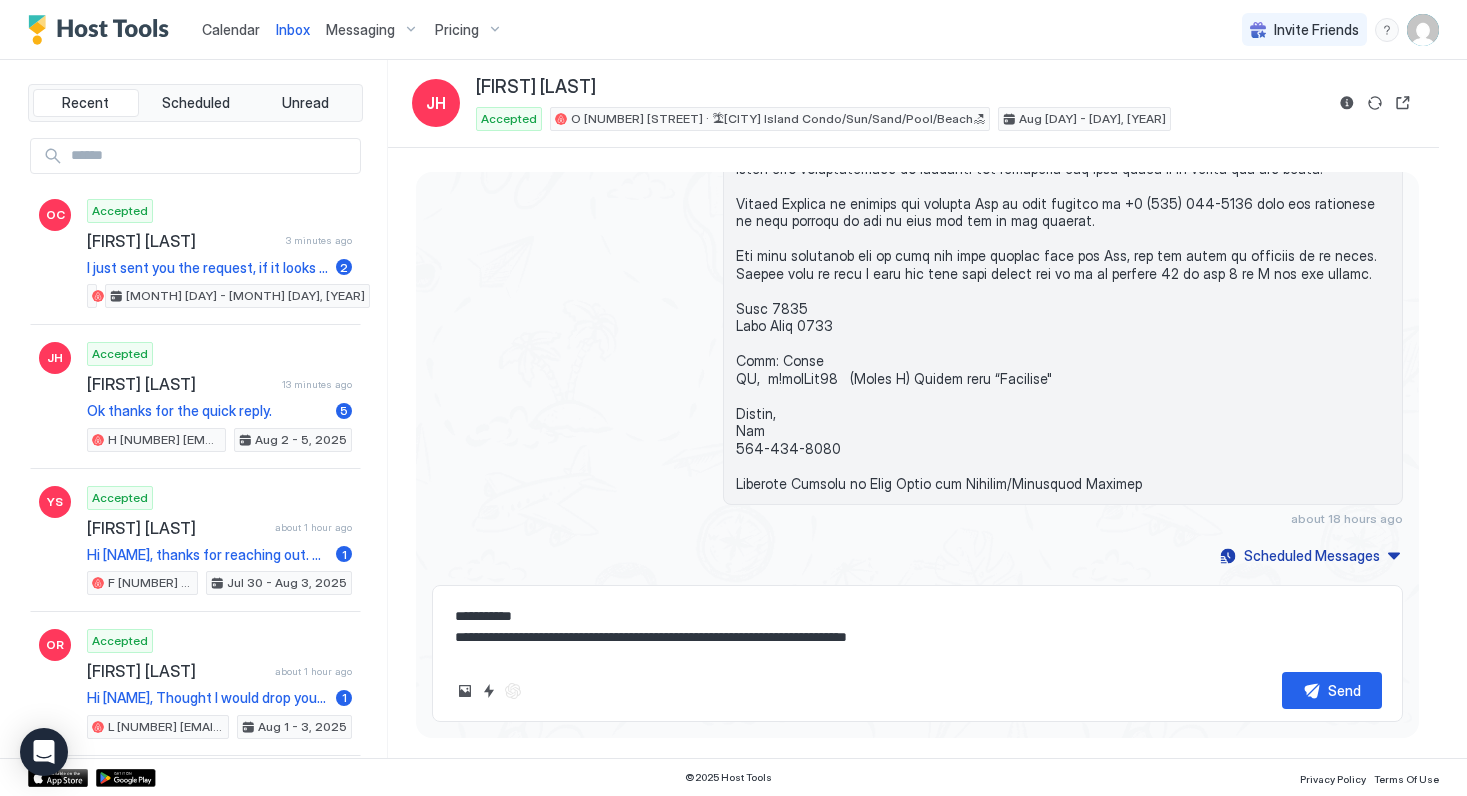 type on "*" 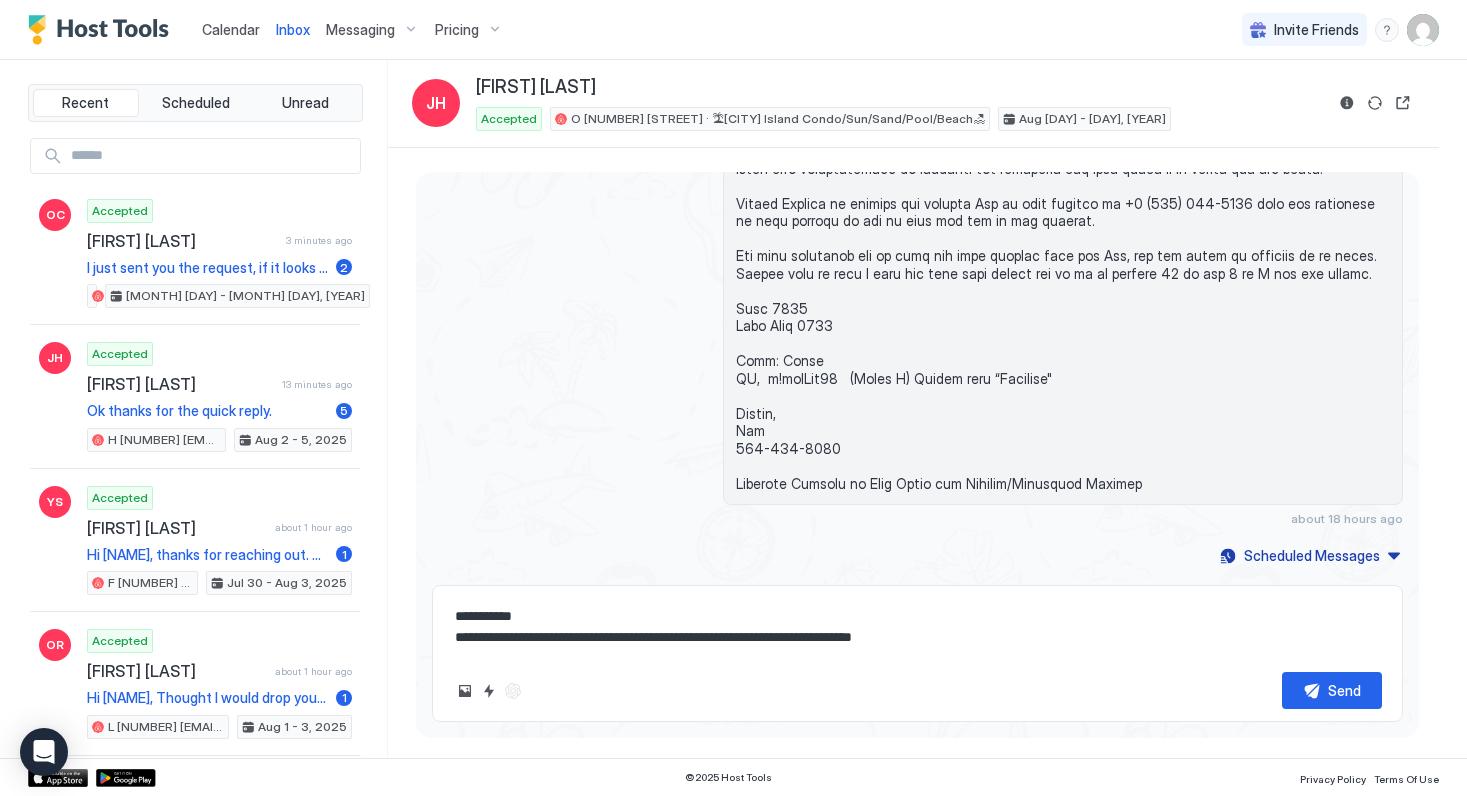 type on "*" 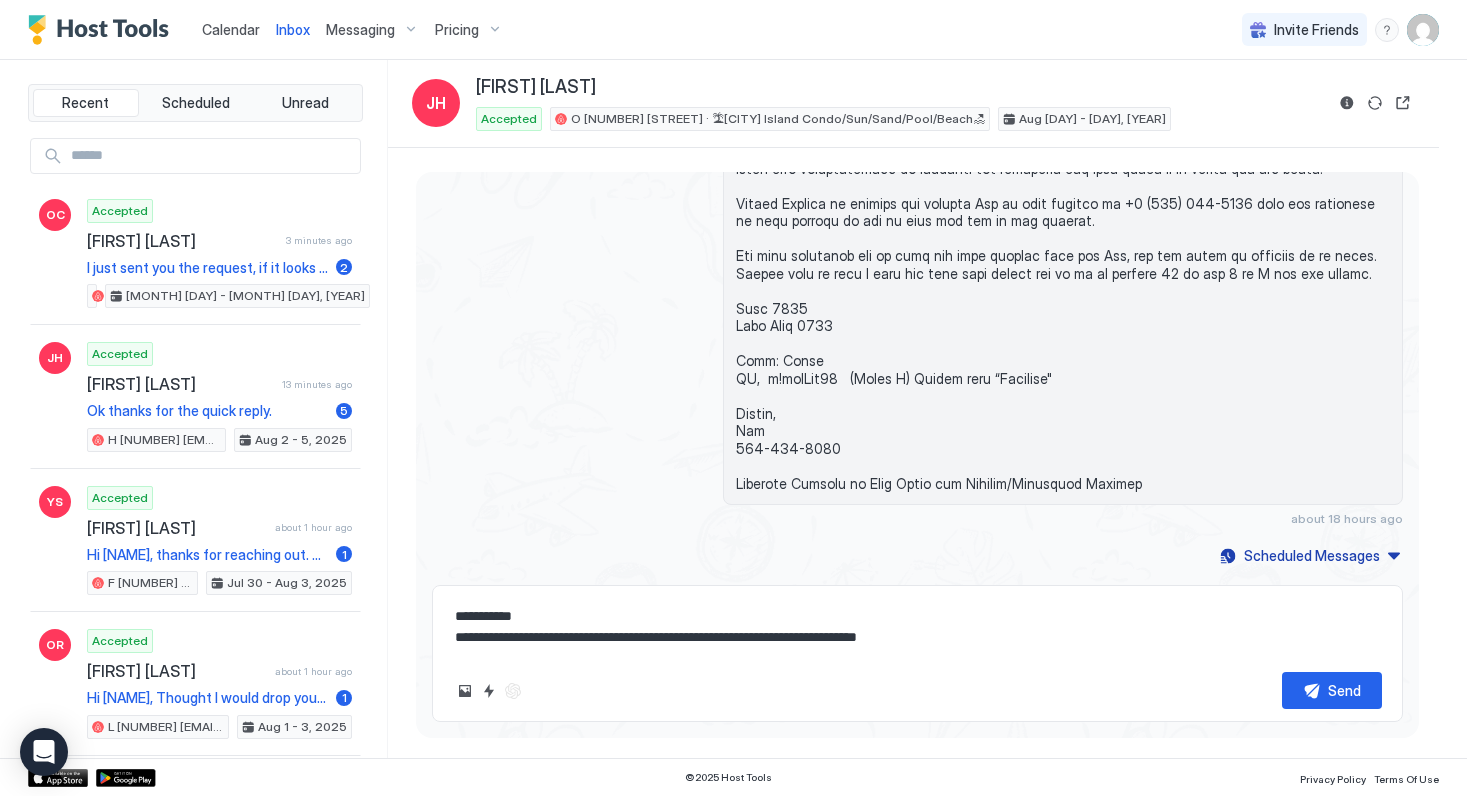type on "*" 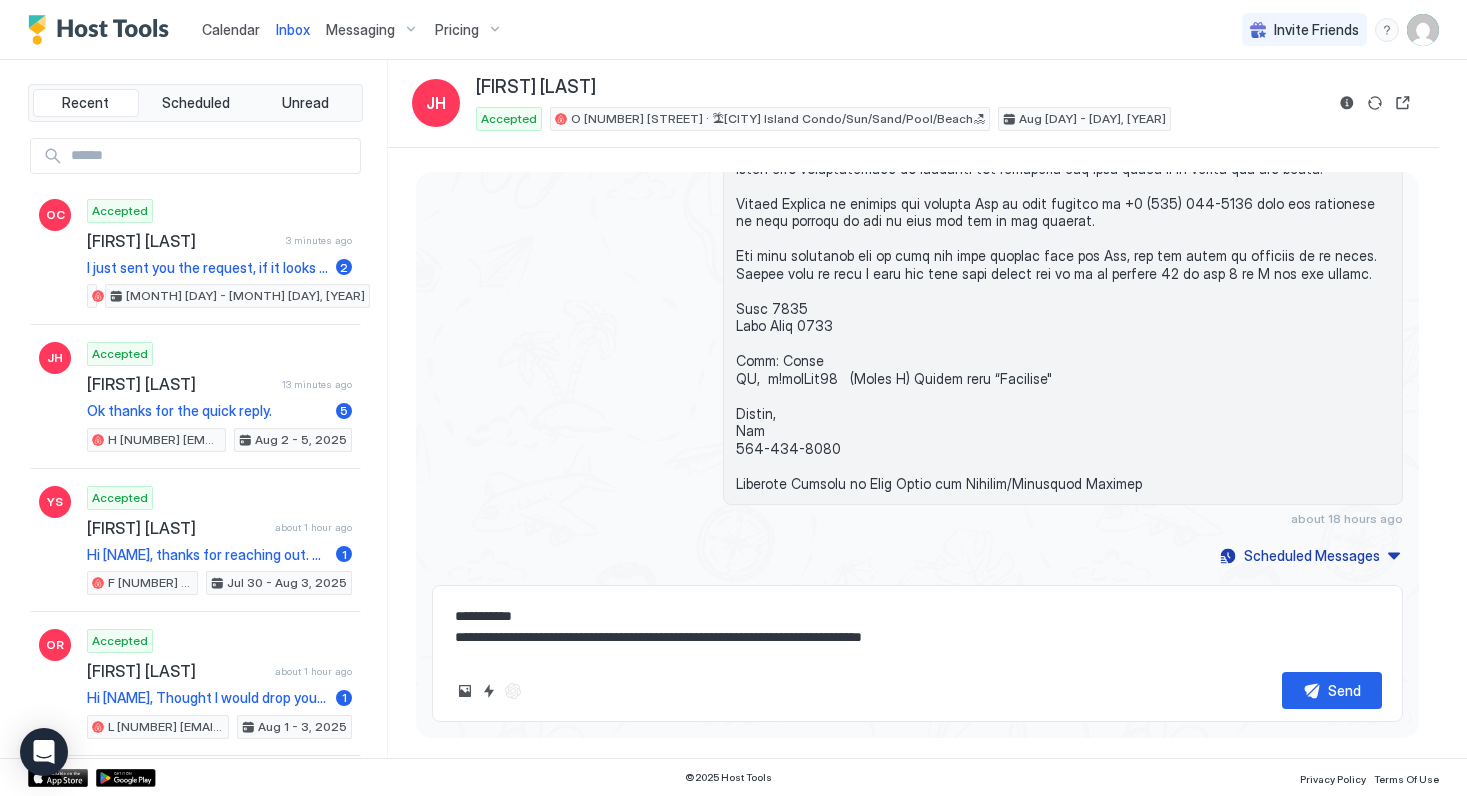 type on "*" 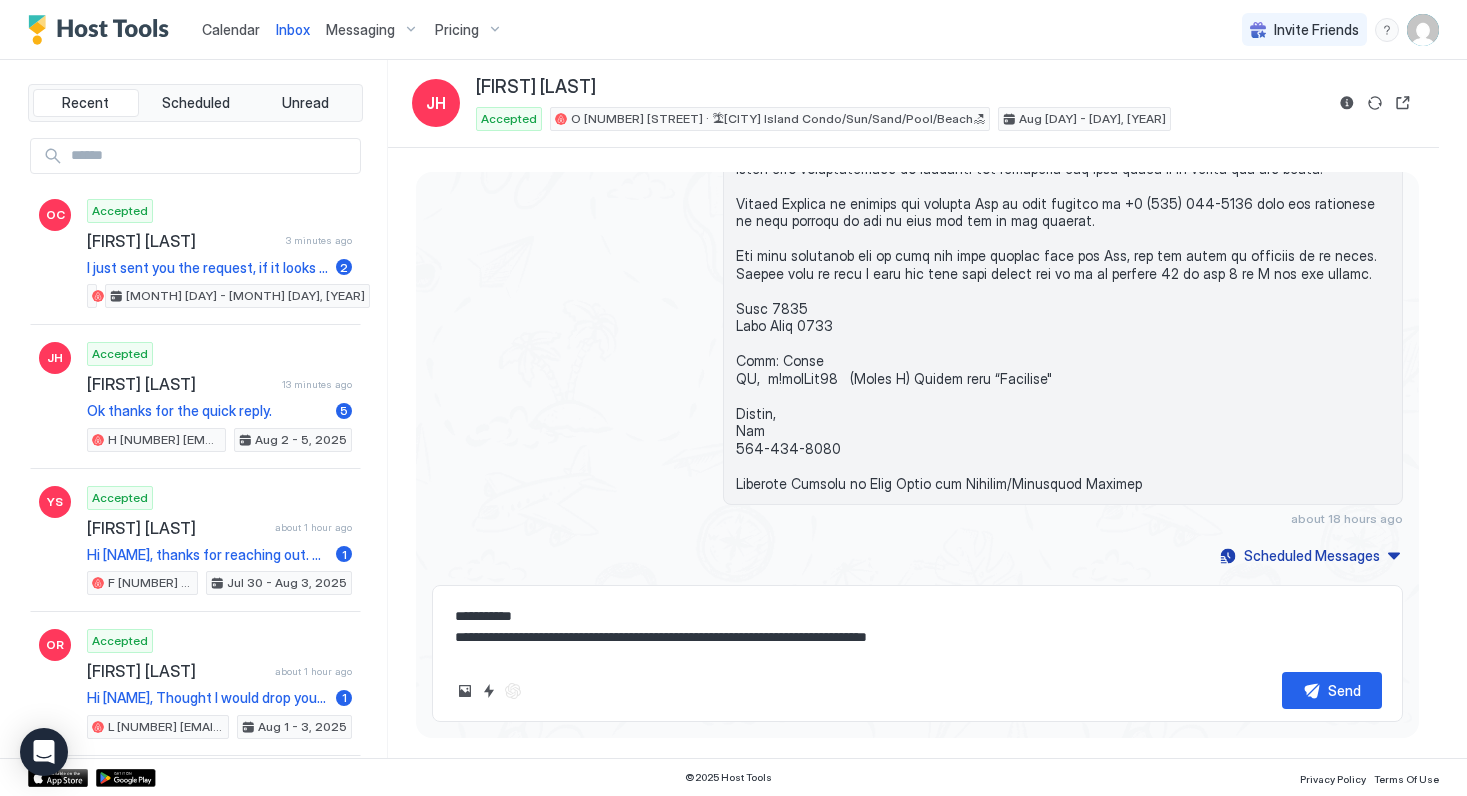 type on "*" 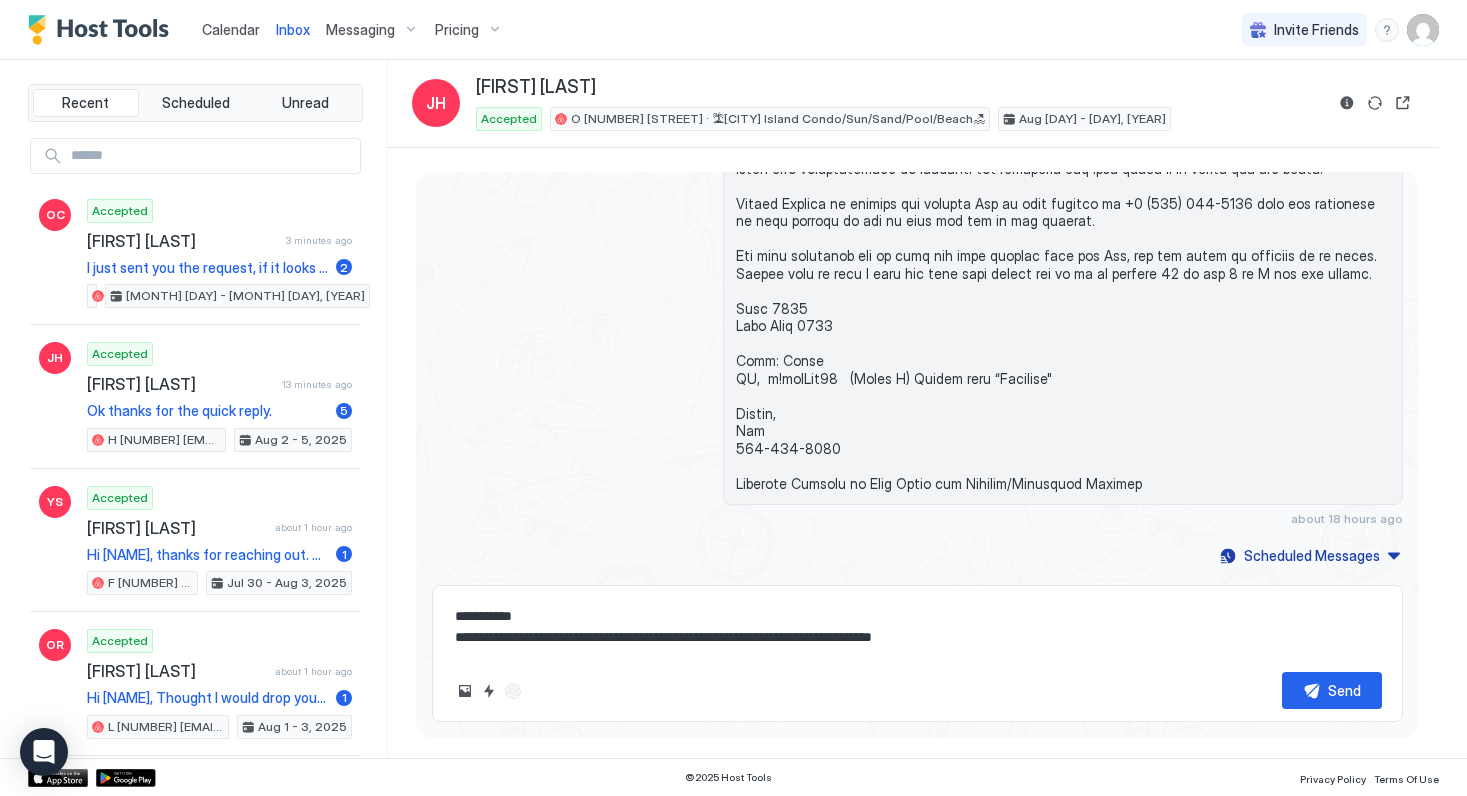 type on "**********" 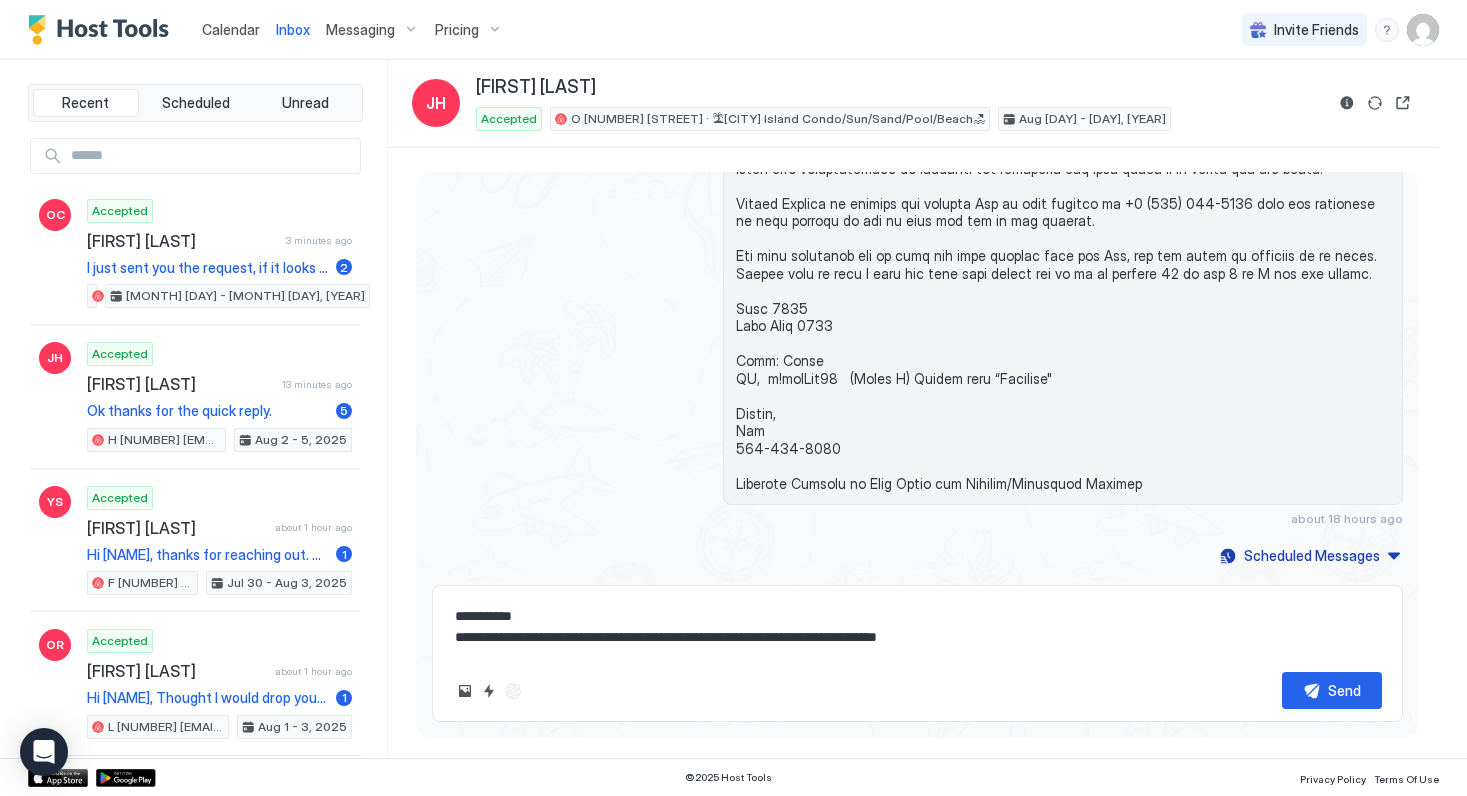 type on "*" 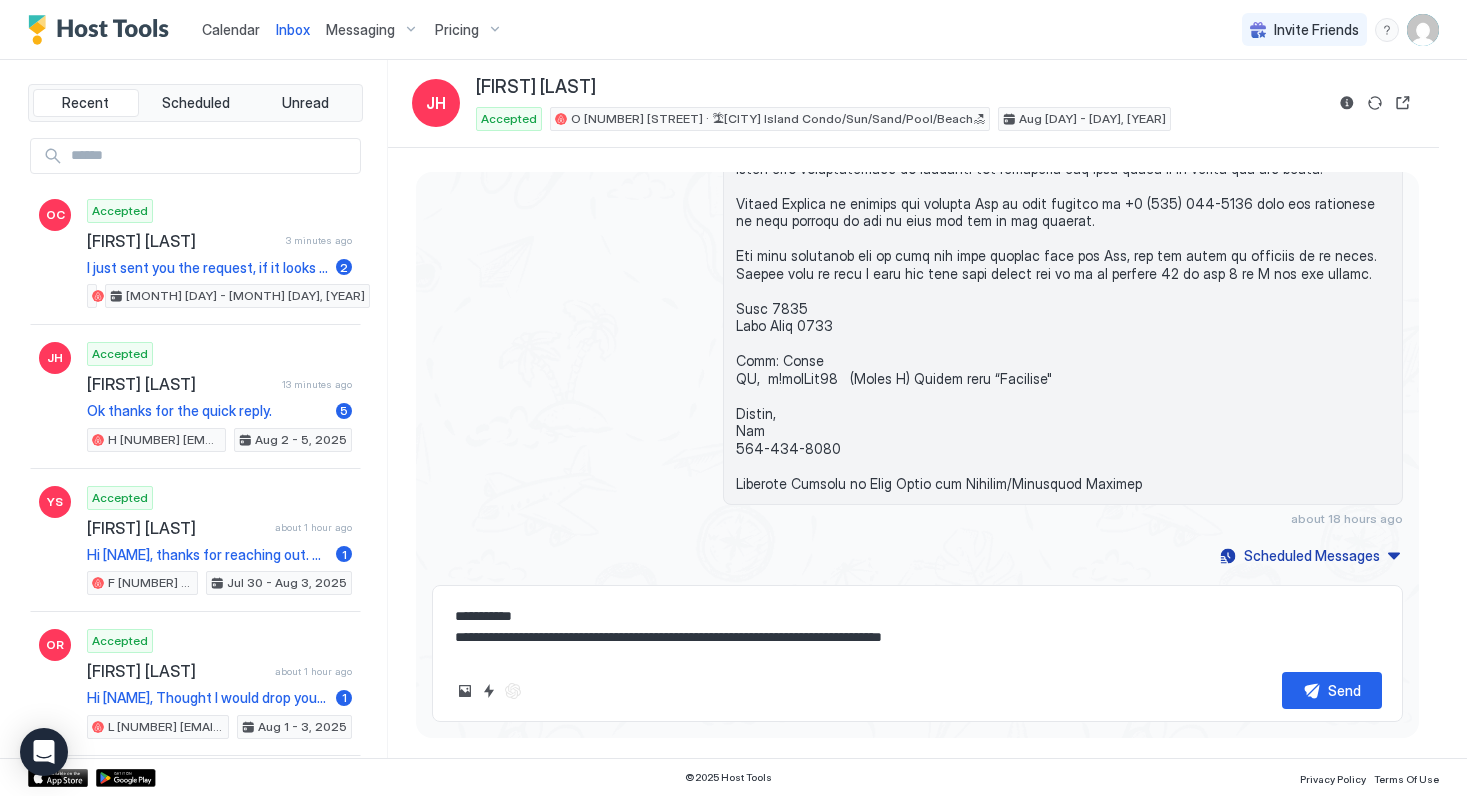 type on "*" 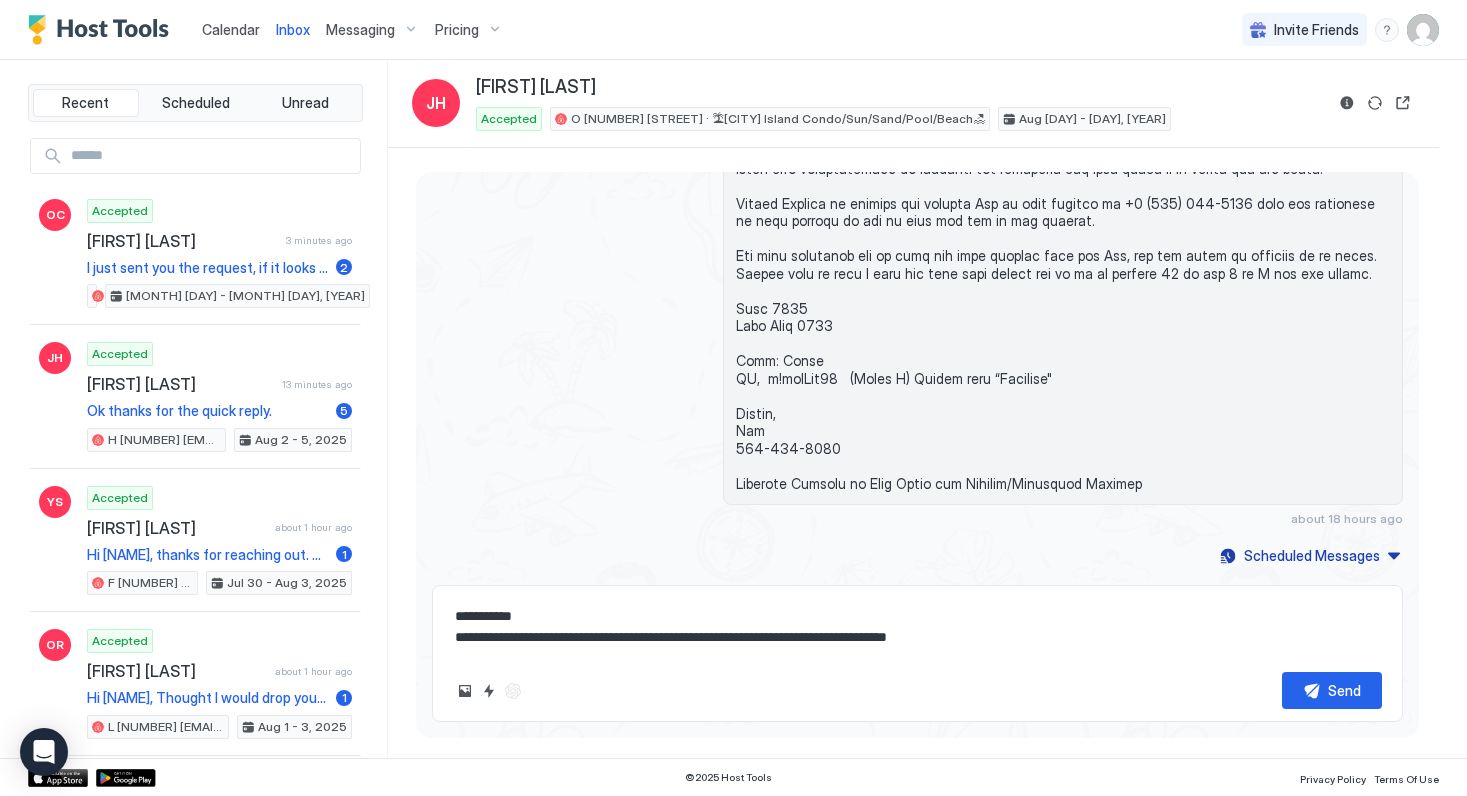 type on "*" 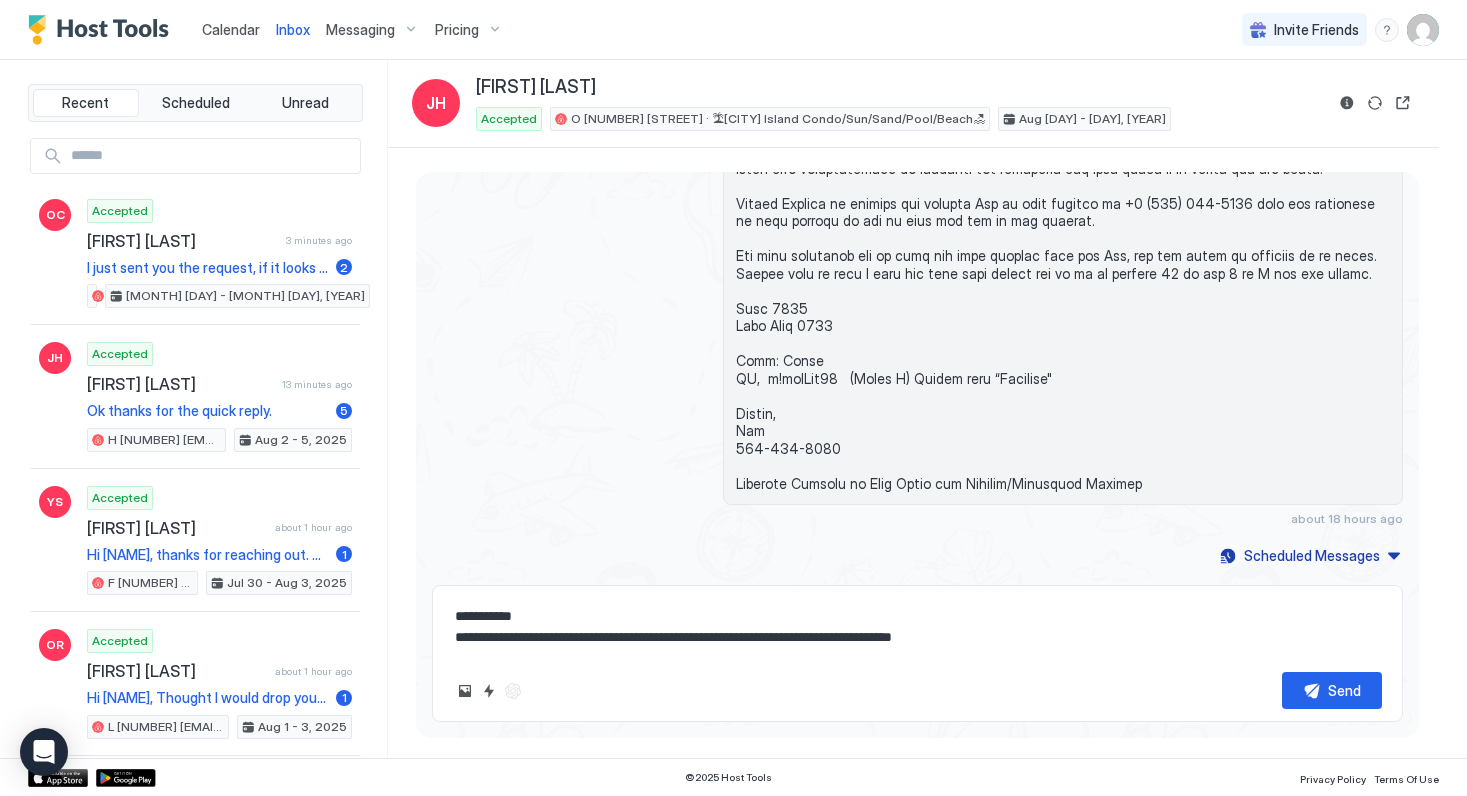 type on "*" 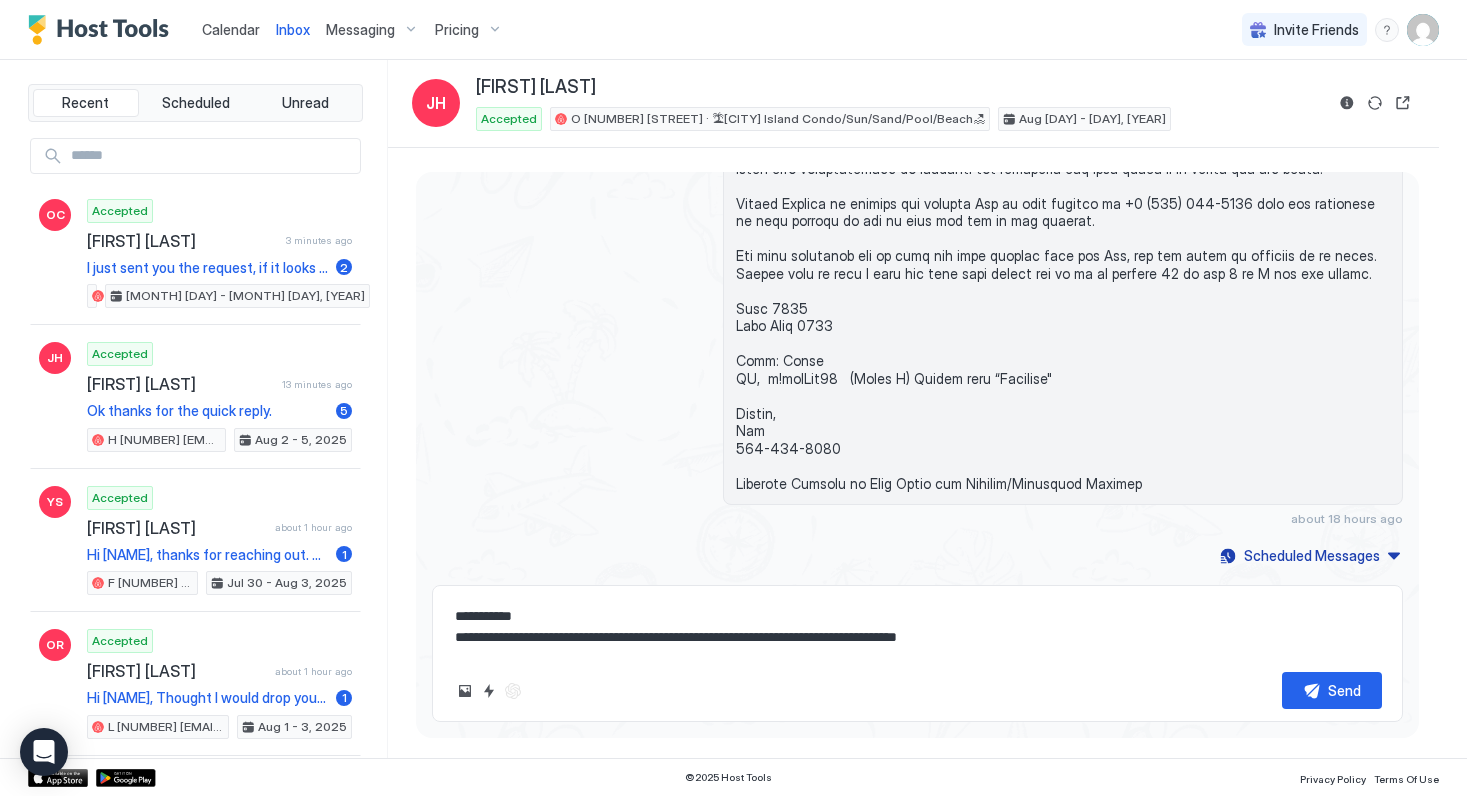 type on "*" 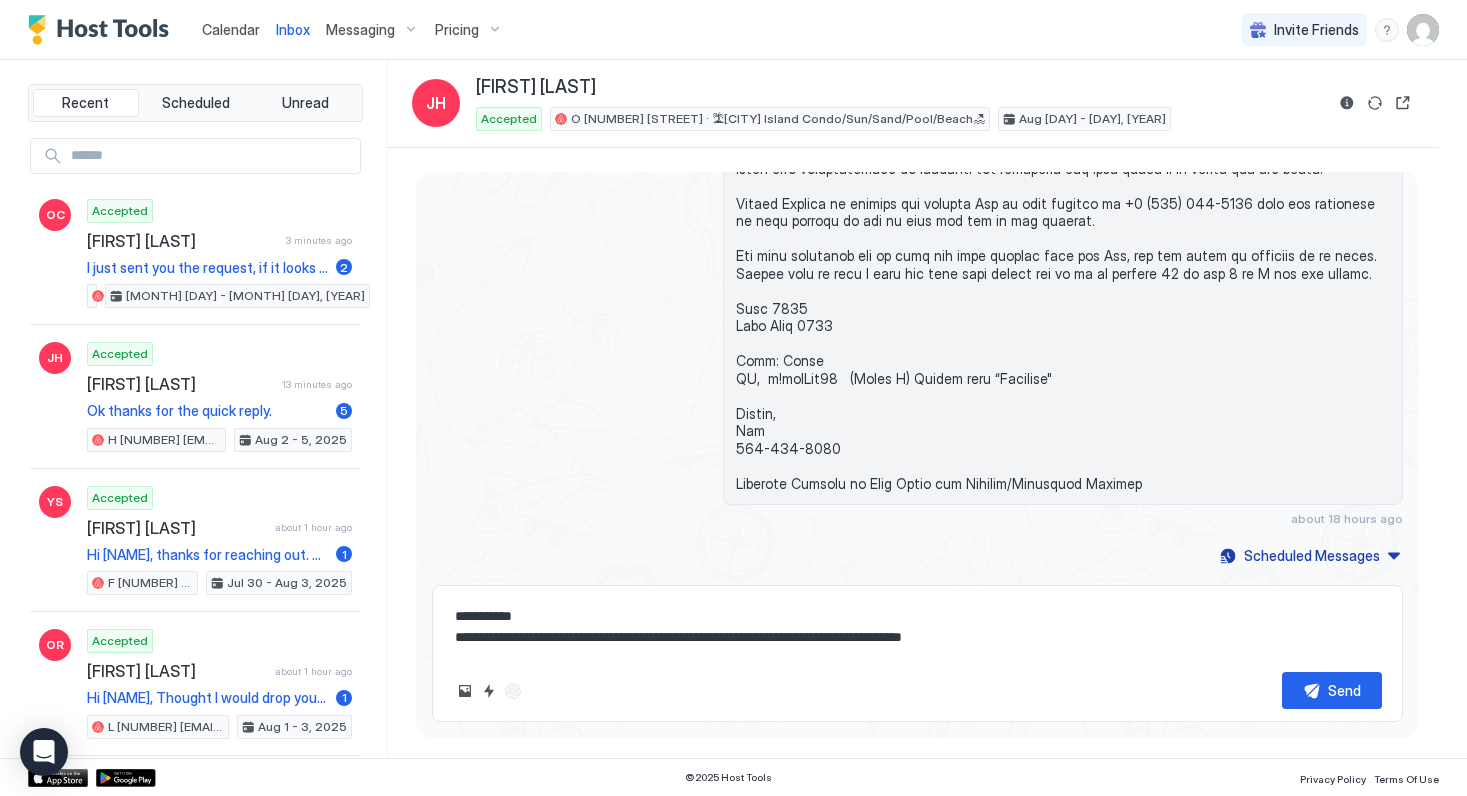 type on "*" 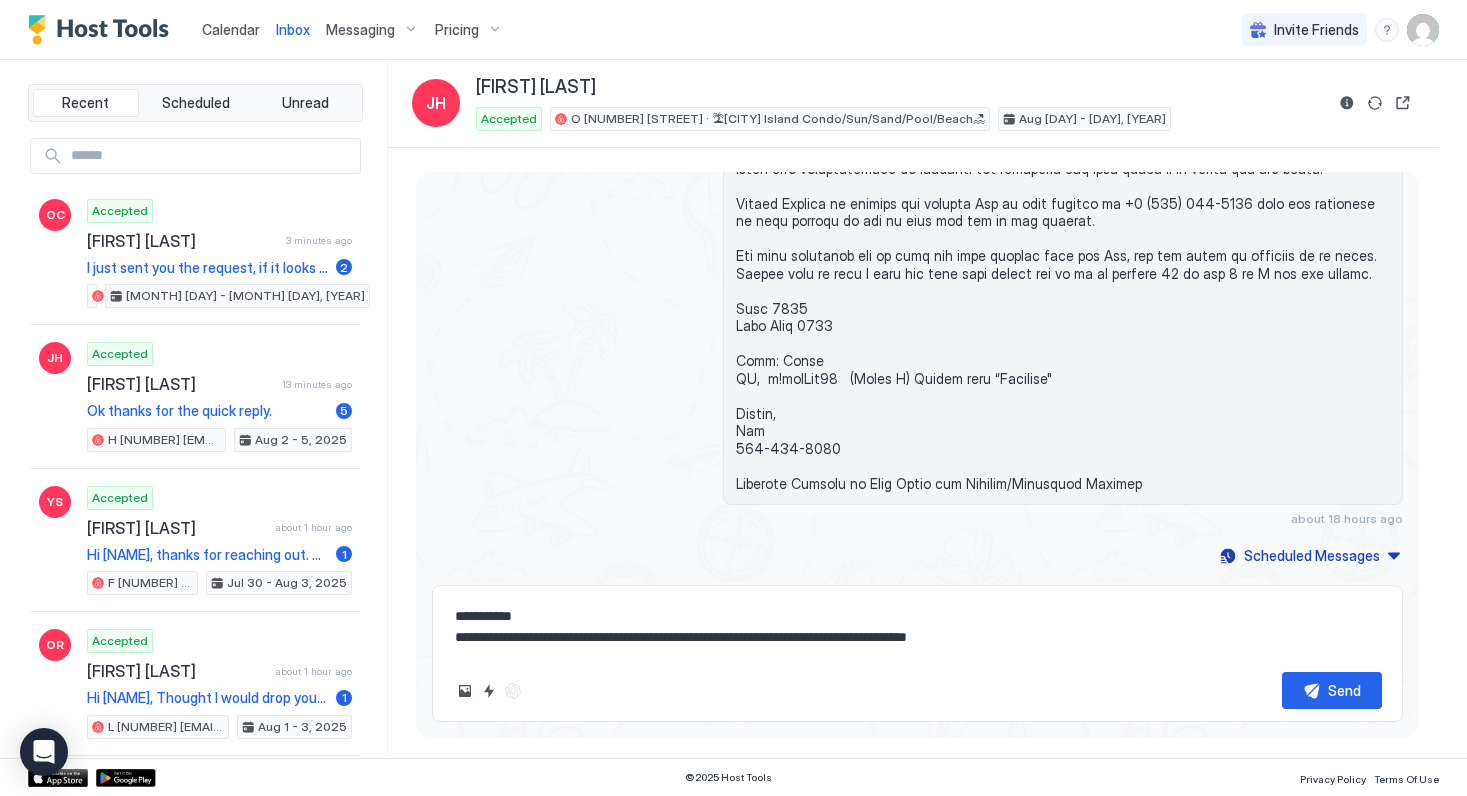 type on "*" 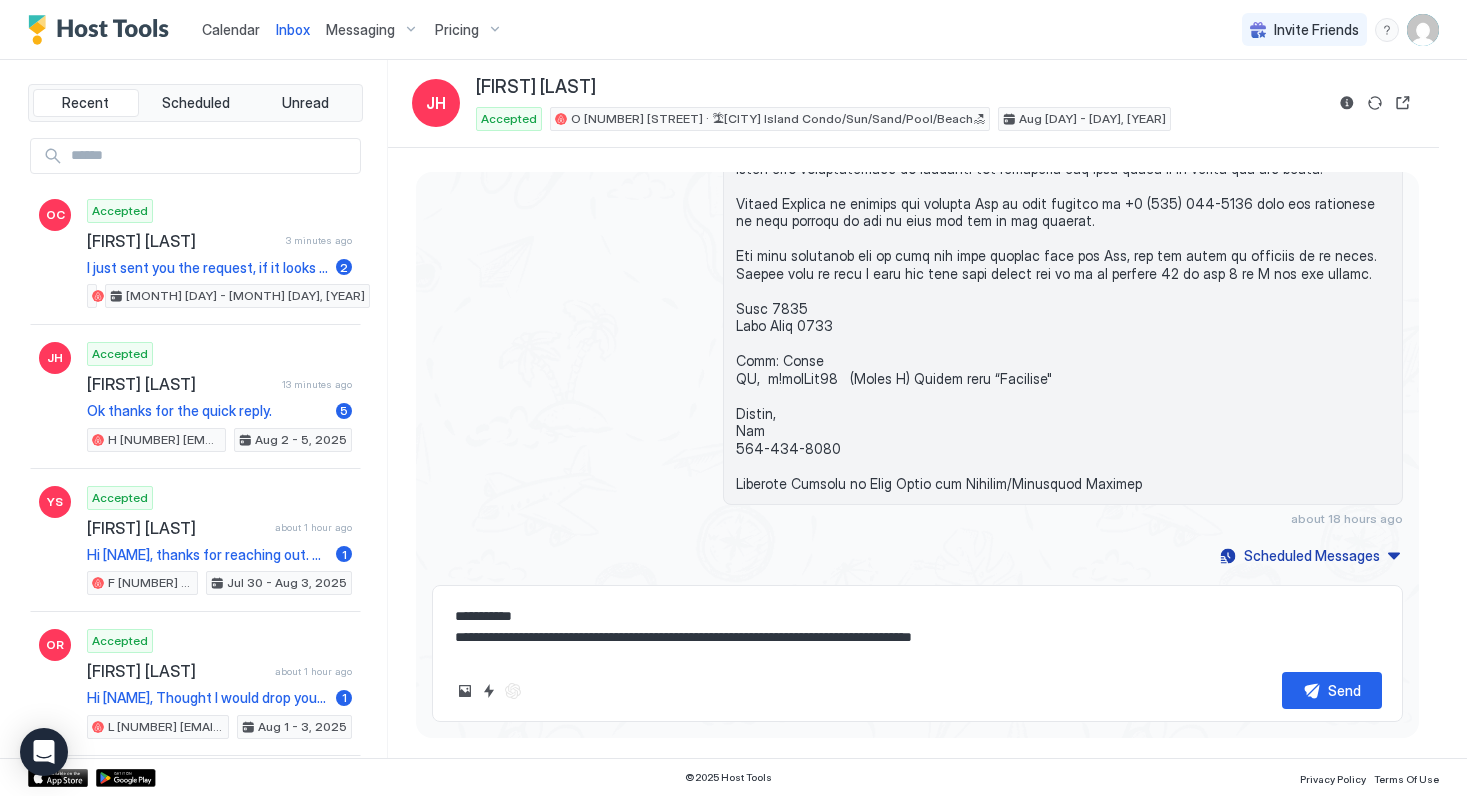 type on "*" 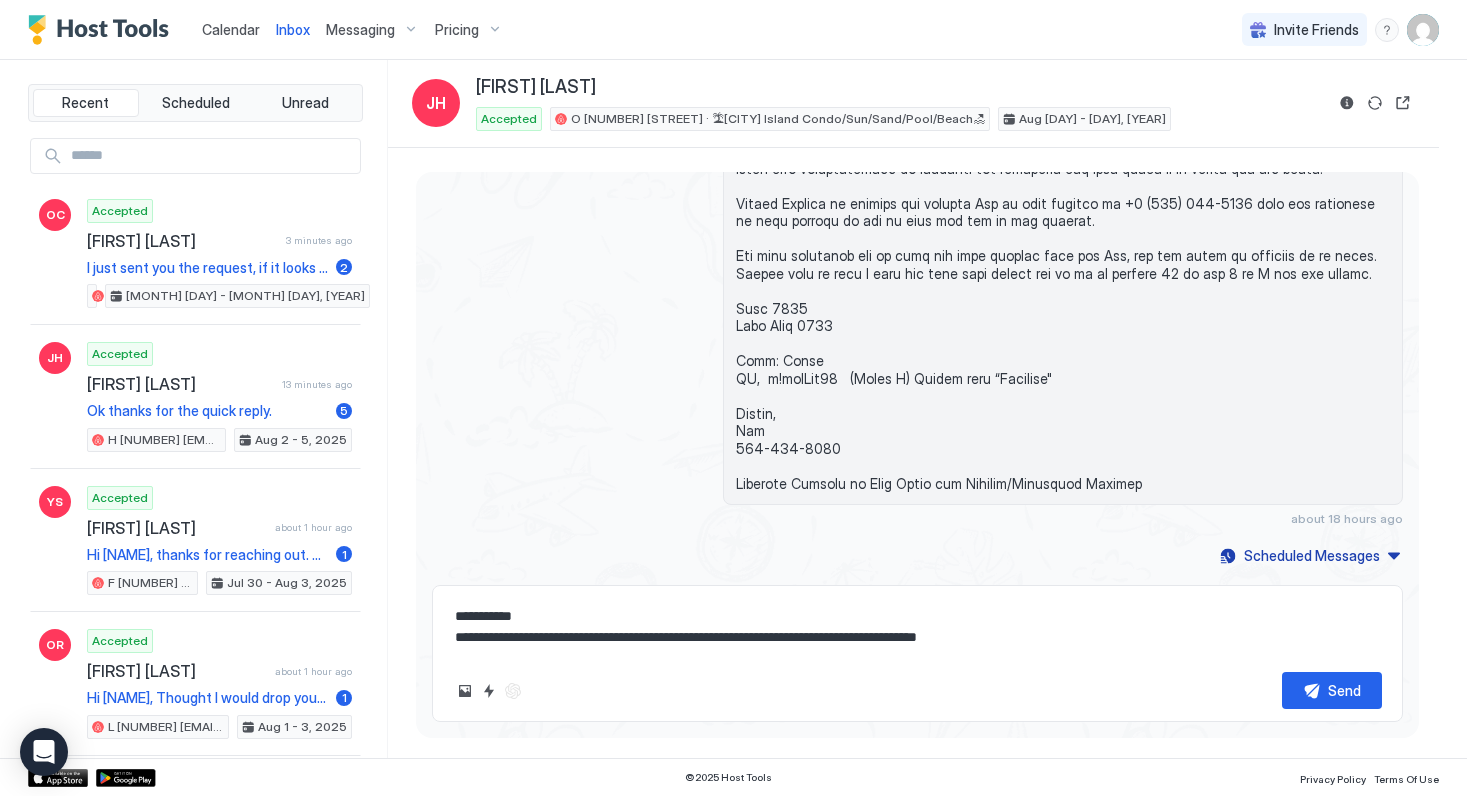 type on "*" 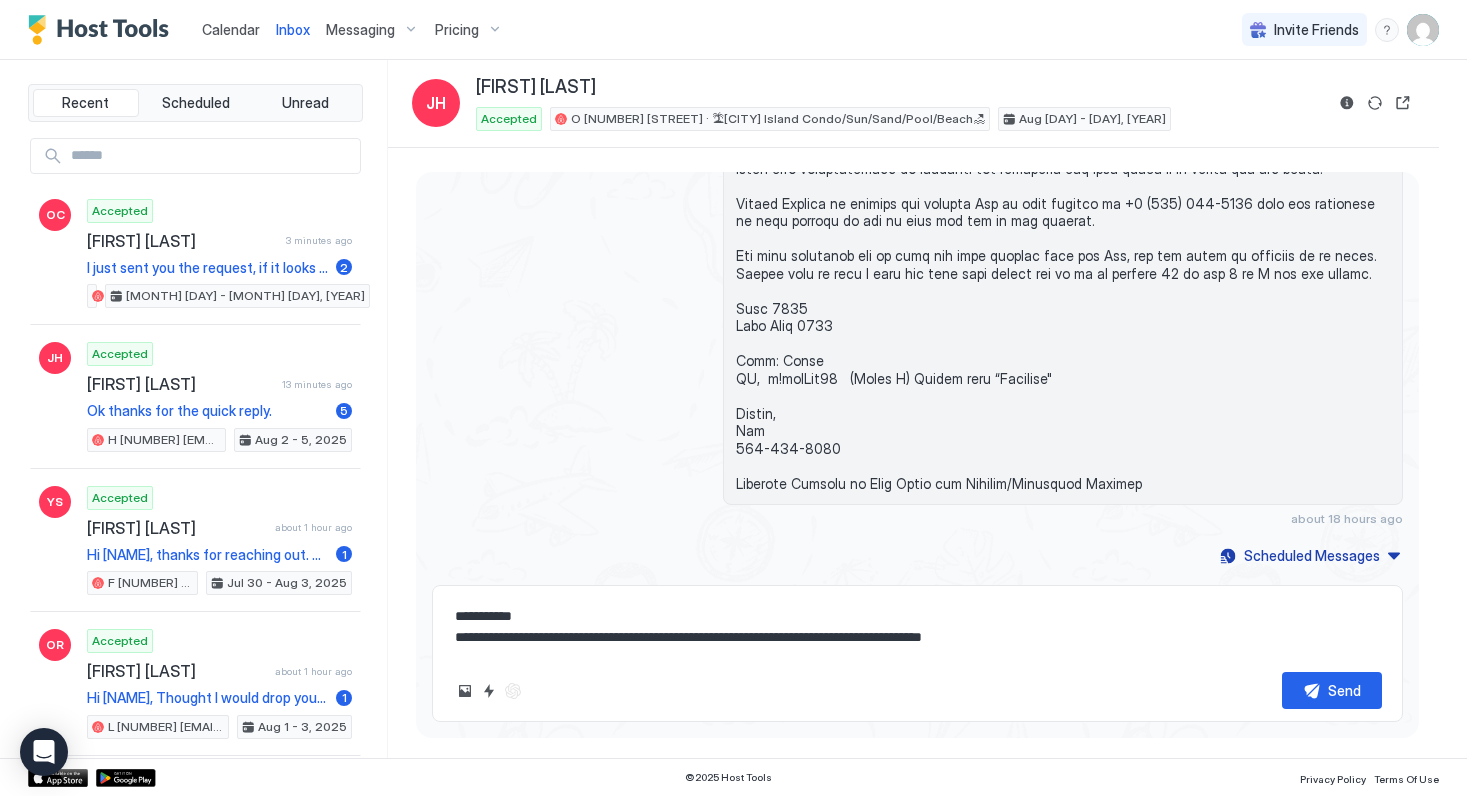 type on "*" 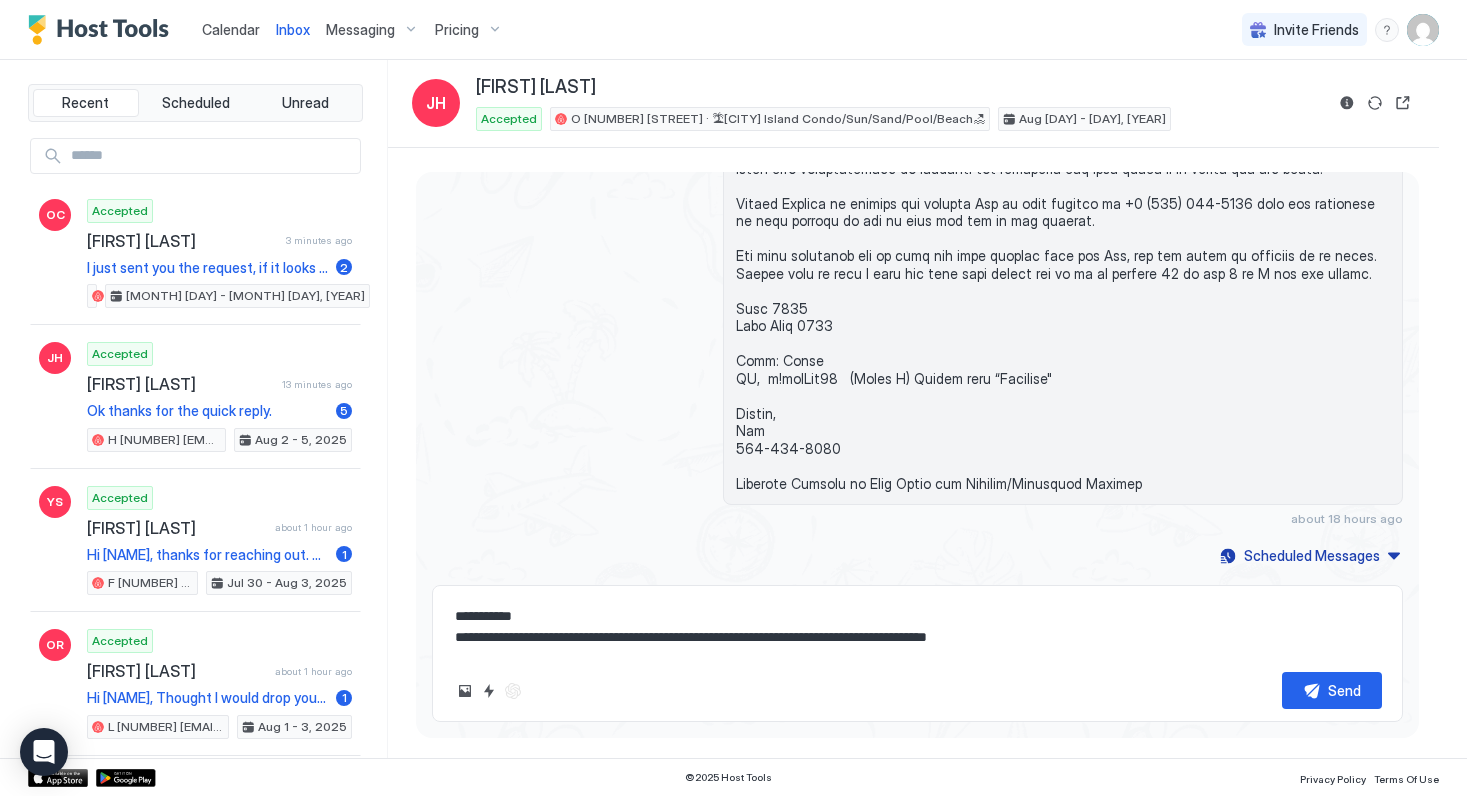 type 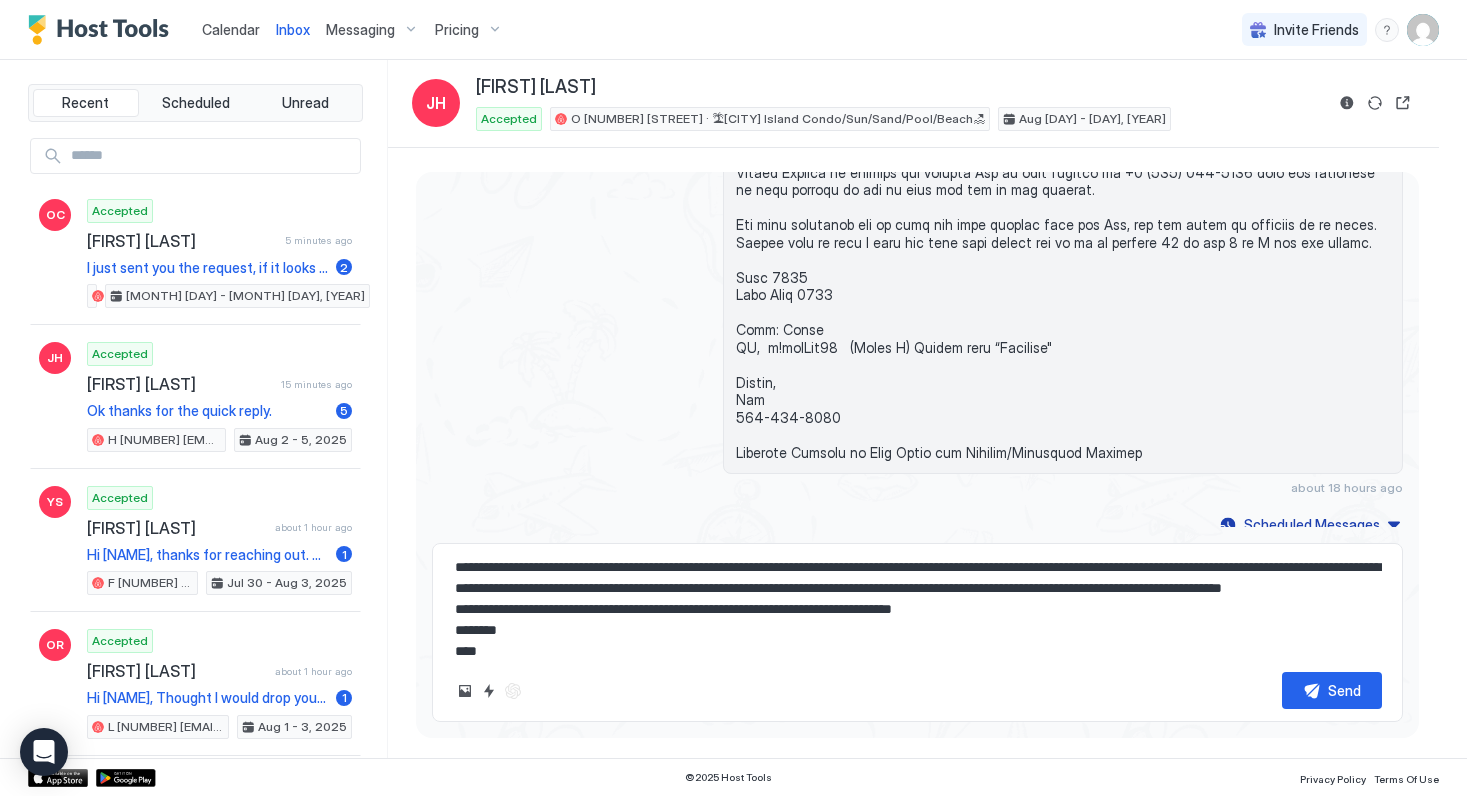 scroll, scrollTop: 30, scrollLeft: 0, axis: vertical 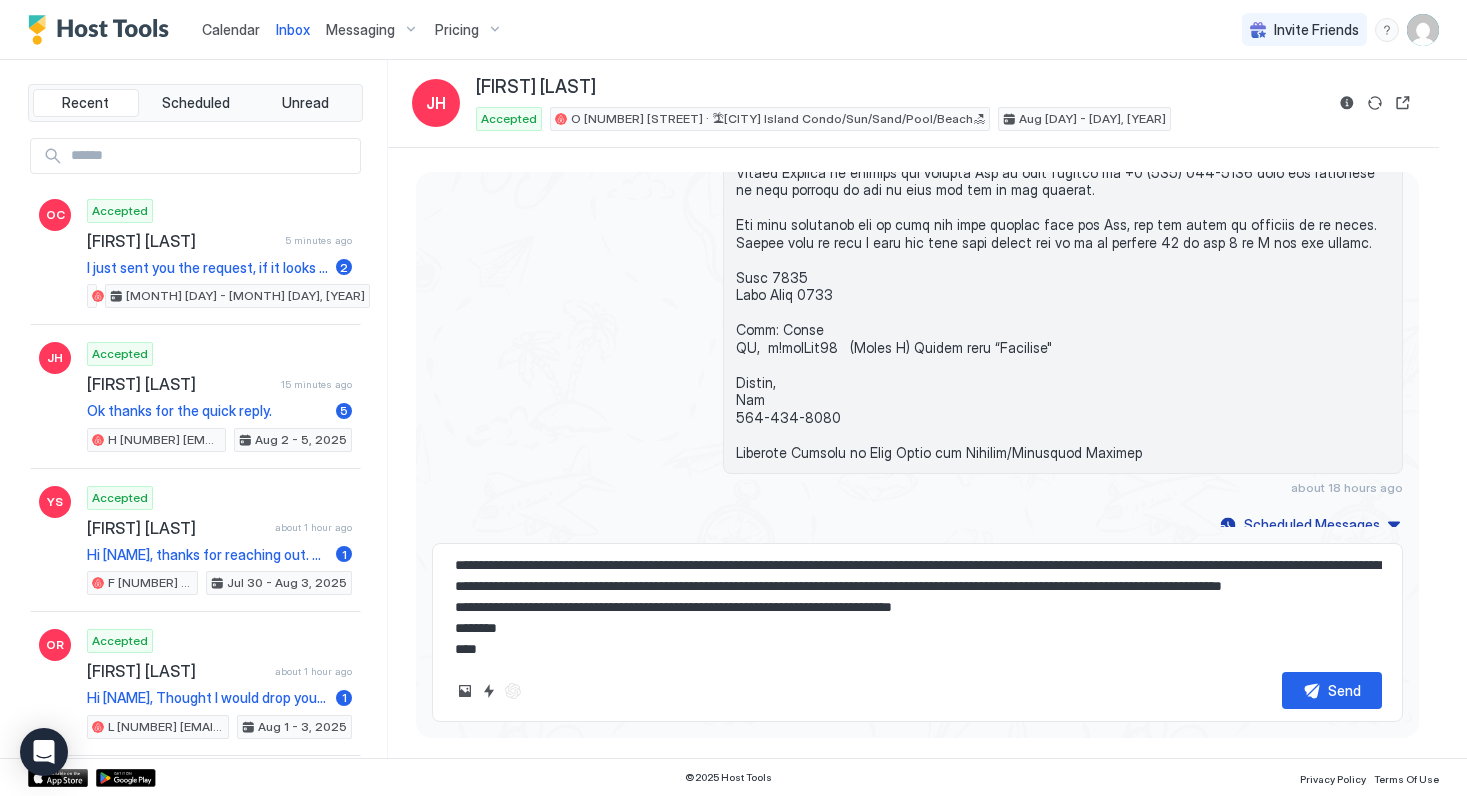 click on "**********" at bounding box center [917, 606] 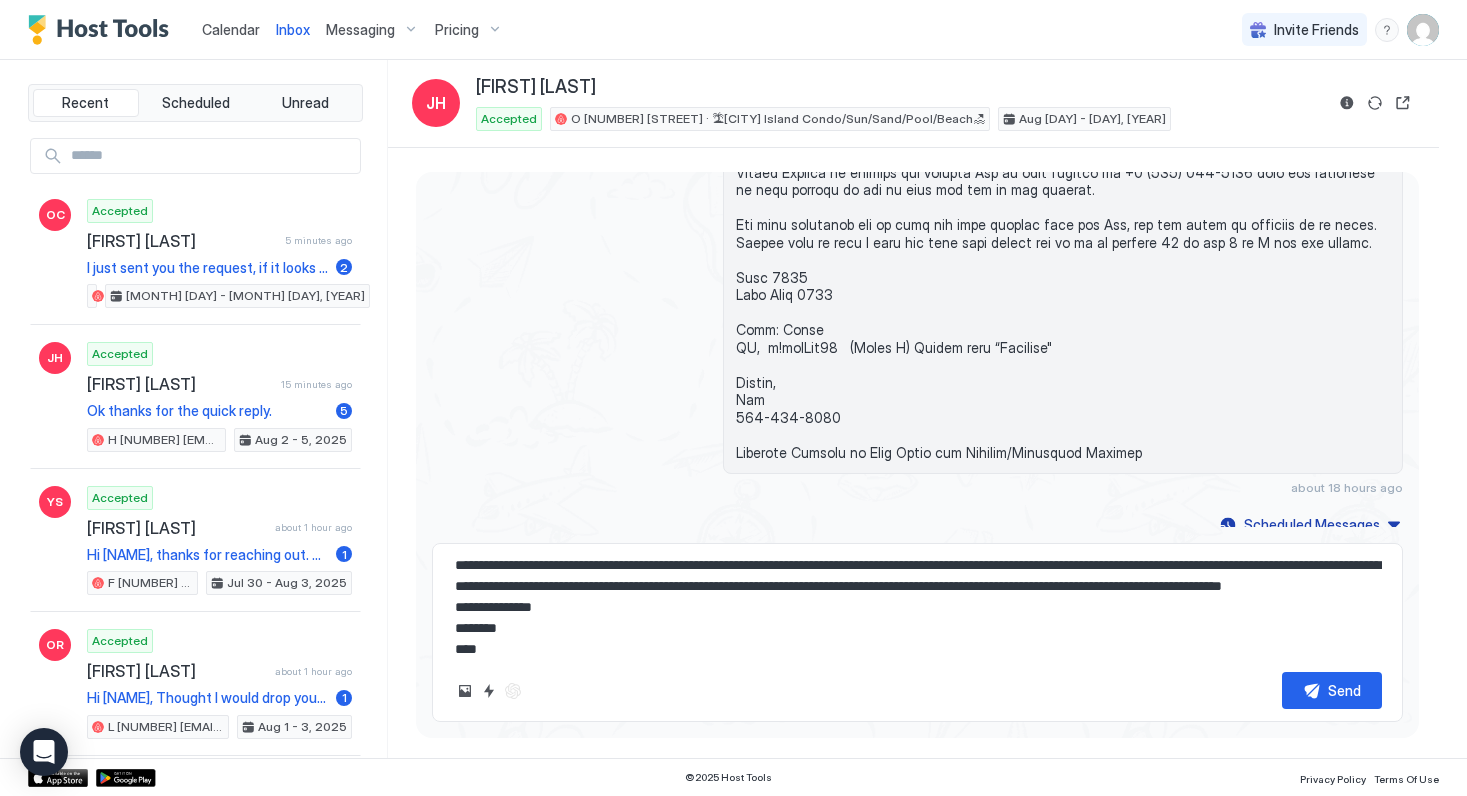 scroll, scrollTop: 63, scrollLeft: 0, axis: vertical 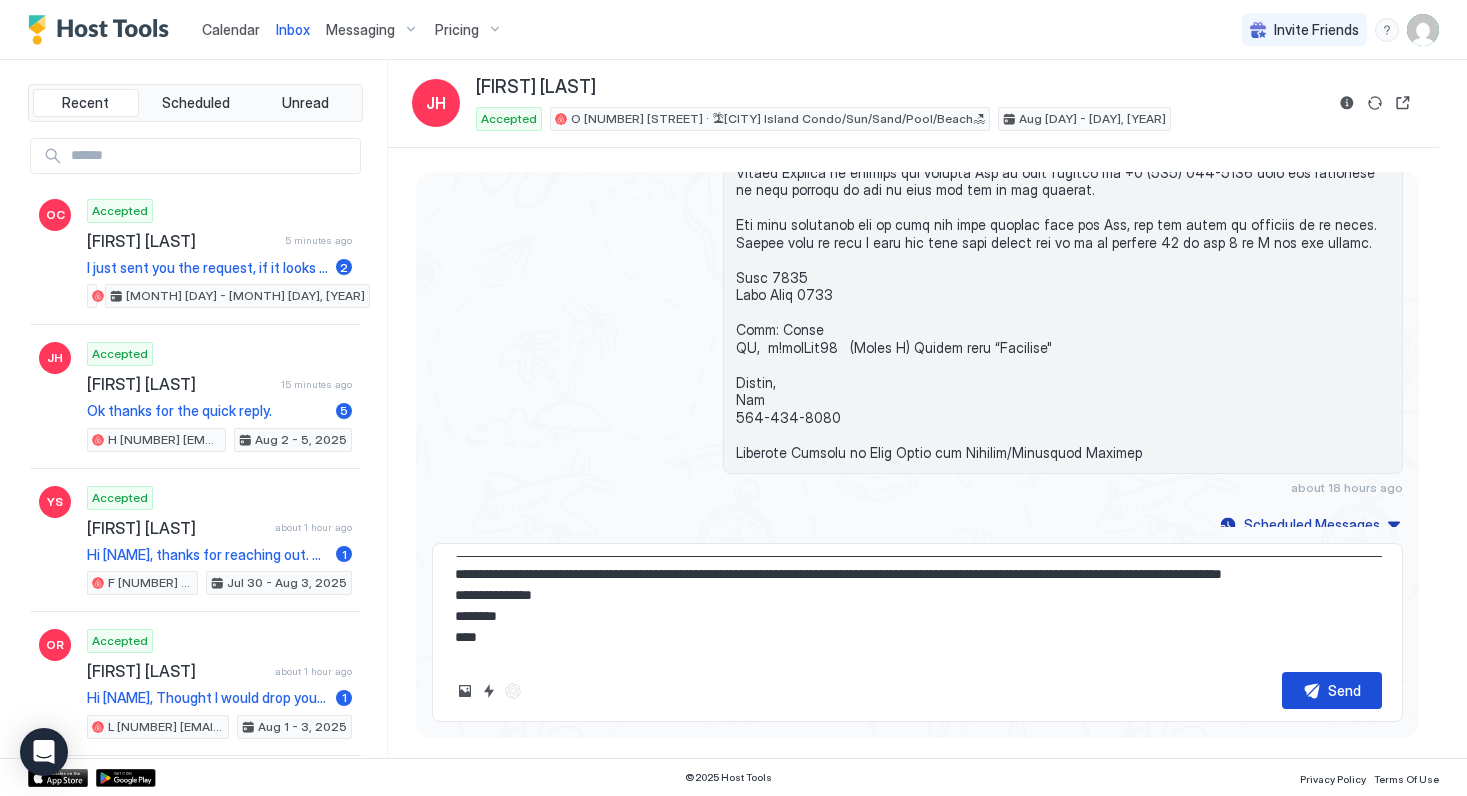 click on "Send" at bounding box center (1332, 690) 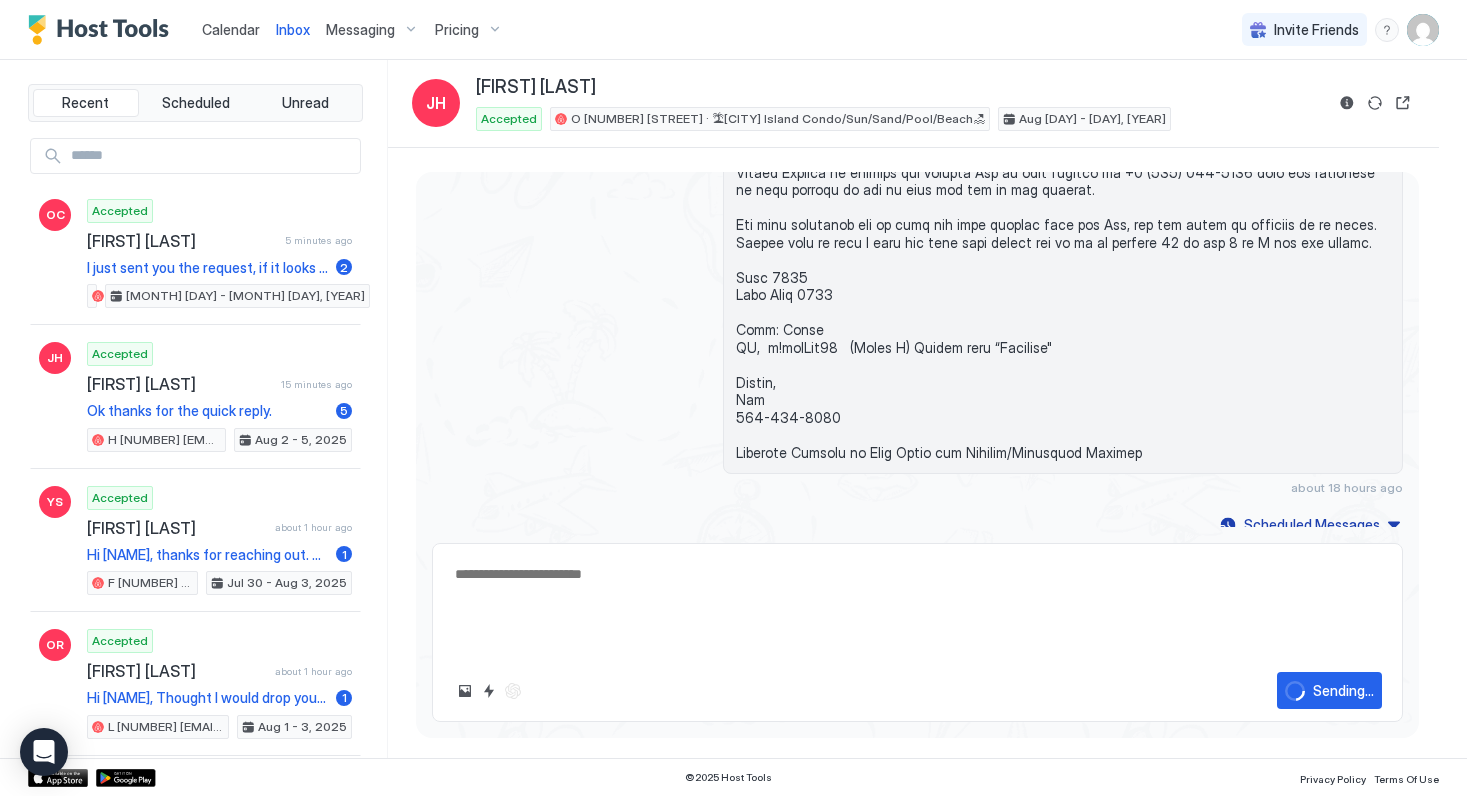 scroll, scrollTop: 0, scrollLeft: 0, axis: both 